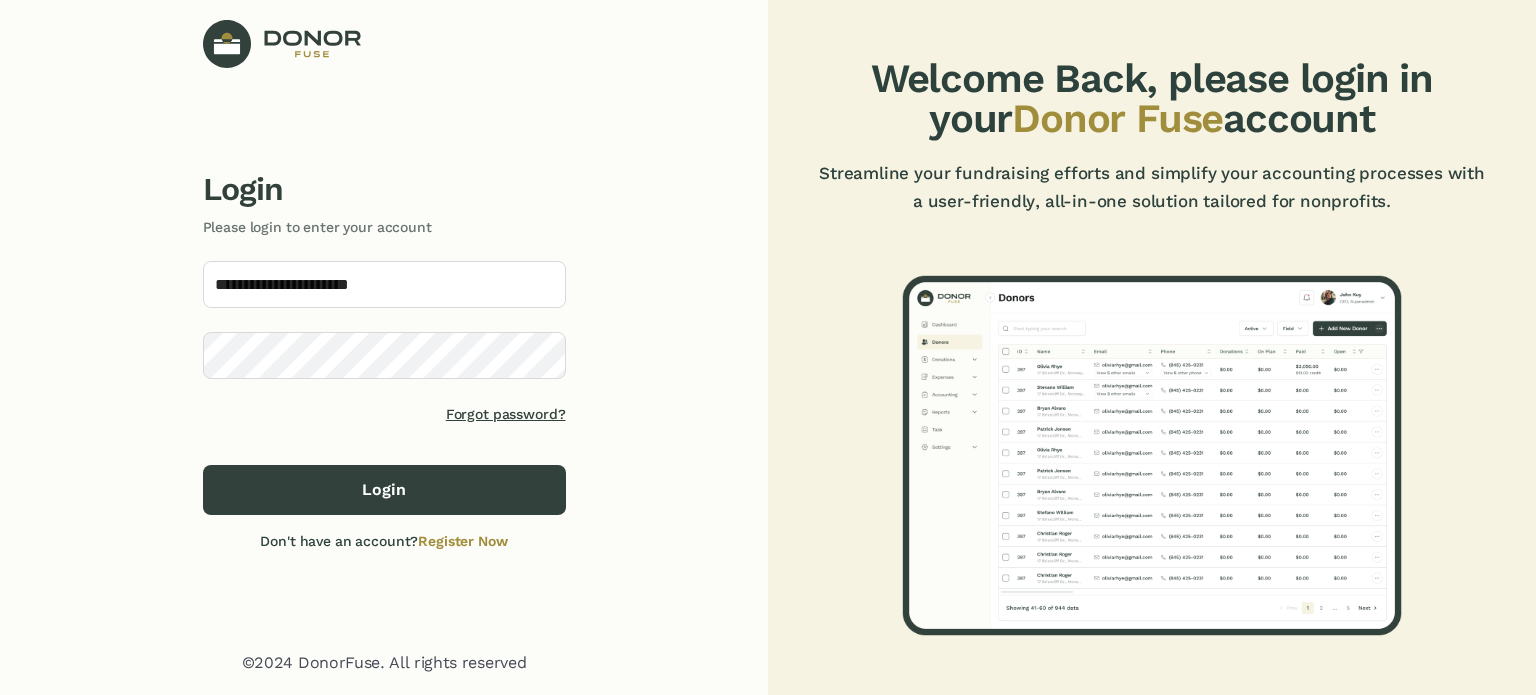 scroll, scrollTop: 0, scrollLeft: 0, axis: both 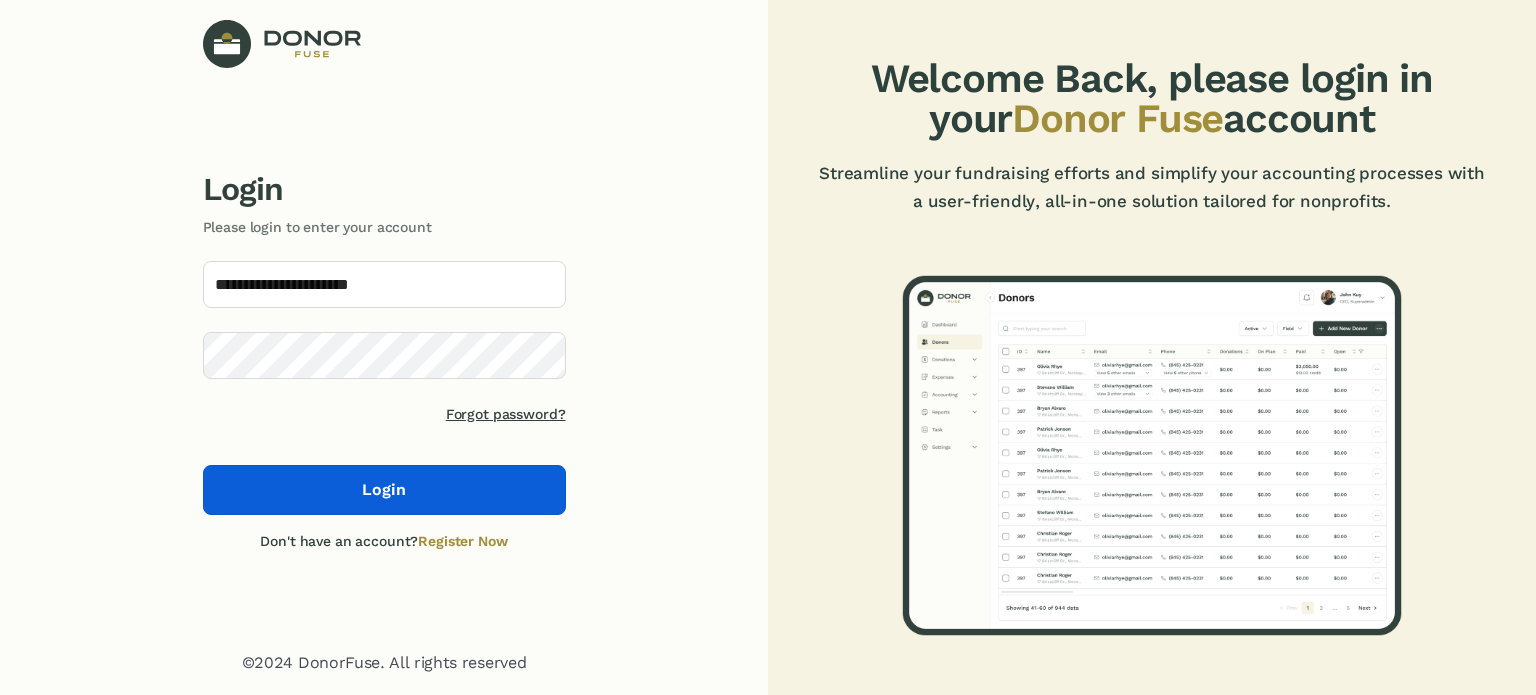 click on "Login" 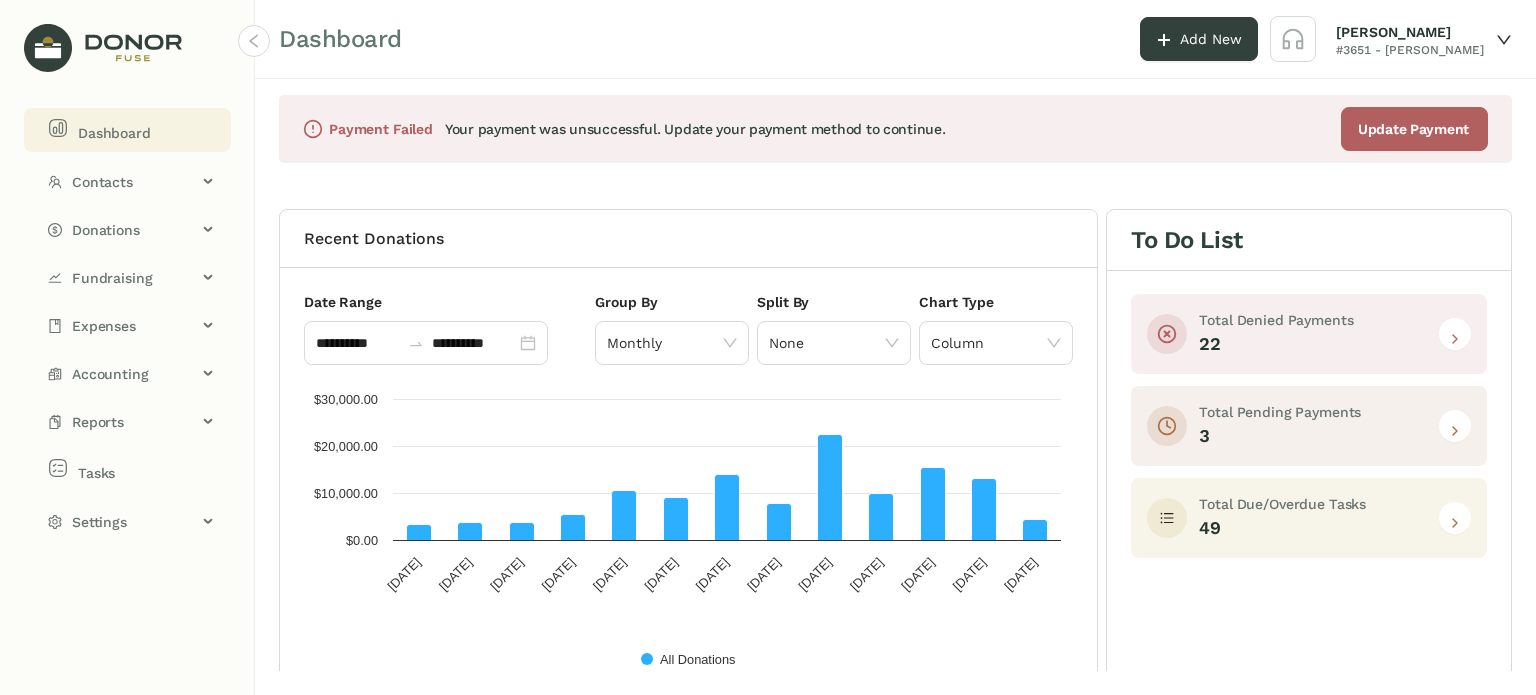 click 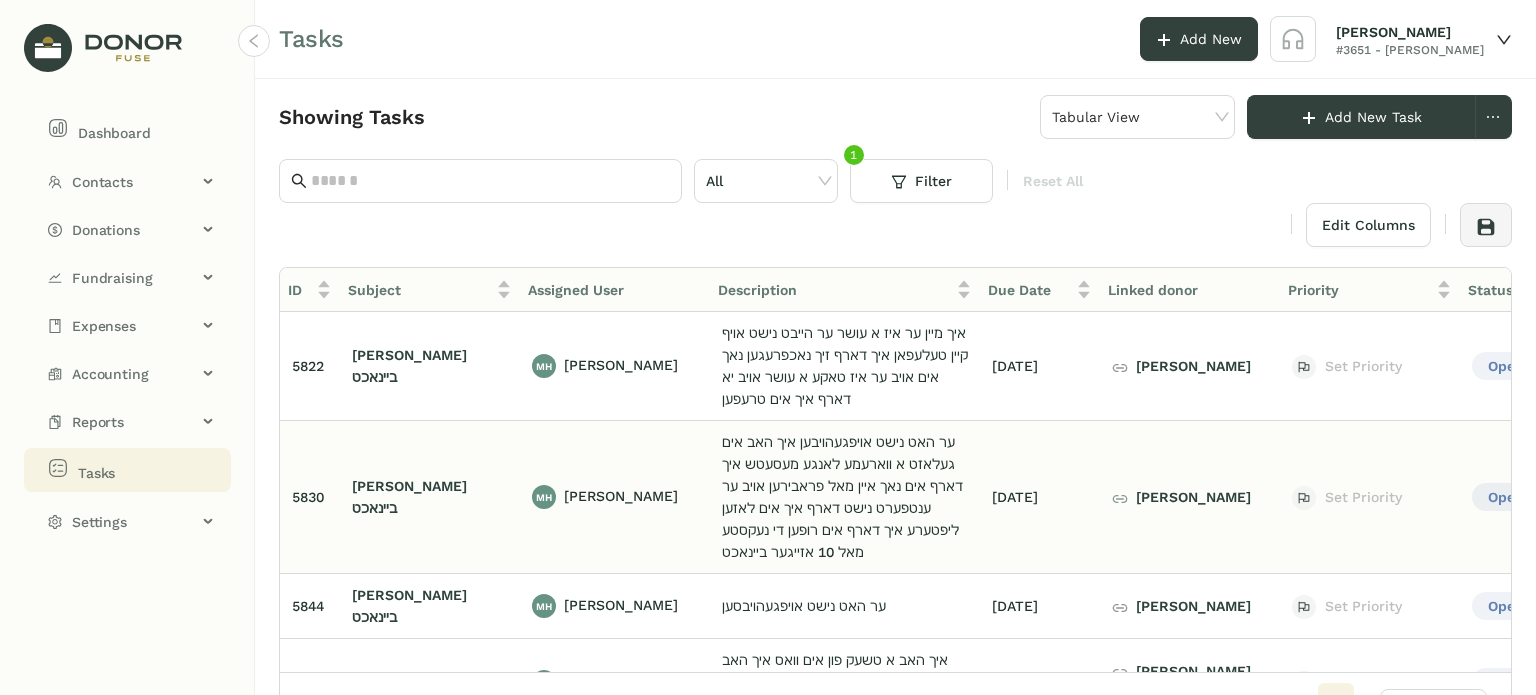 click on "ער האט נישט אויפגעהויבען איך האב אים געלאזט א ווארעמע לאנגע מעסעטש
איך דארף אים נאך איין מאל פראבירען אויב ער ענטפערט נישט דארף איך אים לאזען ליפטערע
איך דארף אים רופען די נעקסטע מאל 10 אזייגער ביינאכט" 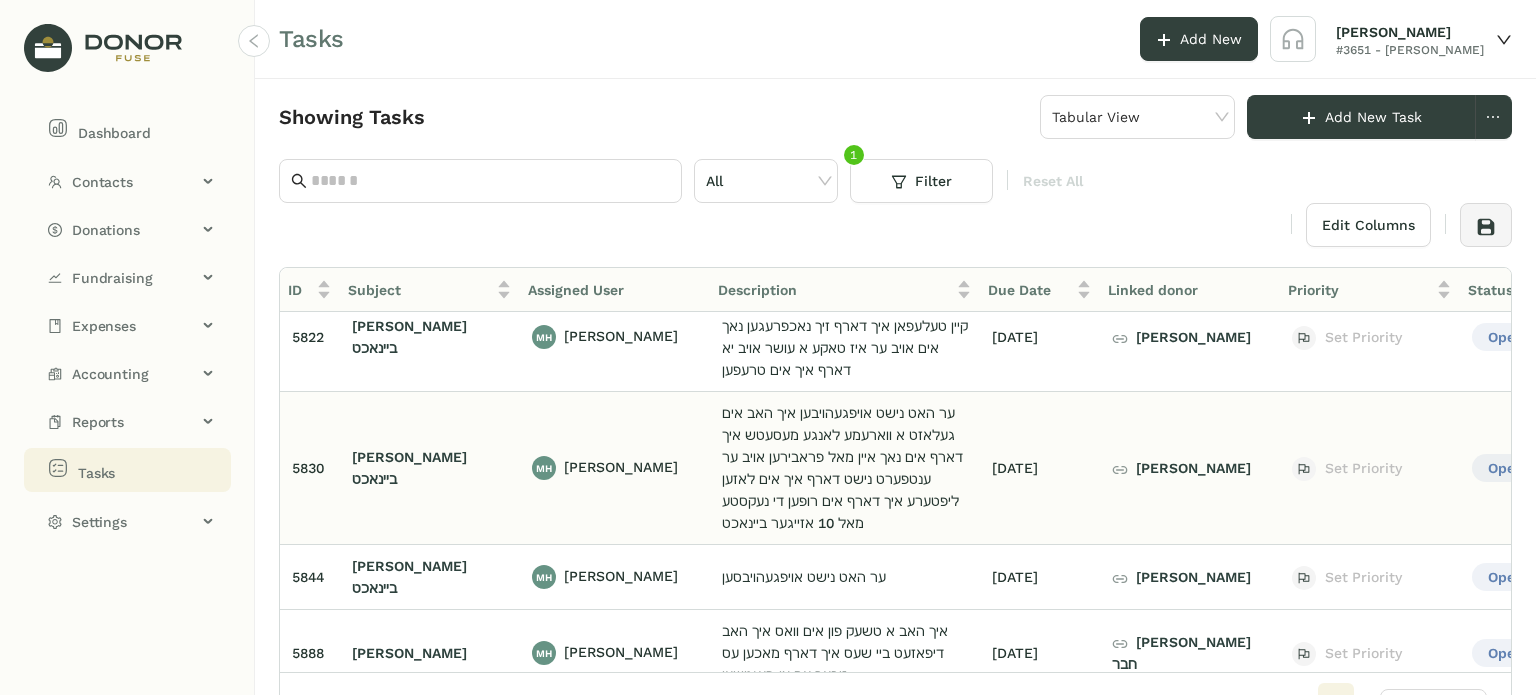 scroll, scrollTop: 0, scrollLeft: 0, axis: both 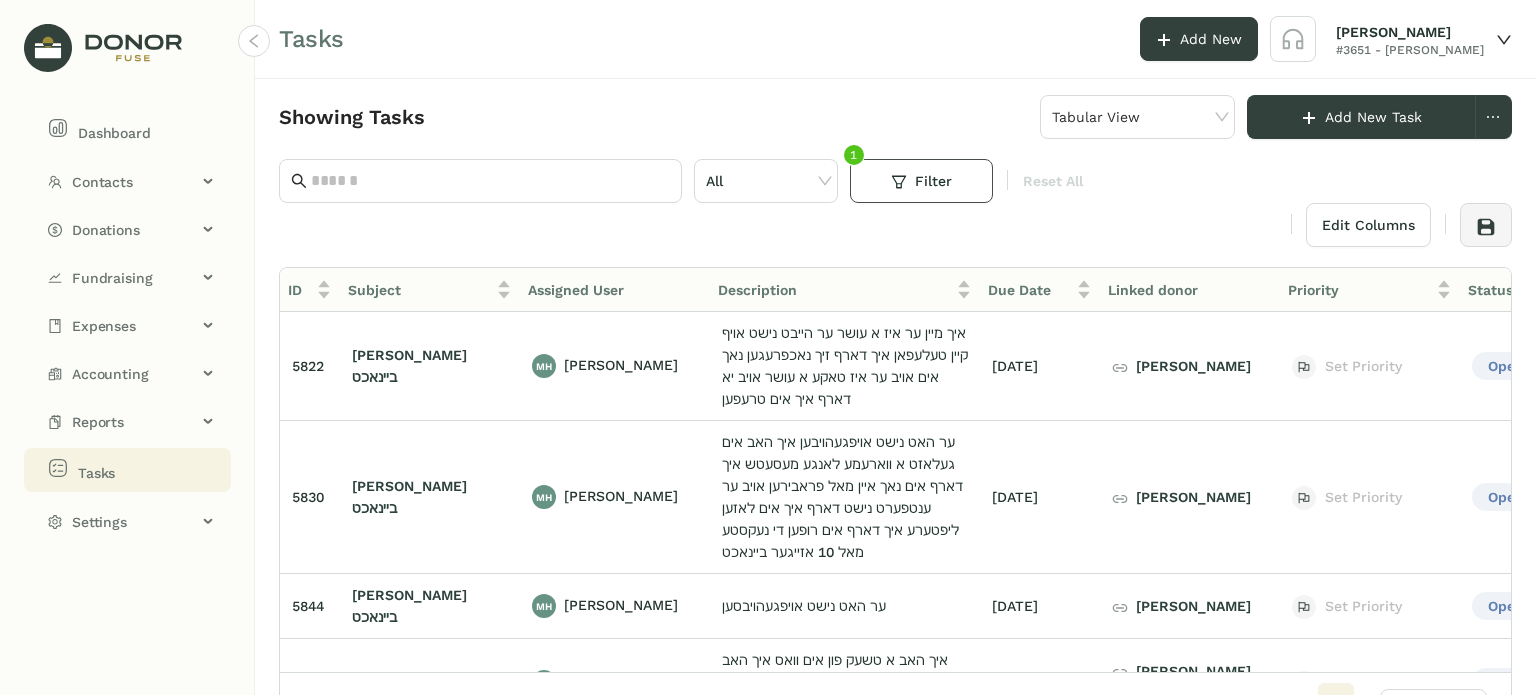 click 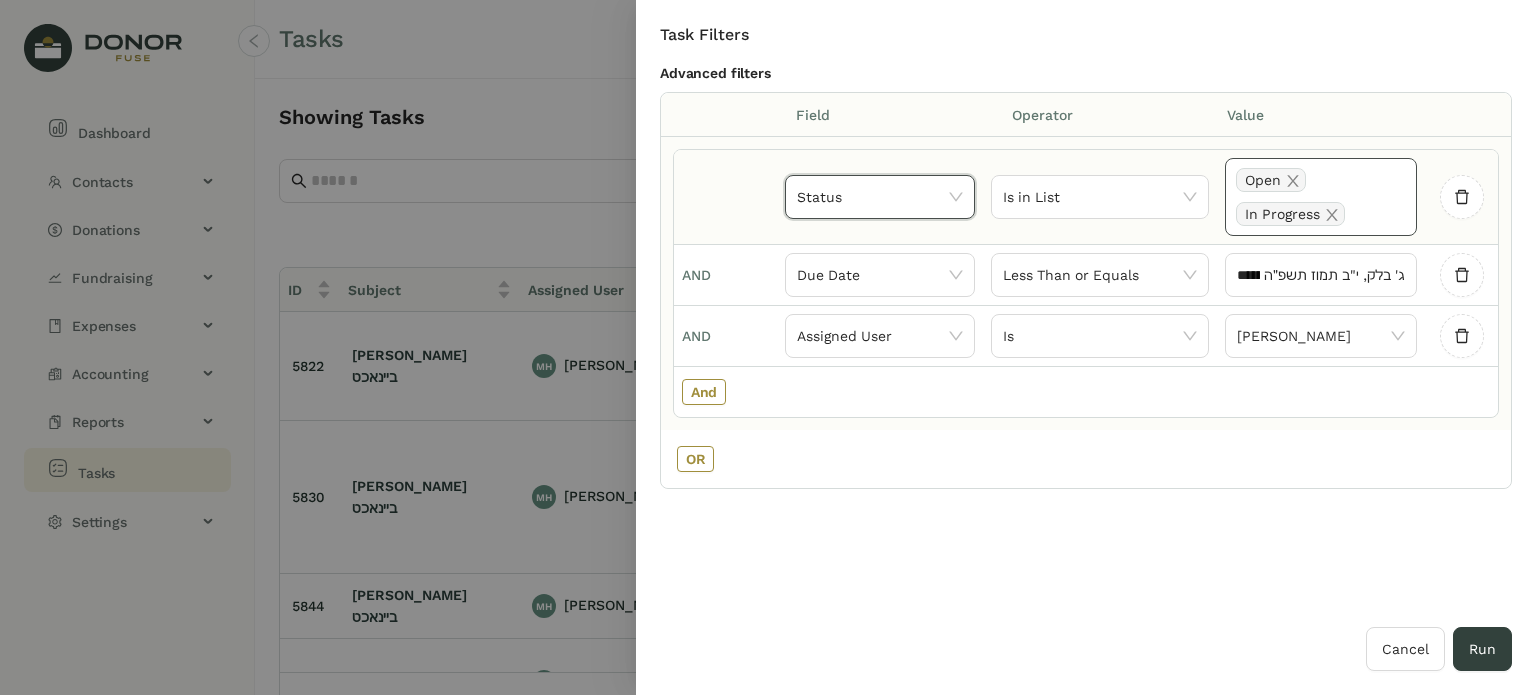 click on "Open In Progress" 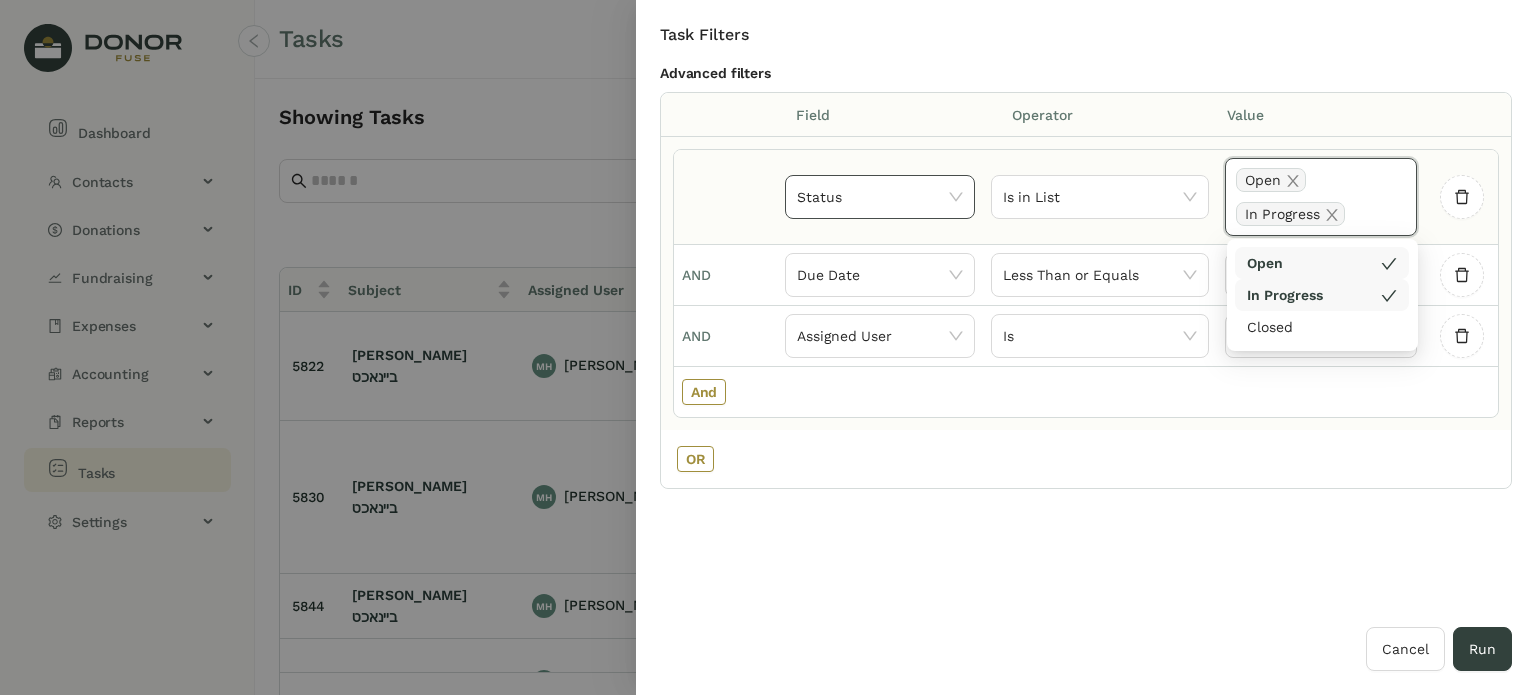 click on "Status" 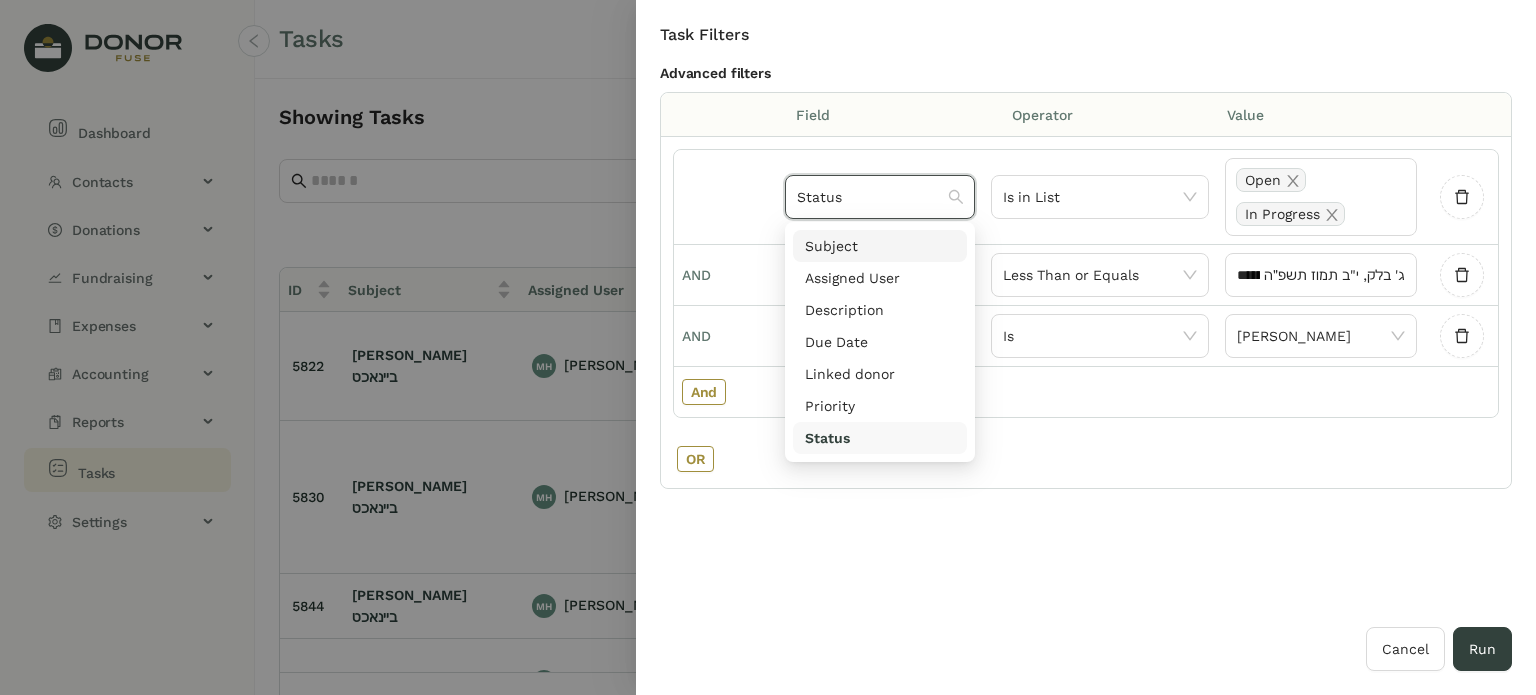 click on "Subject" at bounding box center [880, 246] 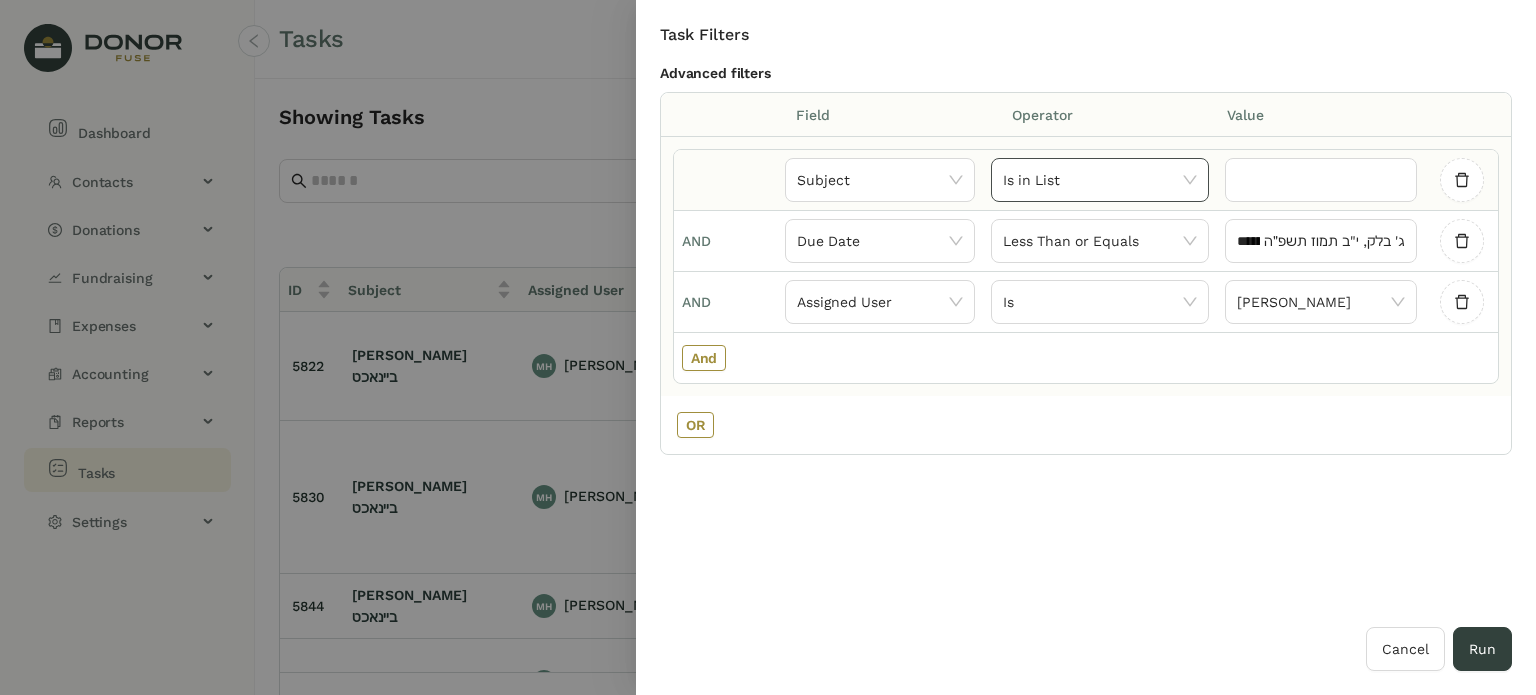 click 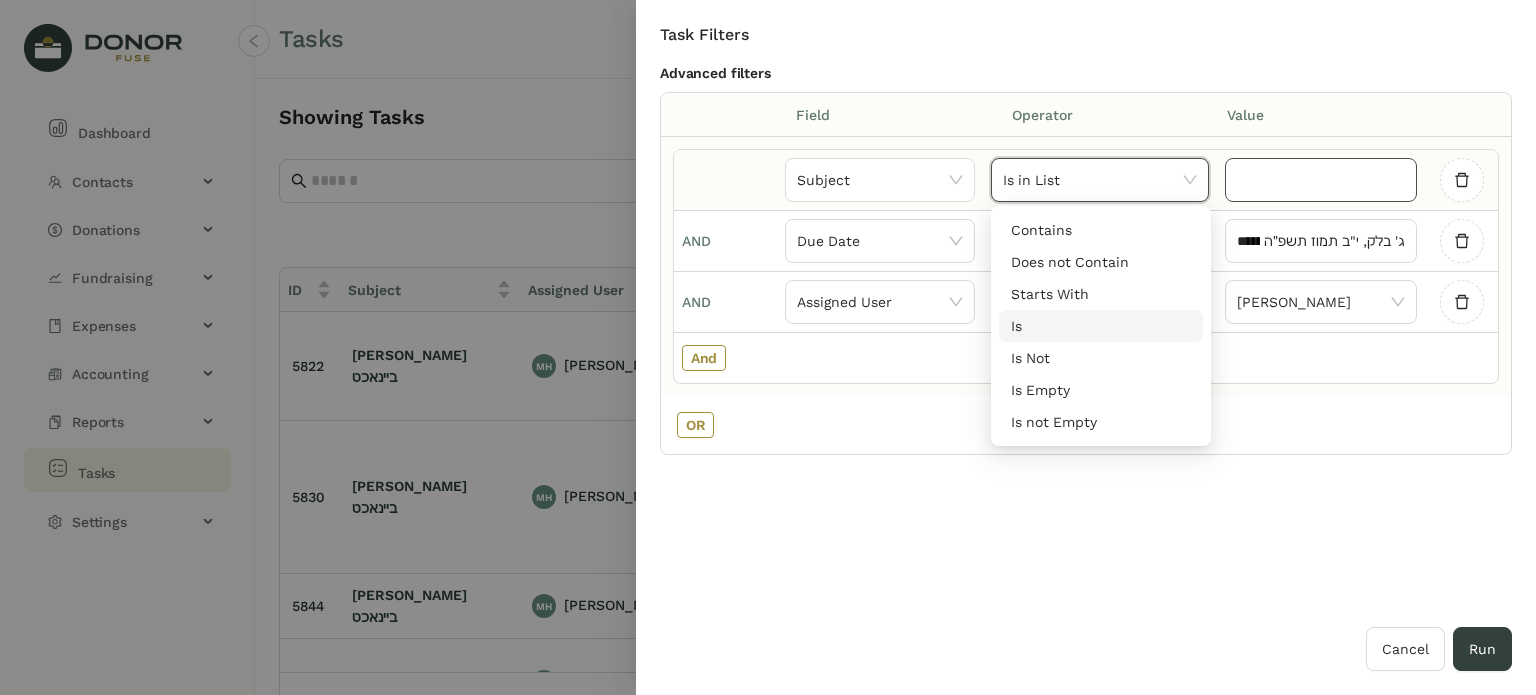 click 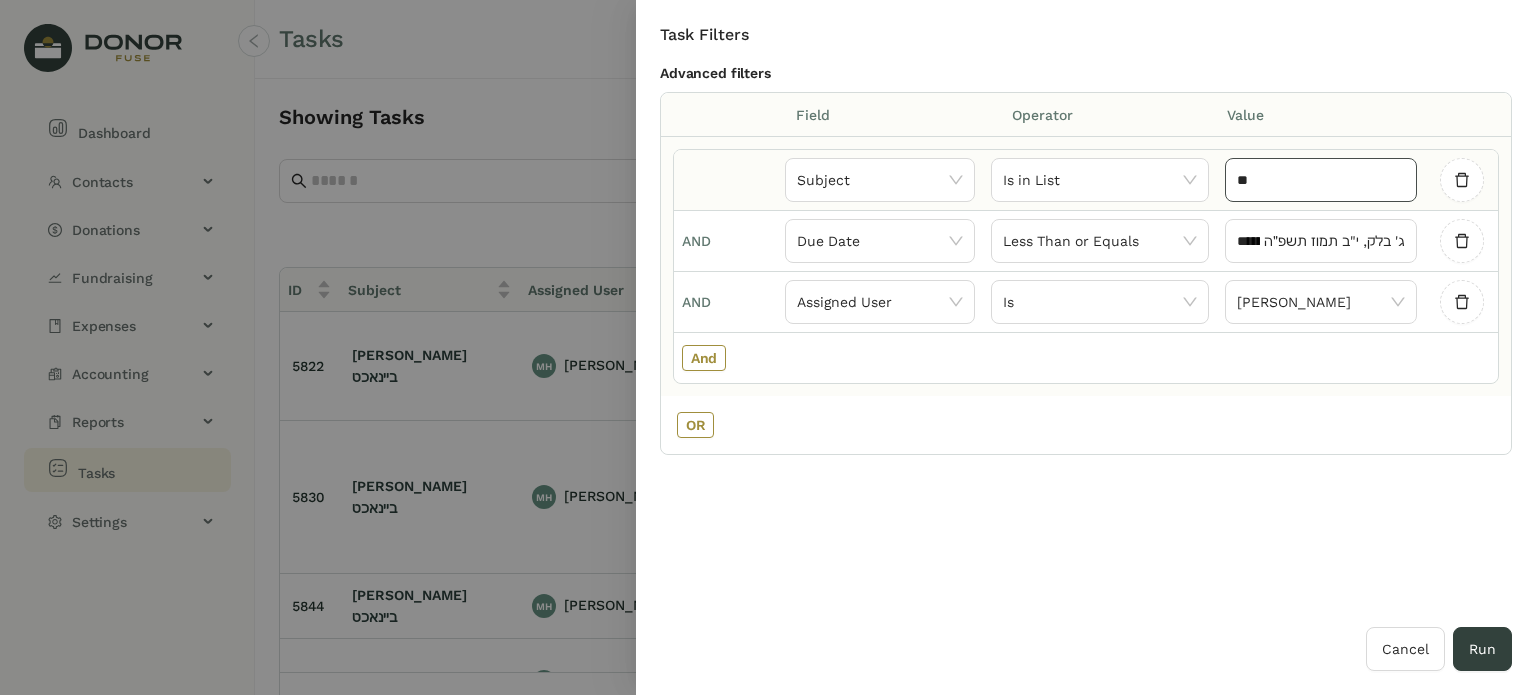 type on "*" 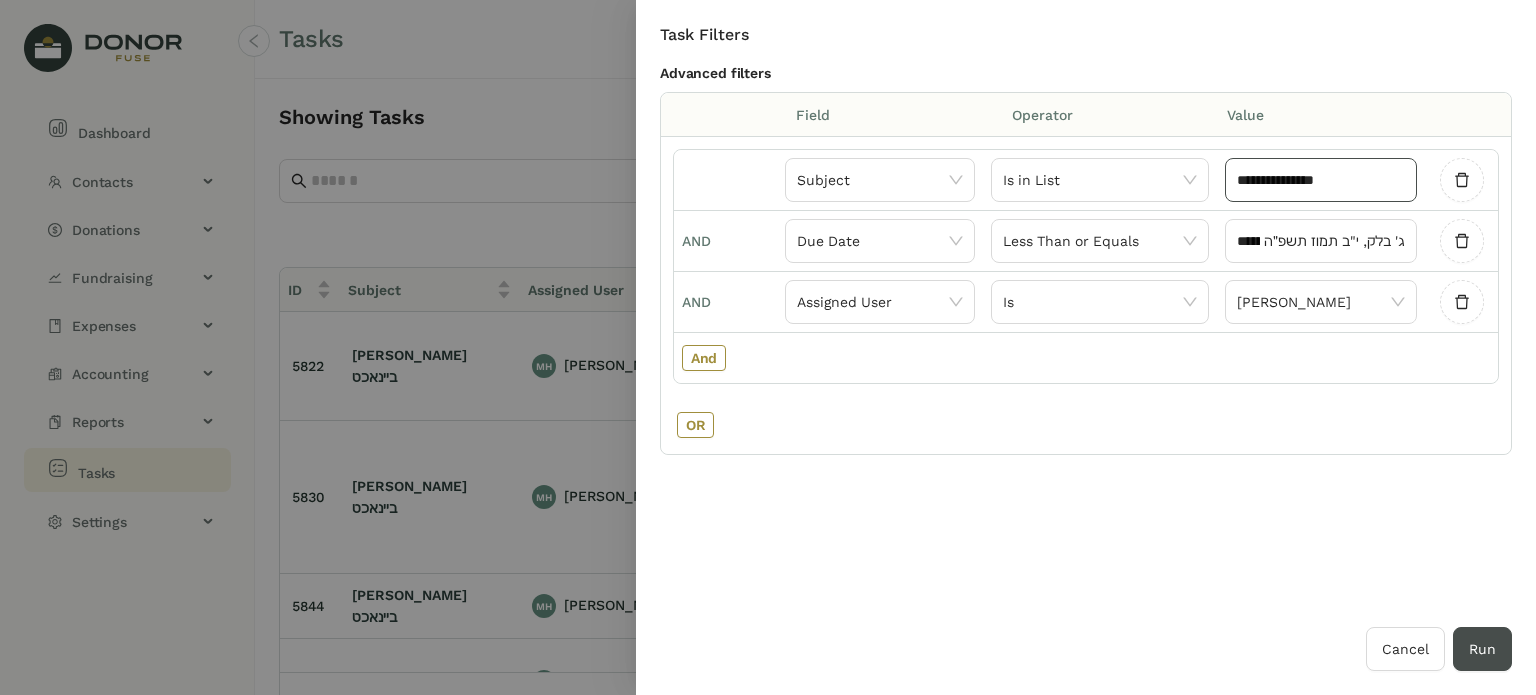 type on "**********" 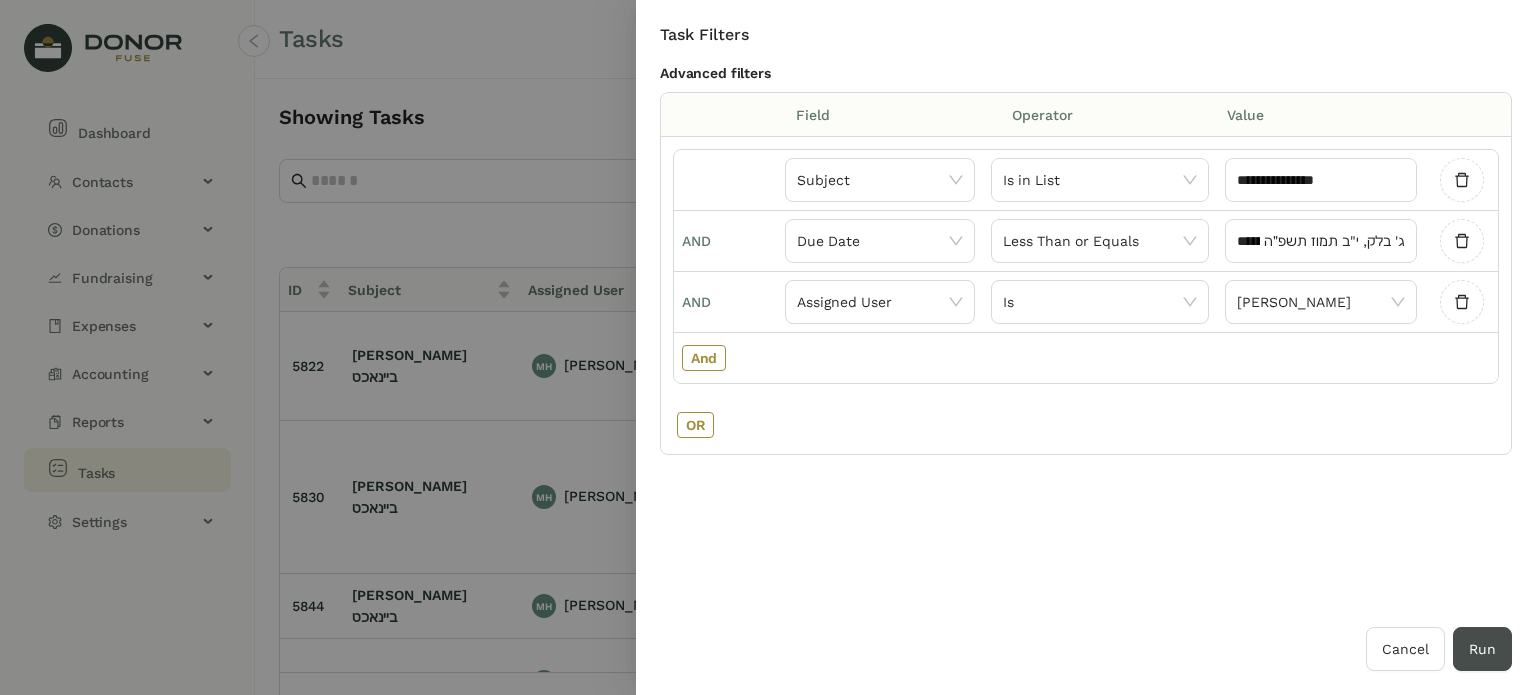 click on "Run" at bounding box center (1482, 649) 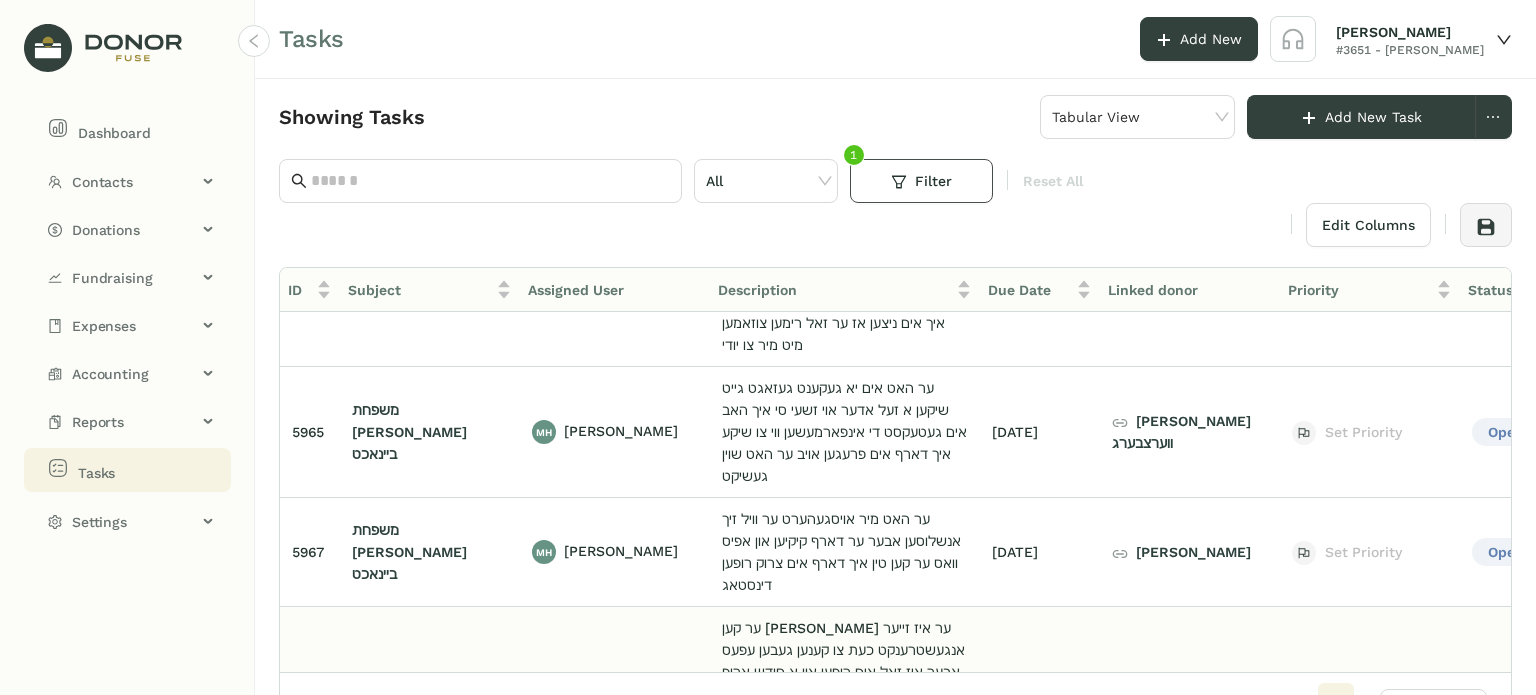 scroll, scrollTop: 0, scrollLeft: 0, axis: both 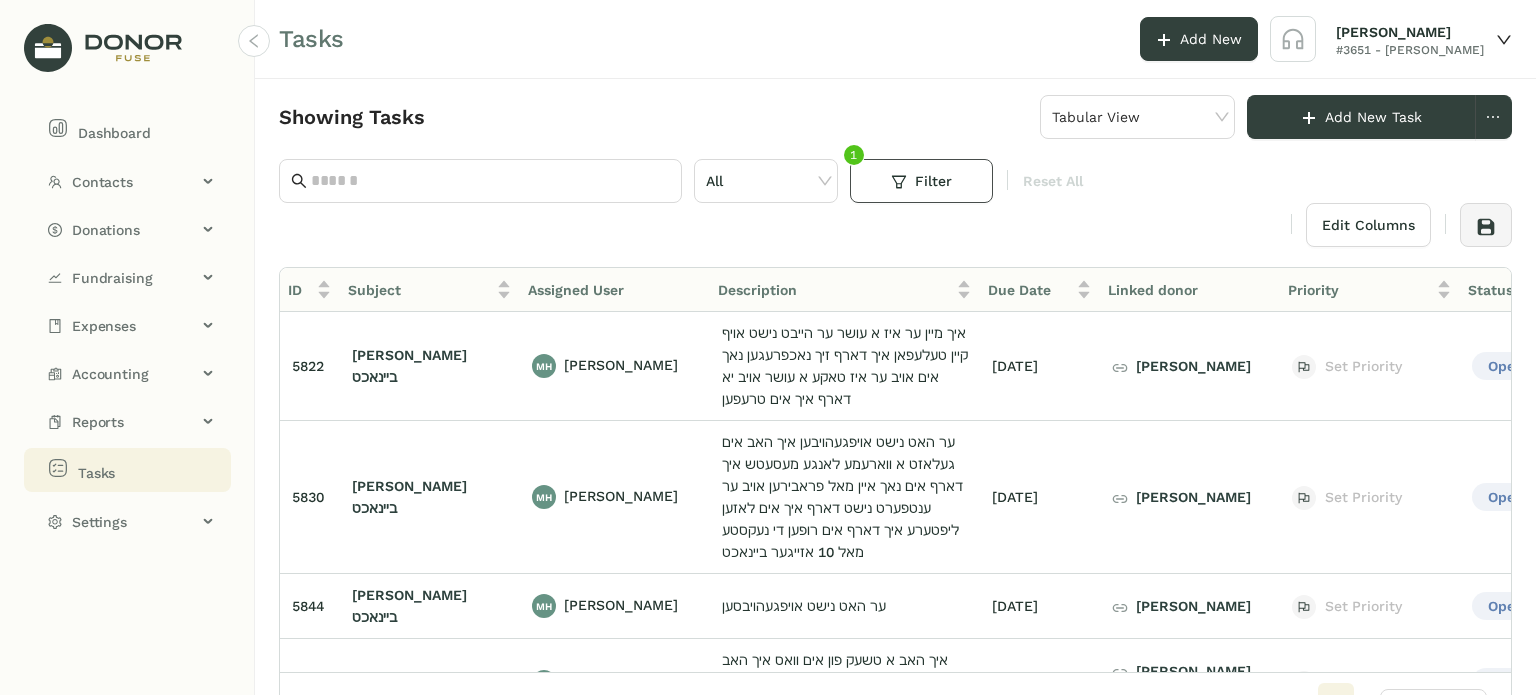 click on "Filter" 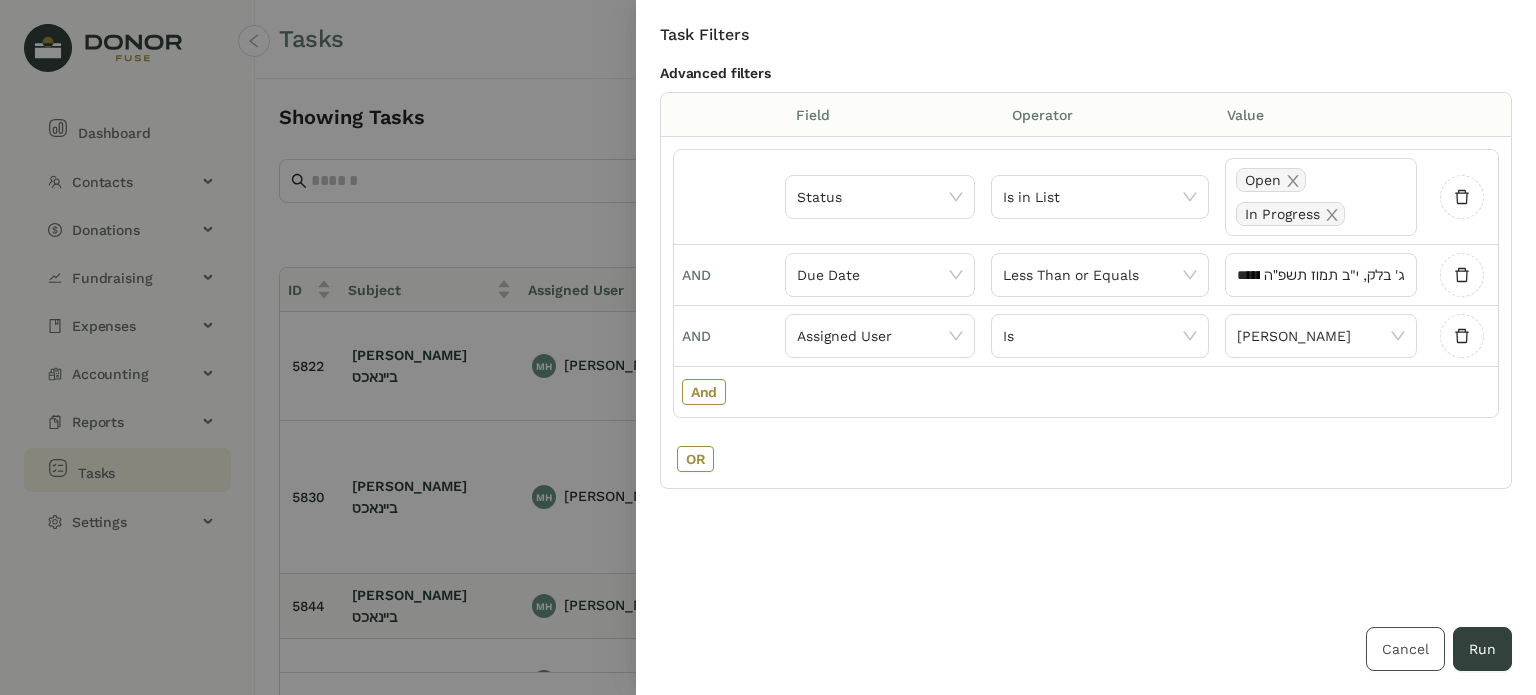 drag, startPoint x: 1396, startPoint y: 659, endPoint x: 1341, endPoint y: 610, distance: 73.661385 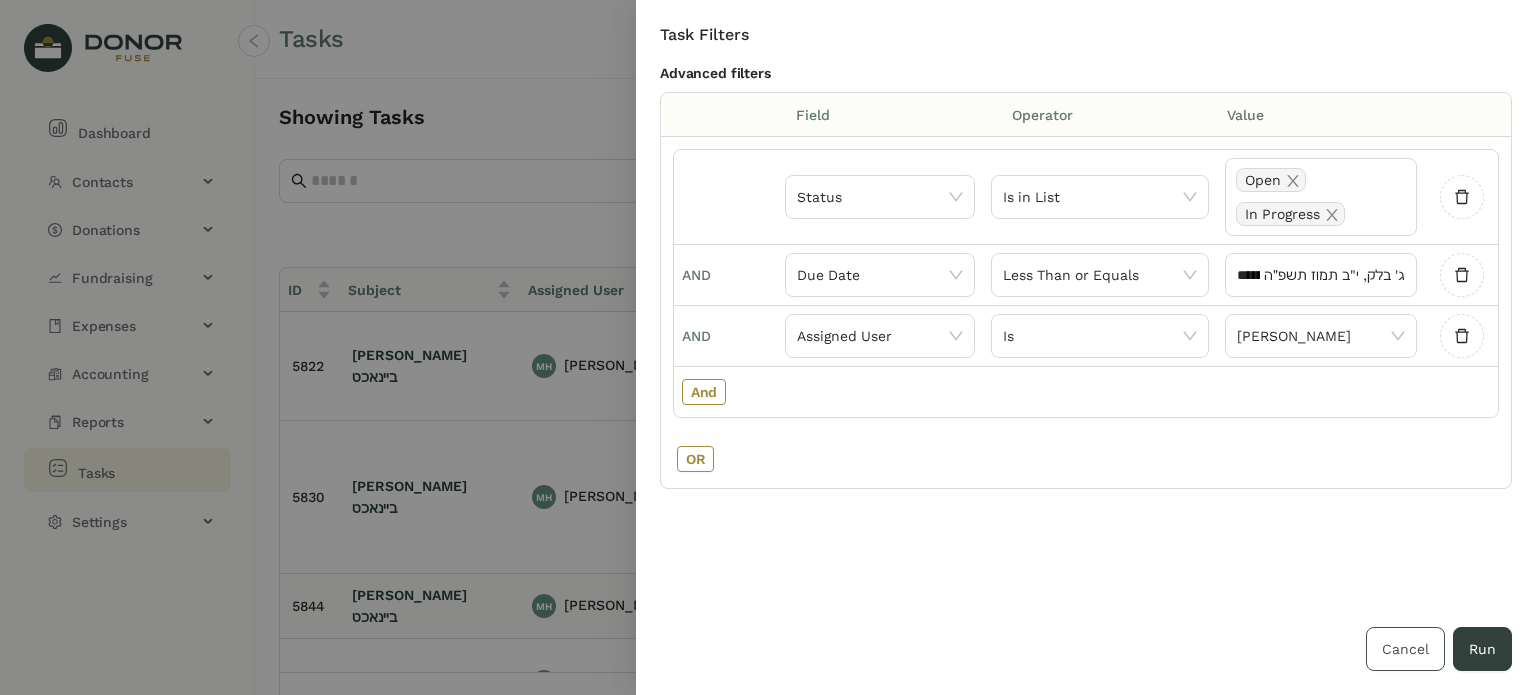 click on "Cancel" at bounding box center (1405, 649) 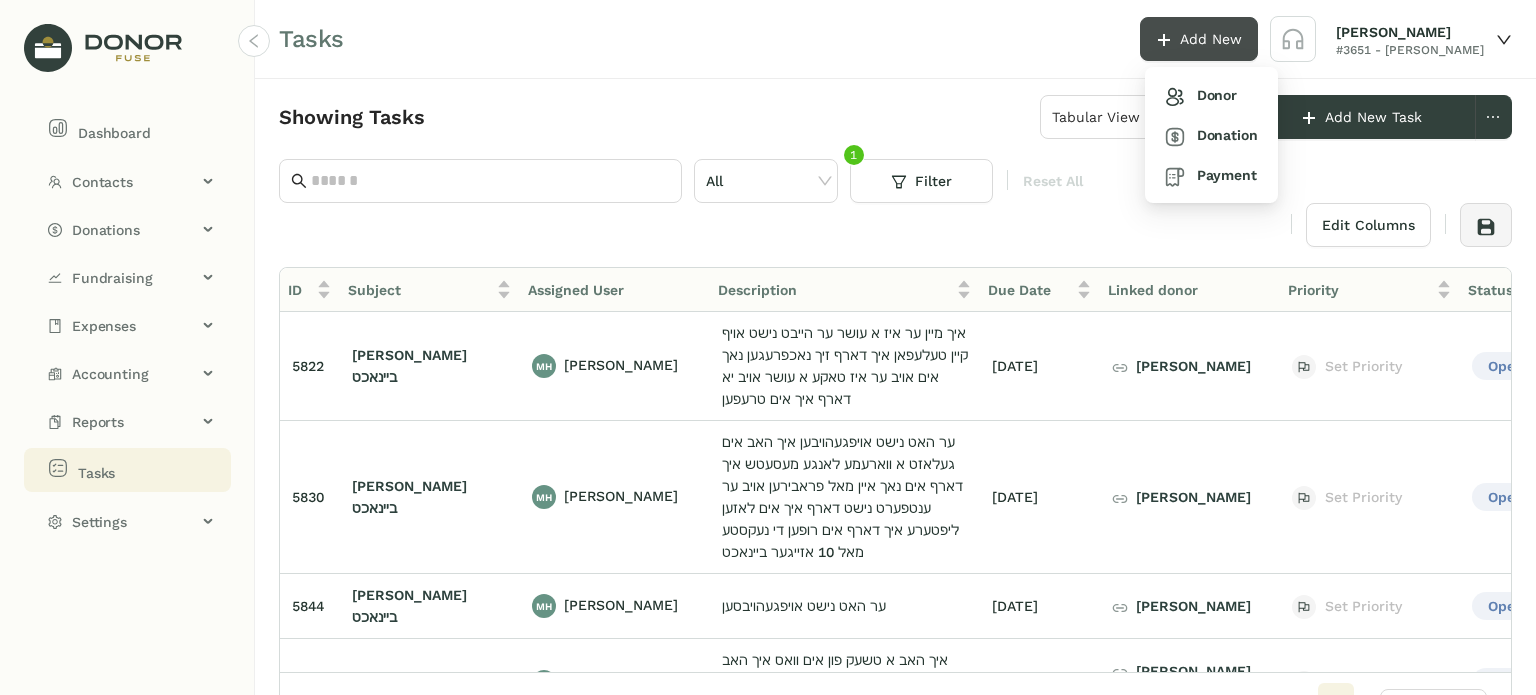 click on "Add New" 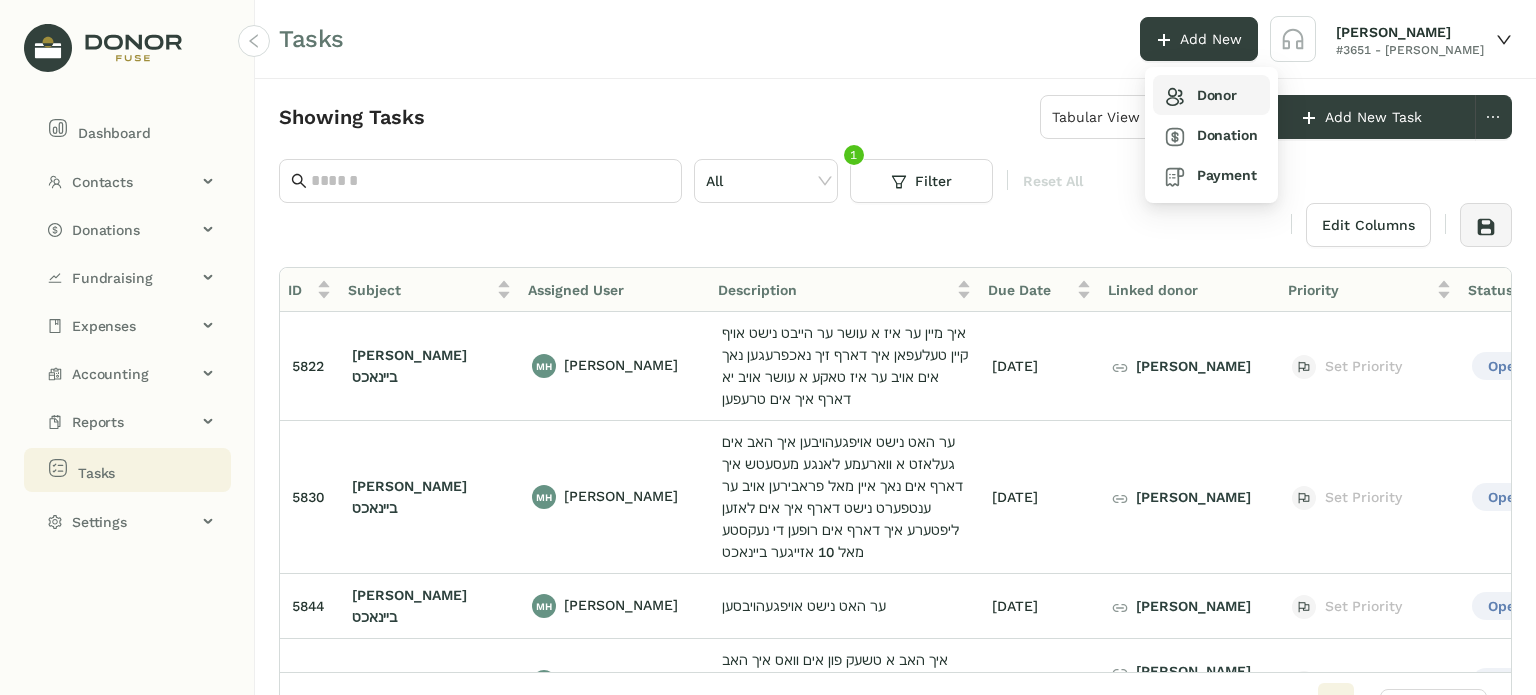 click on "Donor" at bounding box center (1201, 95) 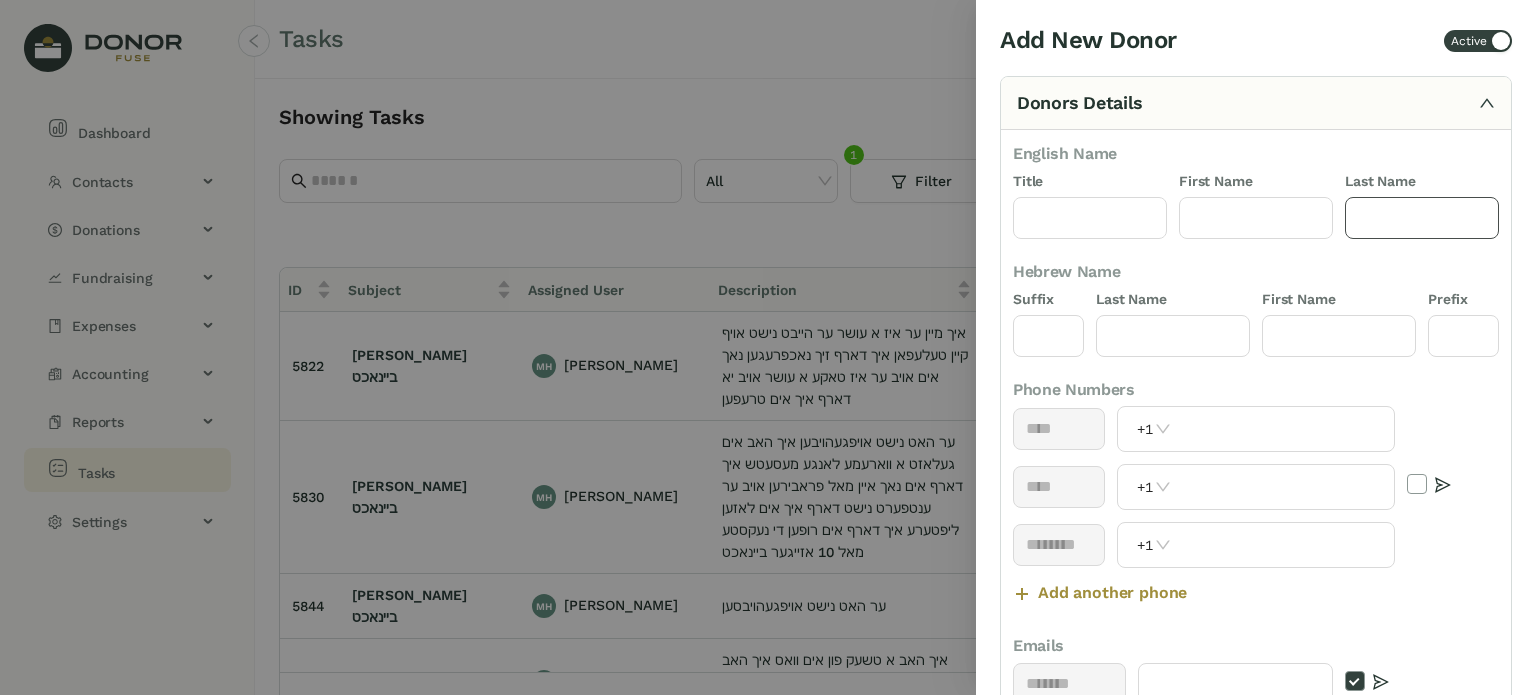 click 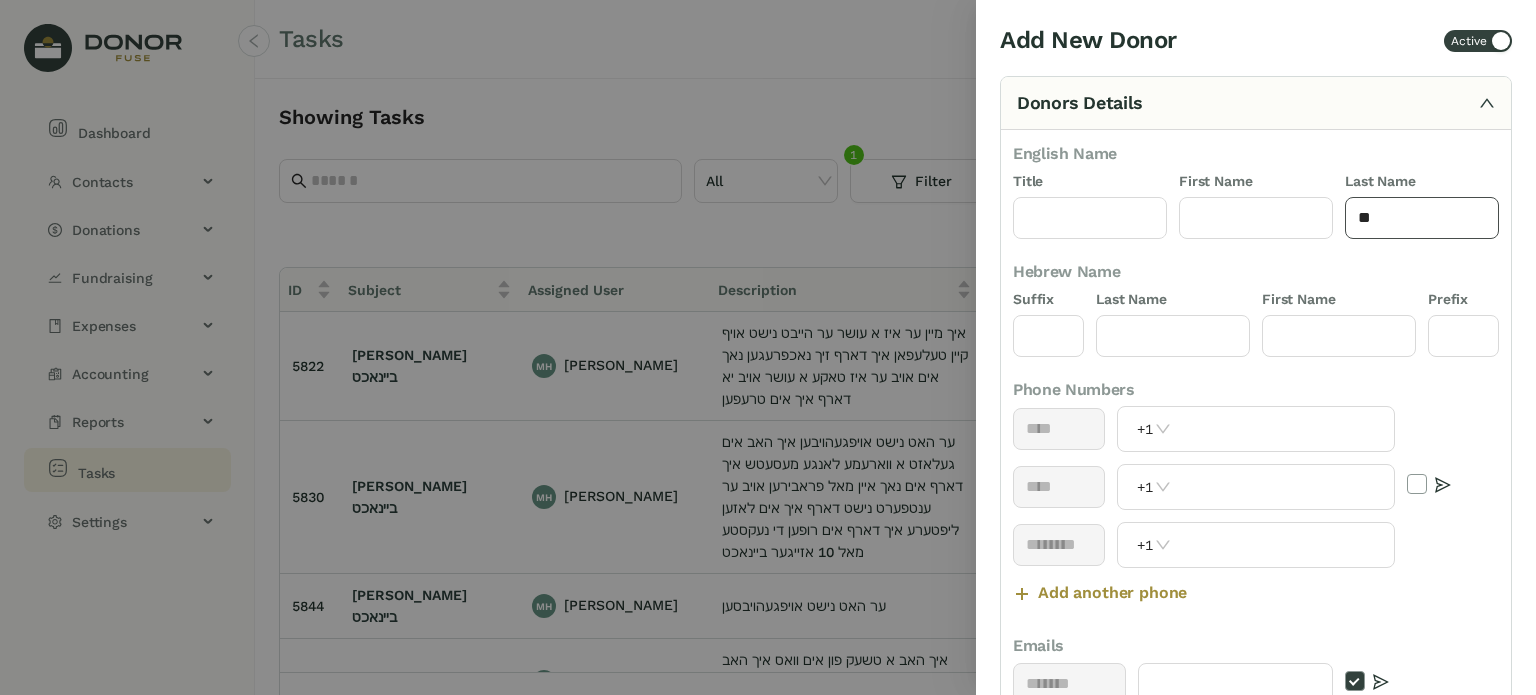 type on "*" 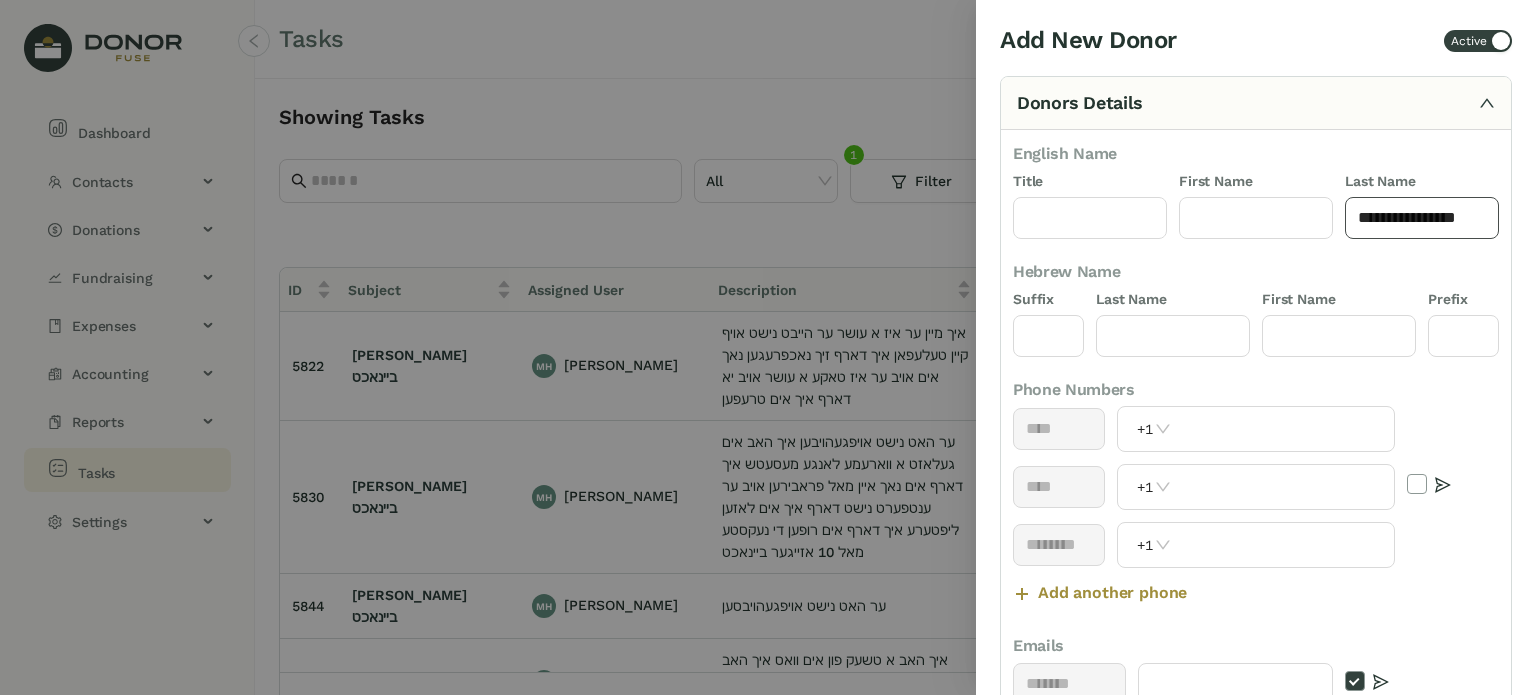 click on "**********" 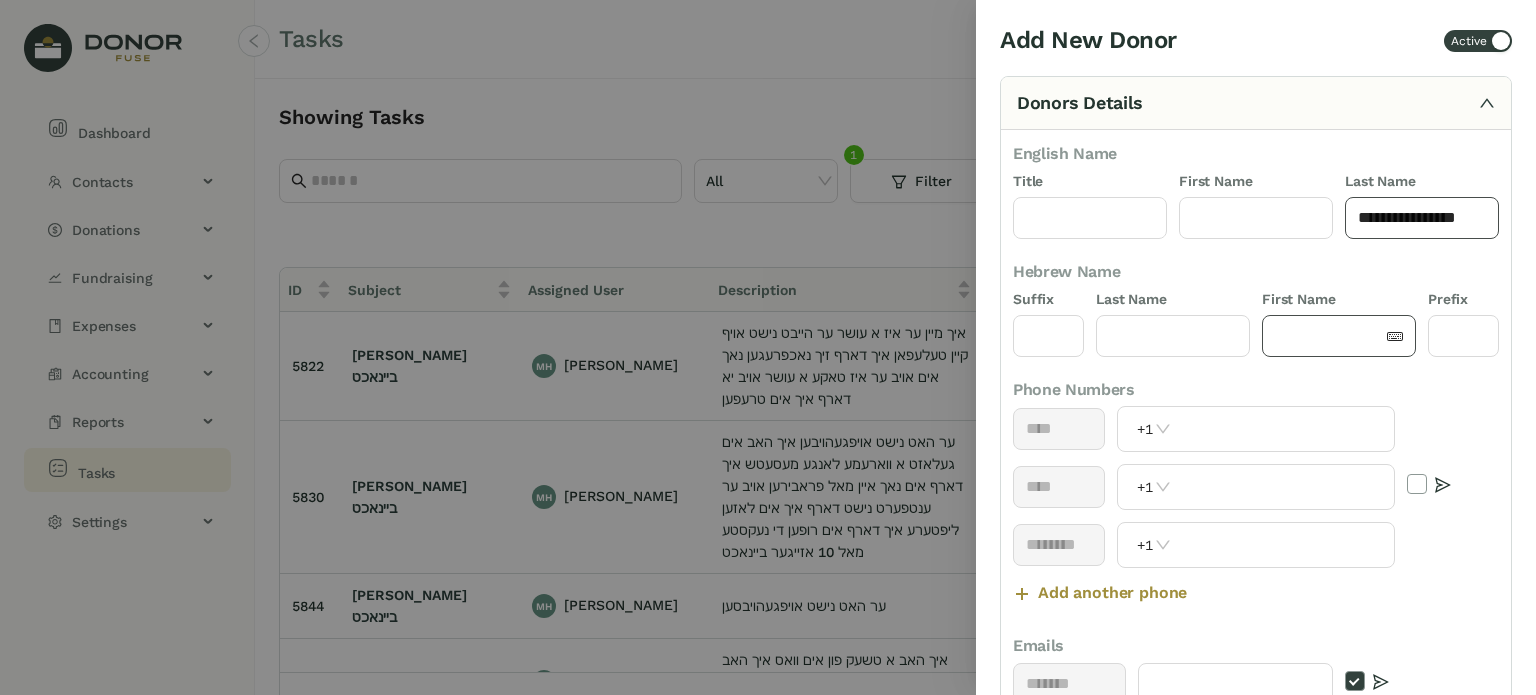 type on "**********" 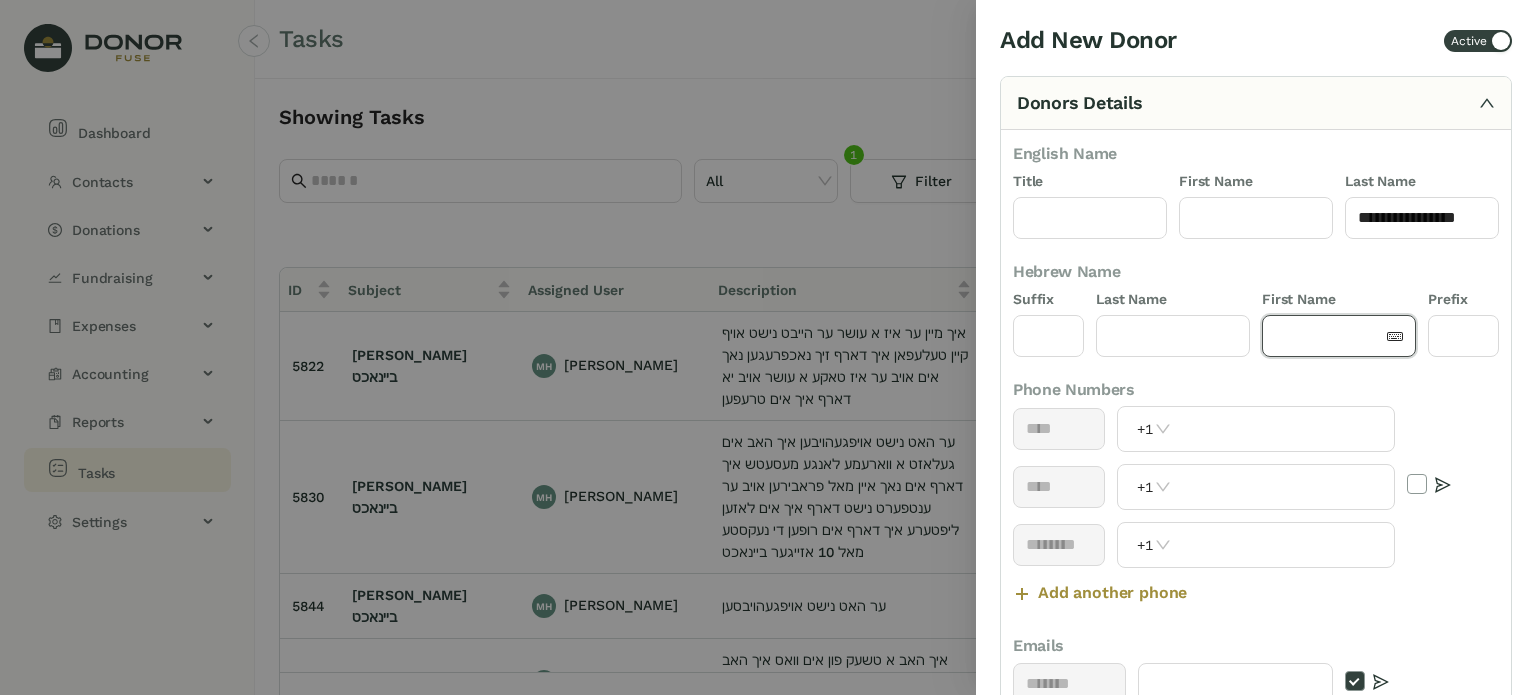 click 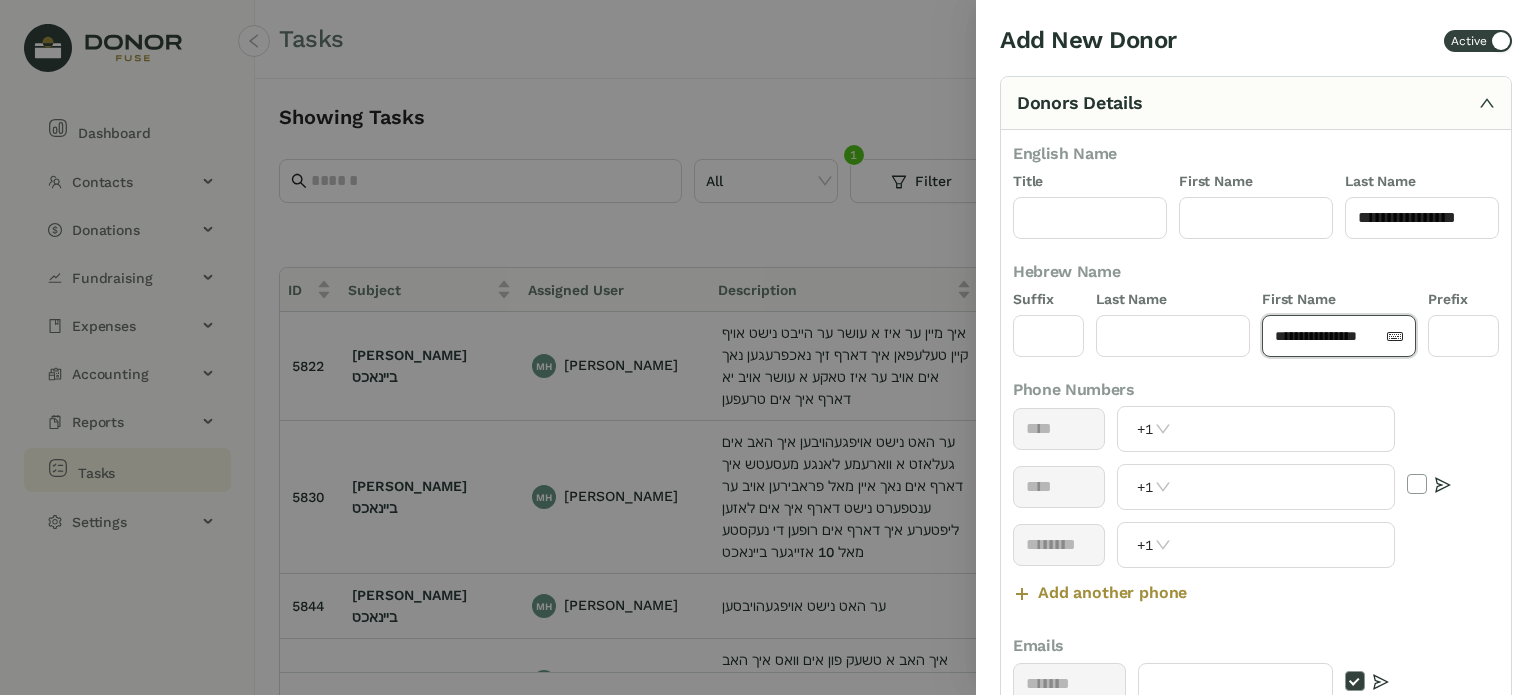 click on "**********" 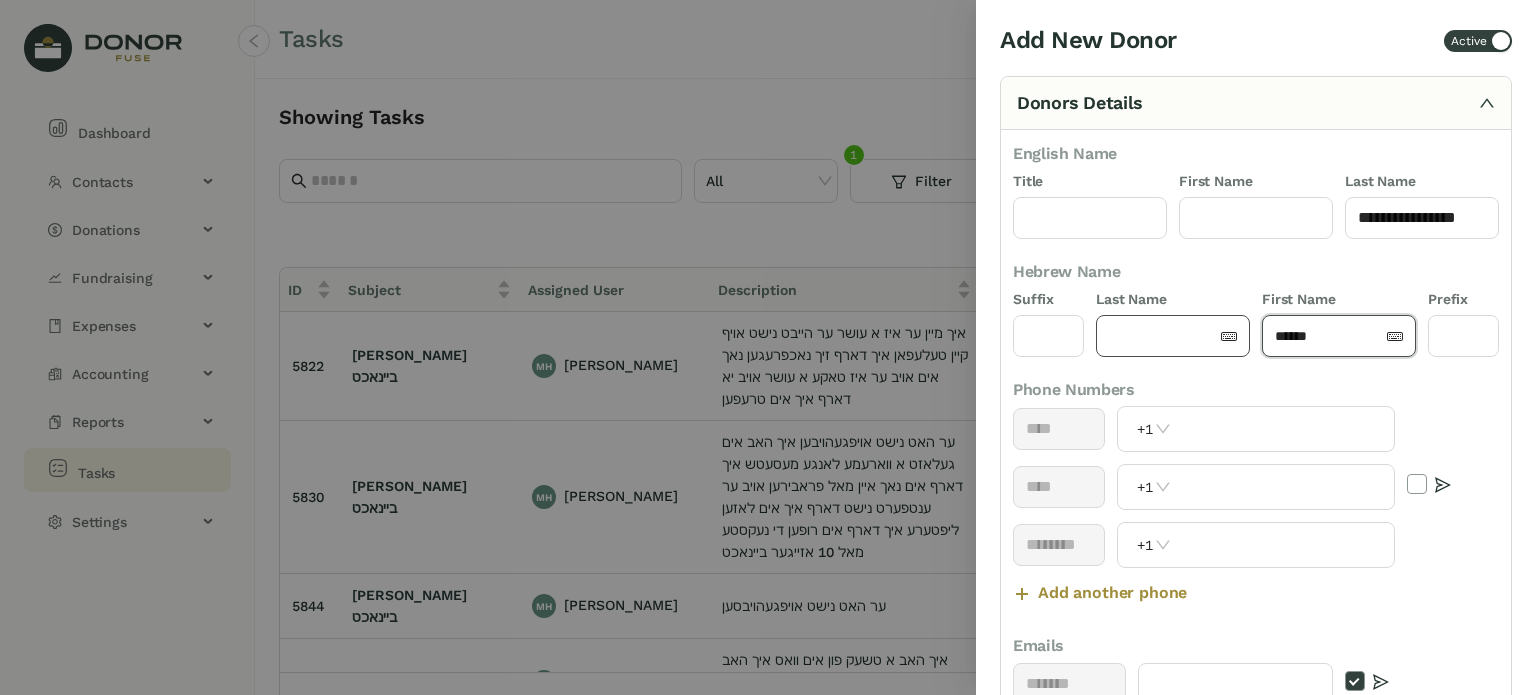 type on "*****" 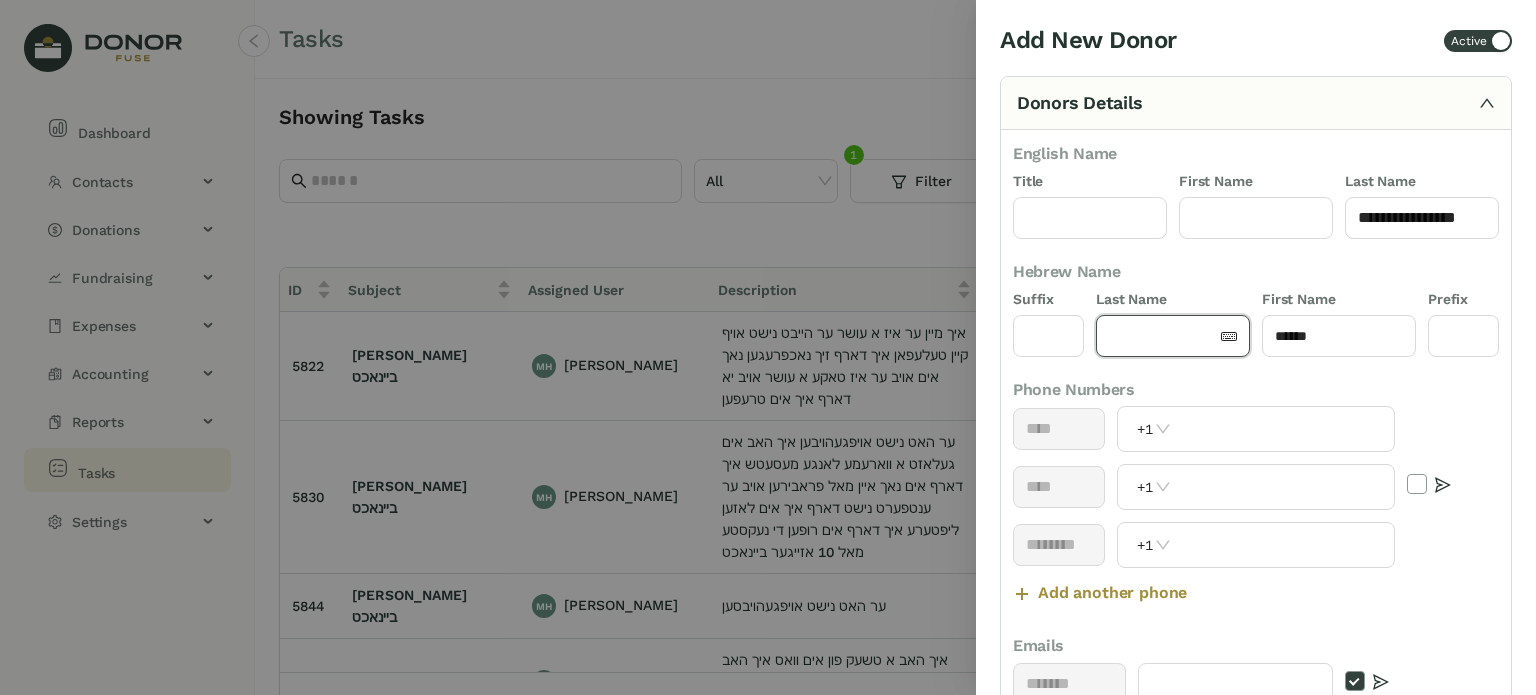 paste on "**********" 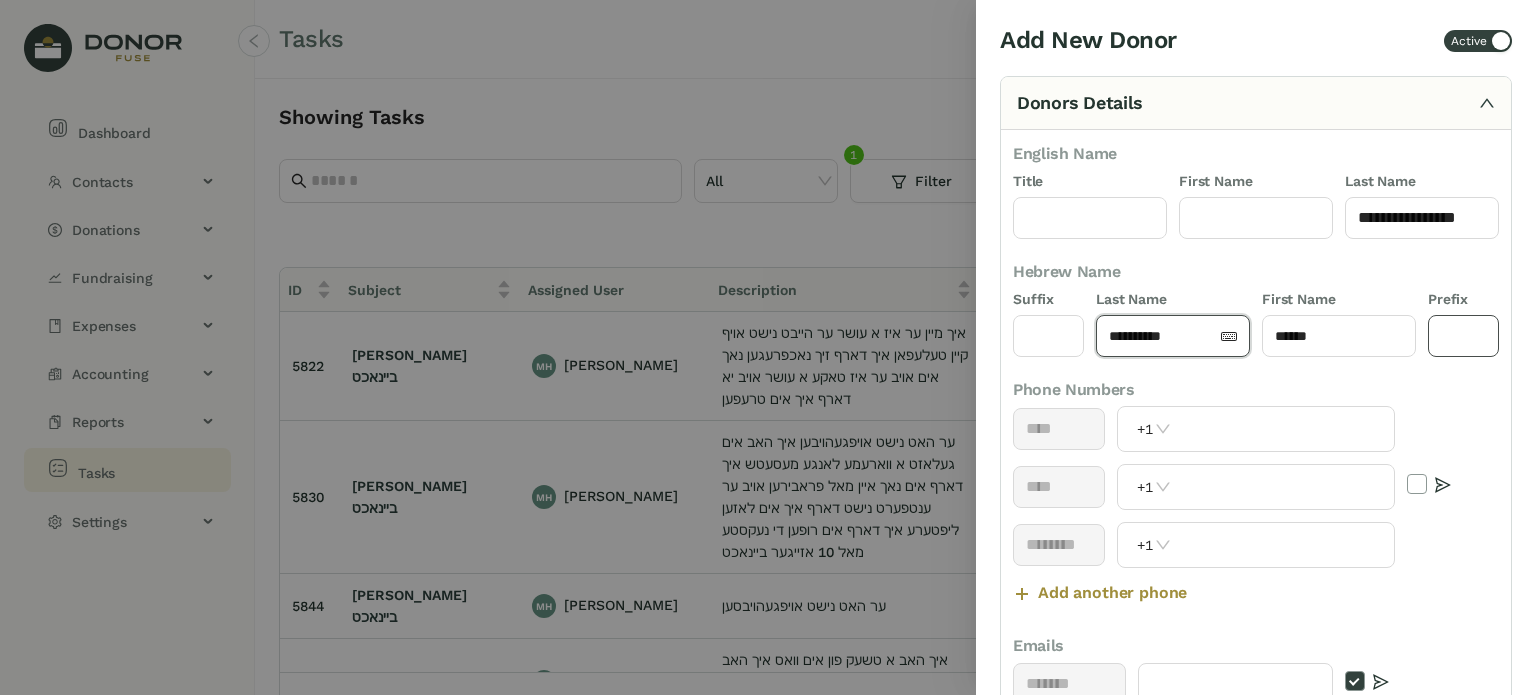 type on "**********" 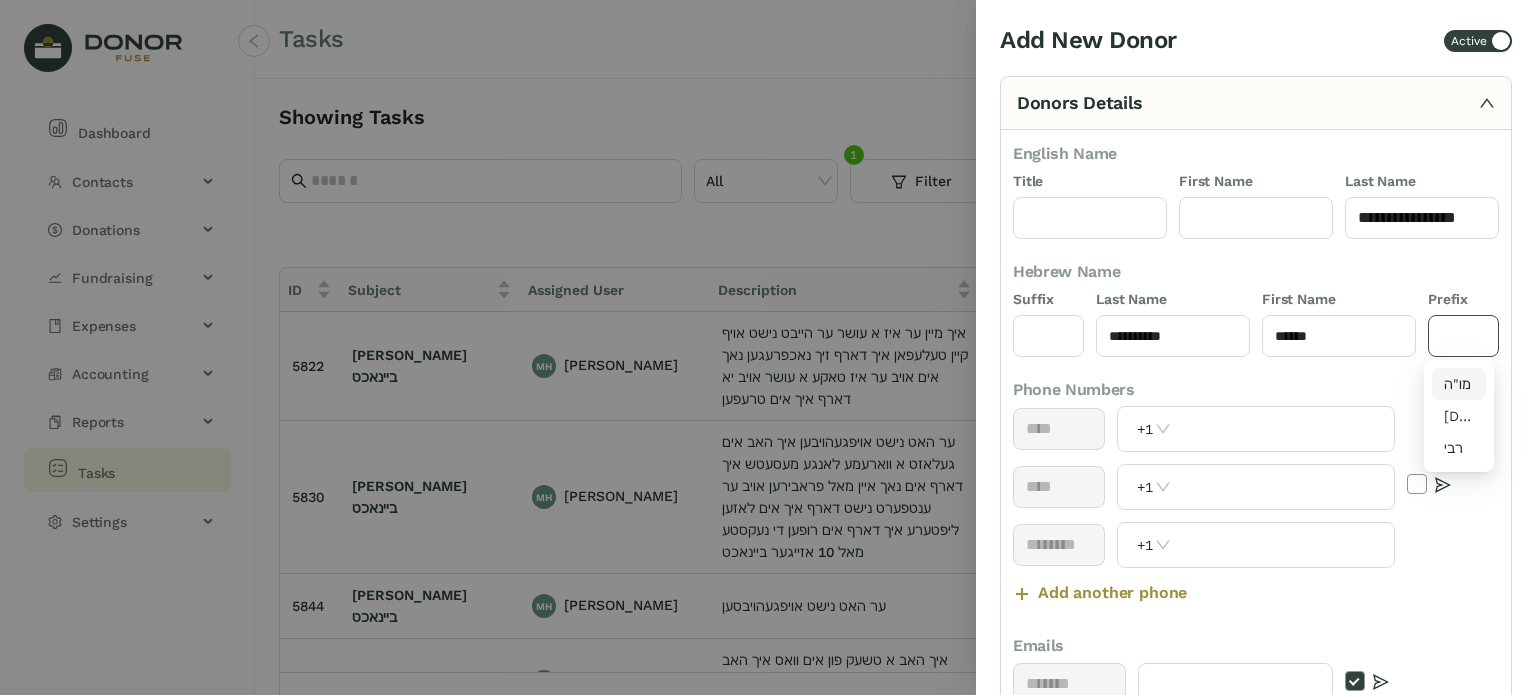 click on "מו"ה" at bounding box center (1459, 384) 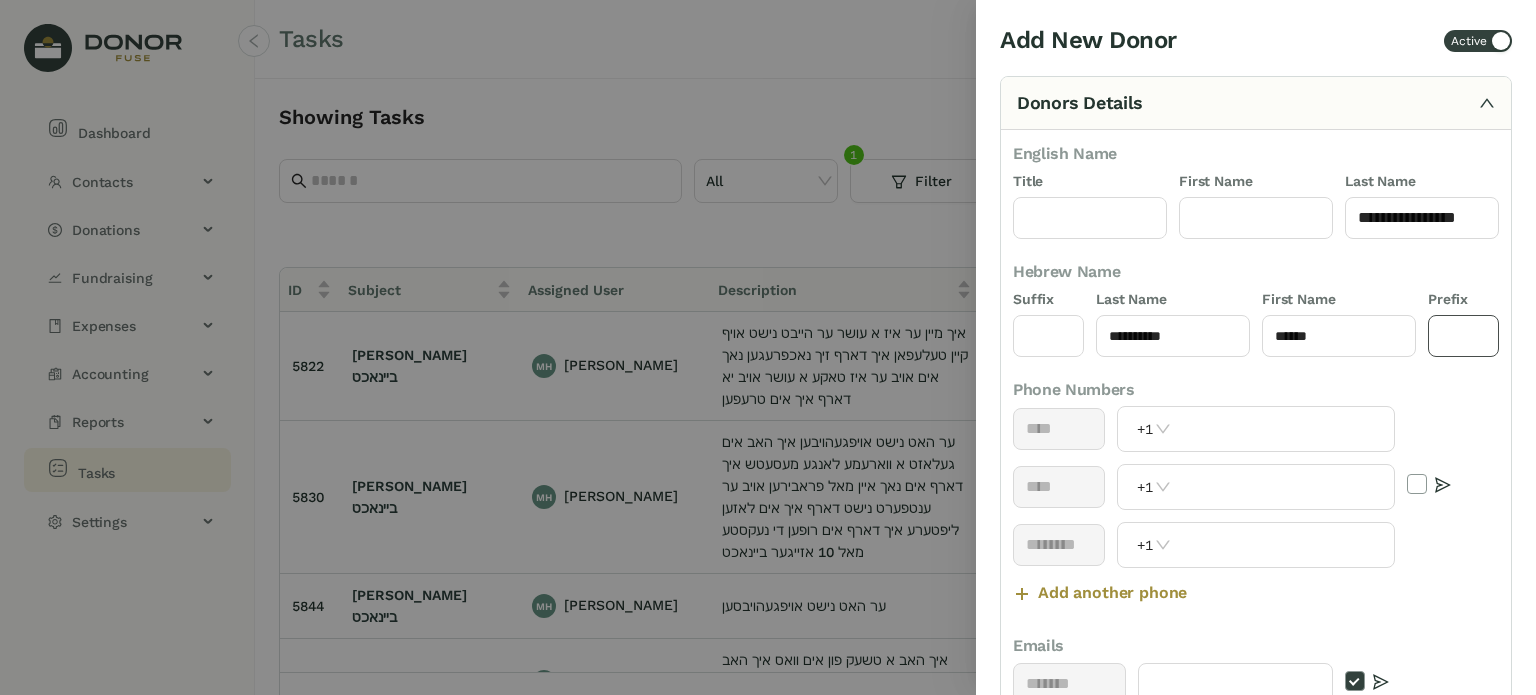 type on "****" 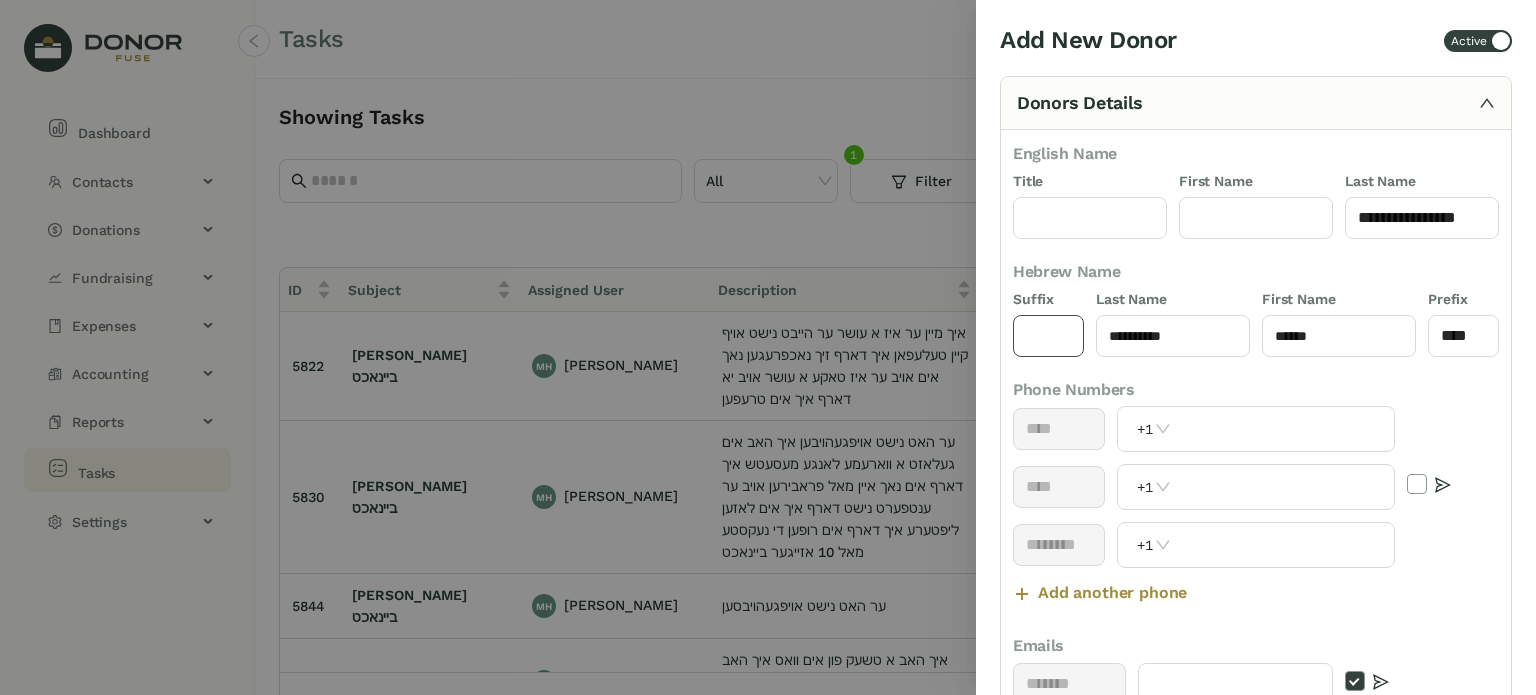 click 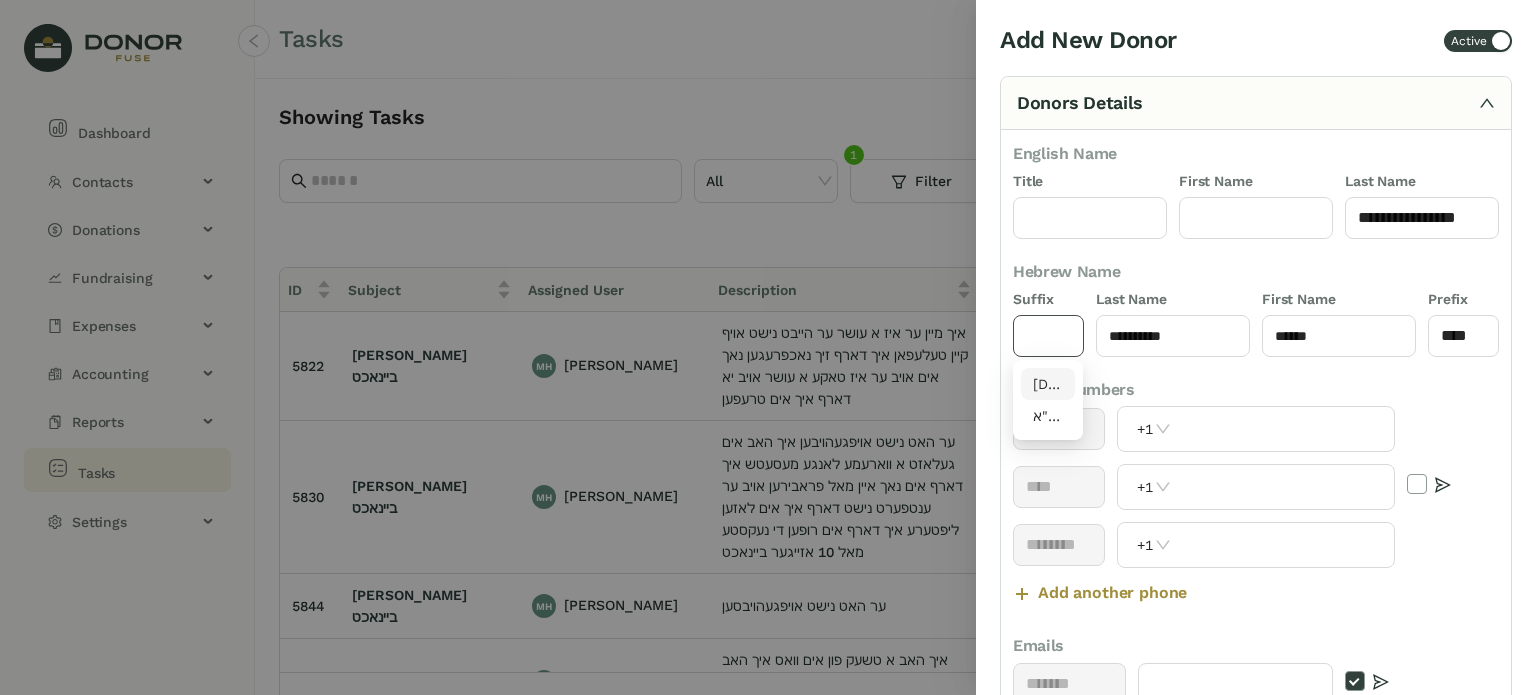 click on "[DEMOGRAPHIC_DATA]"ו" at bounding box center [1048, 384] 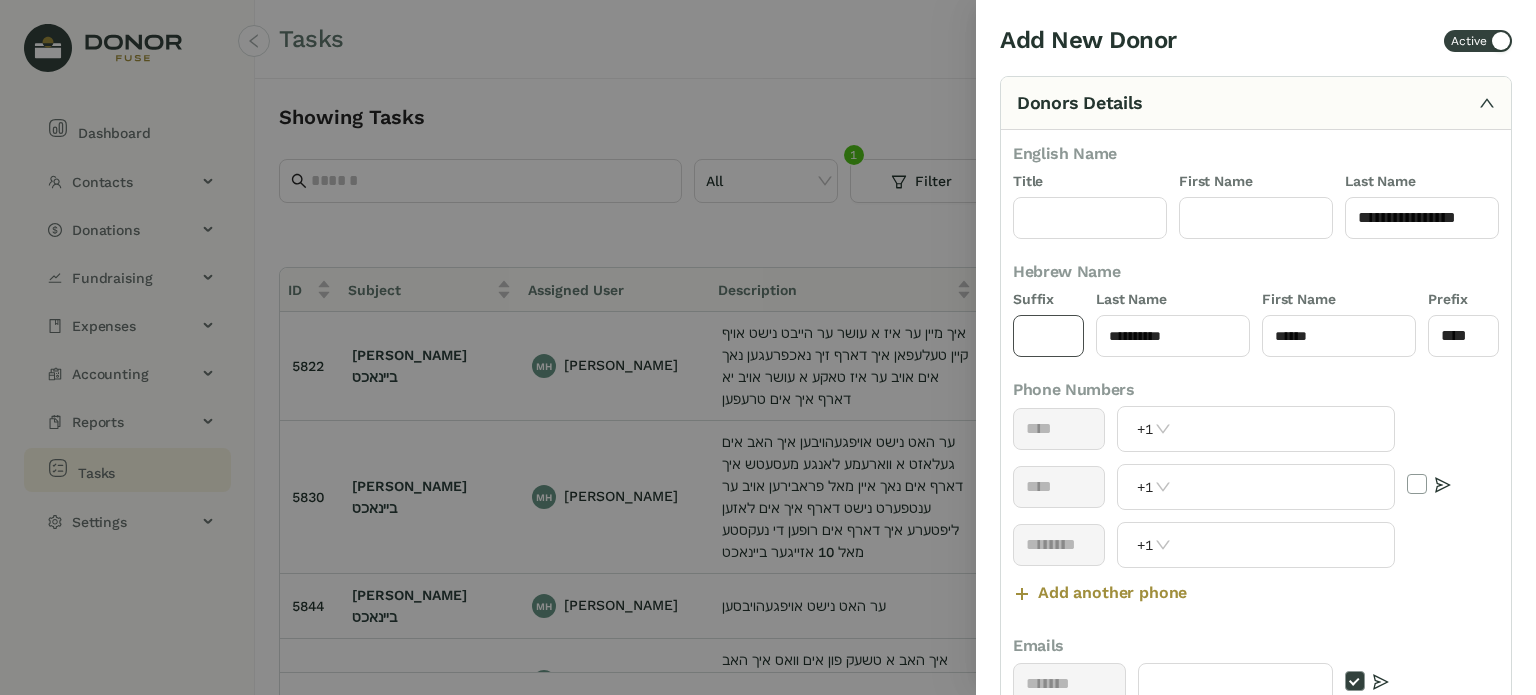 type on "****" 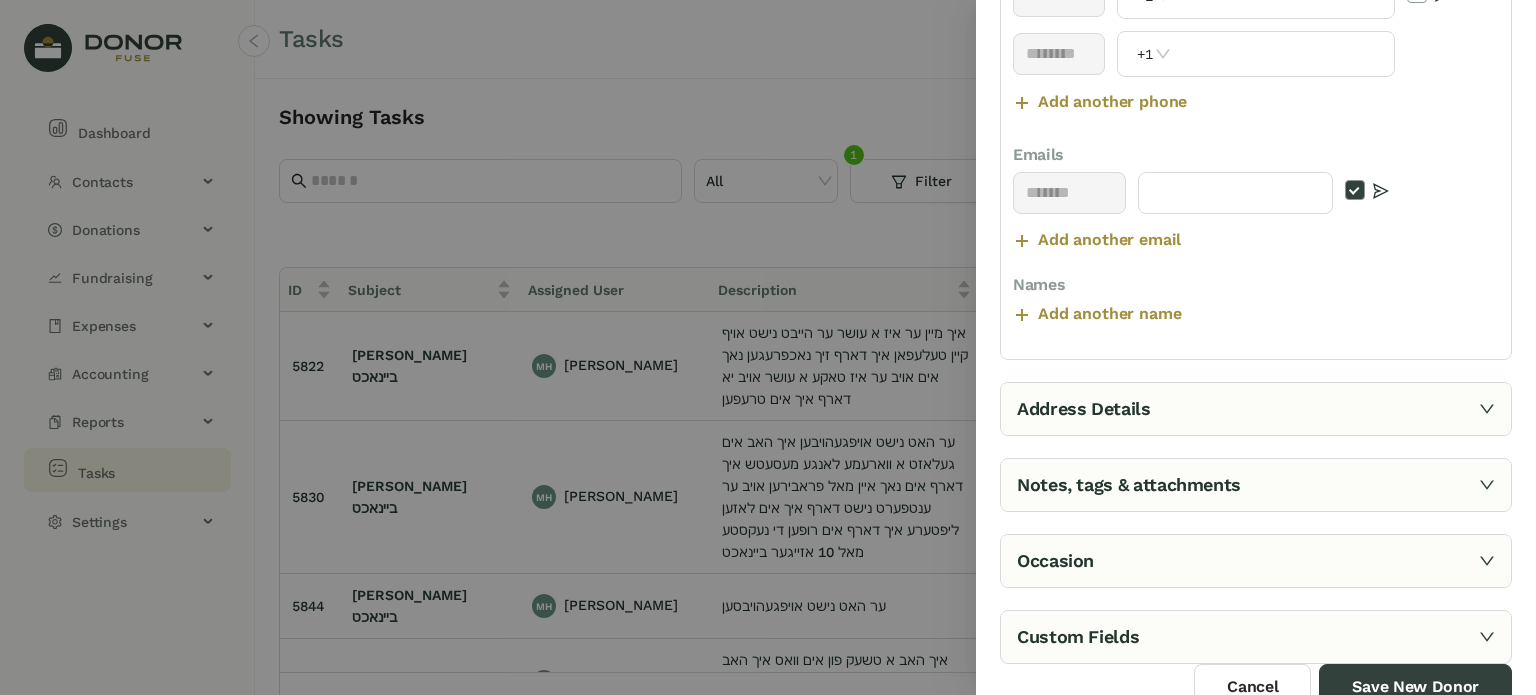 scroll, scrollTop: 500, scrollLeft: 0, axis: vertical 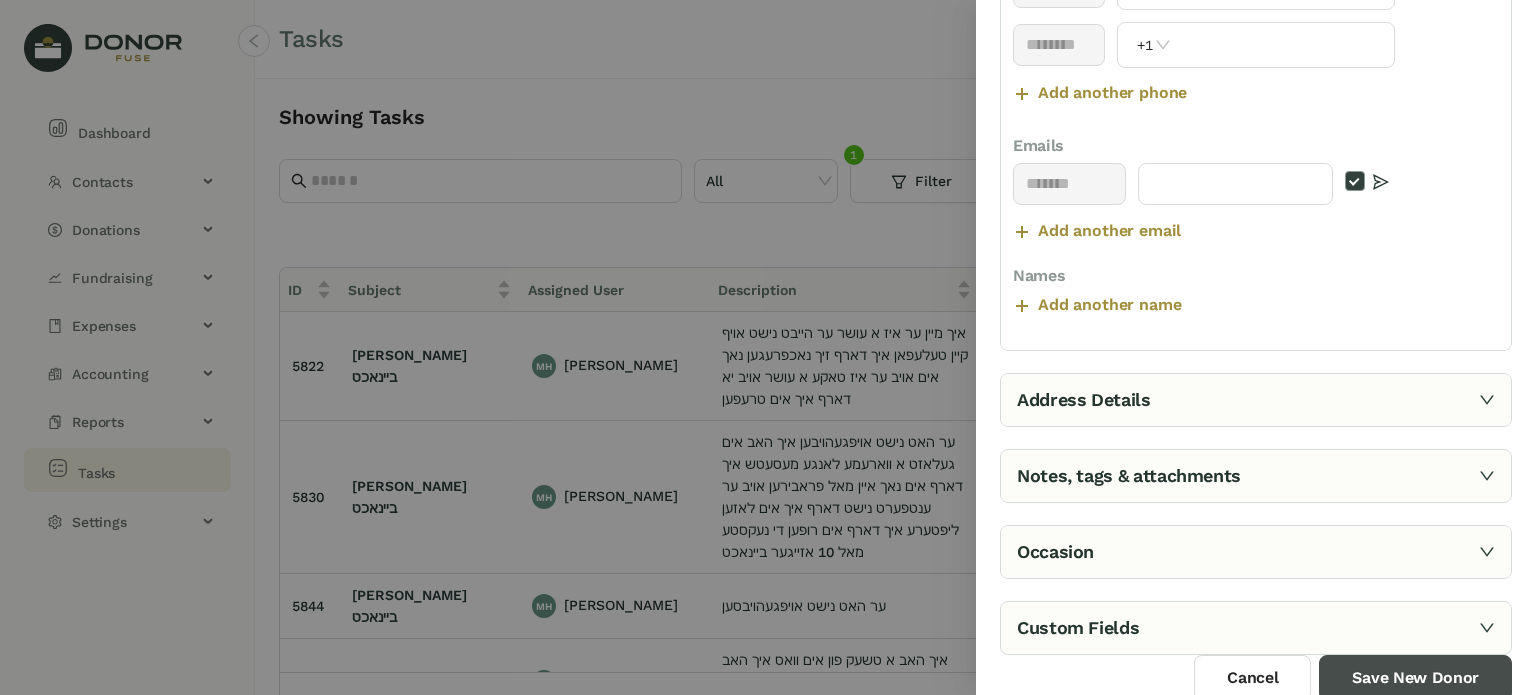 click on "Save New Donor" at bounding box center [1415, 678] 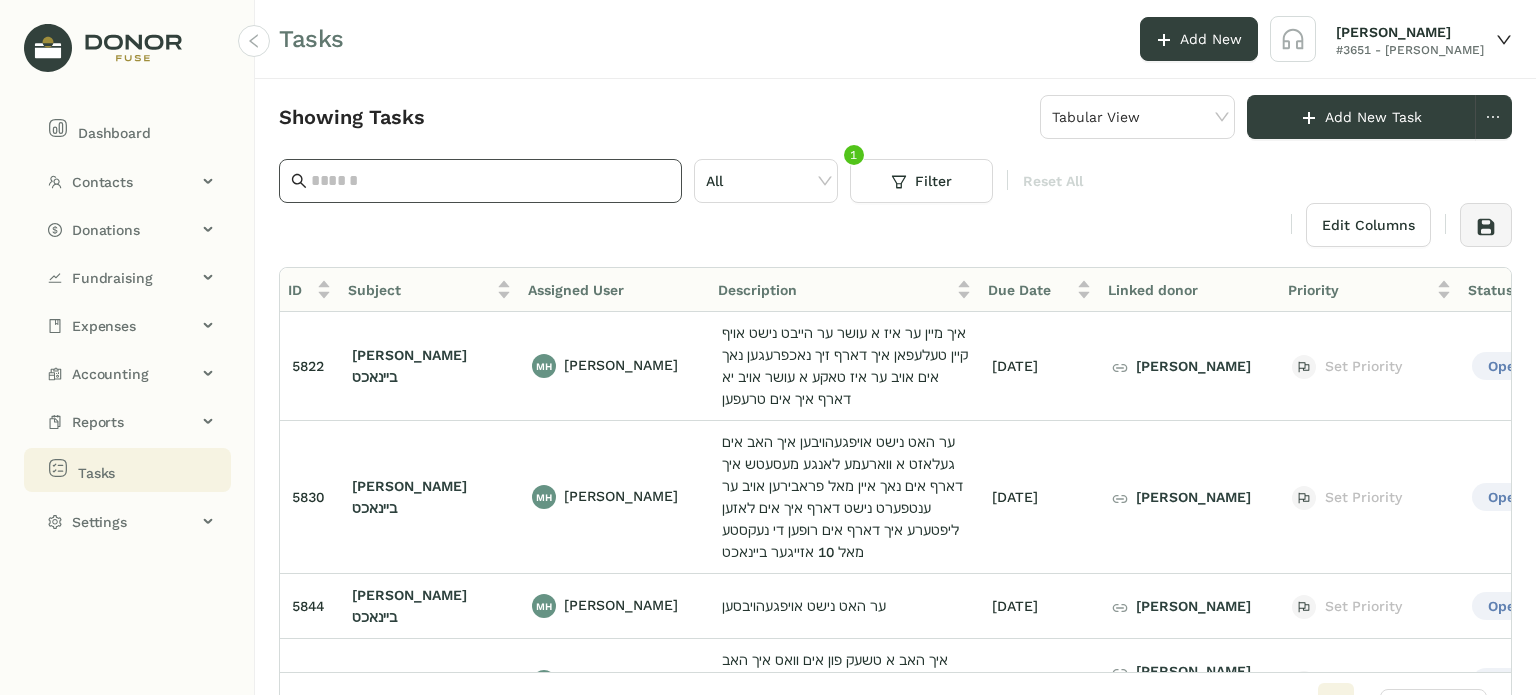 click 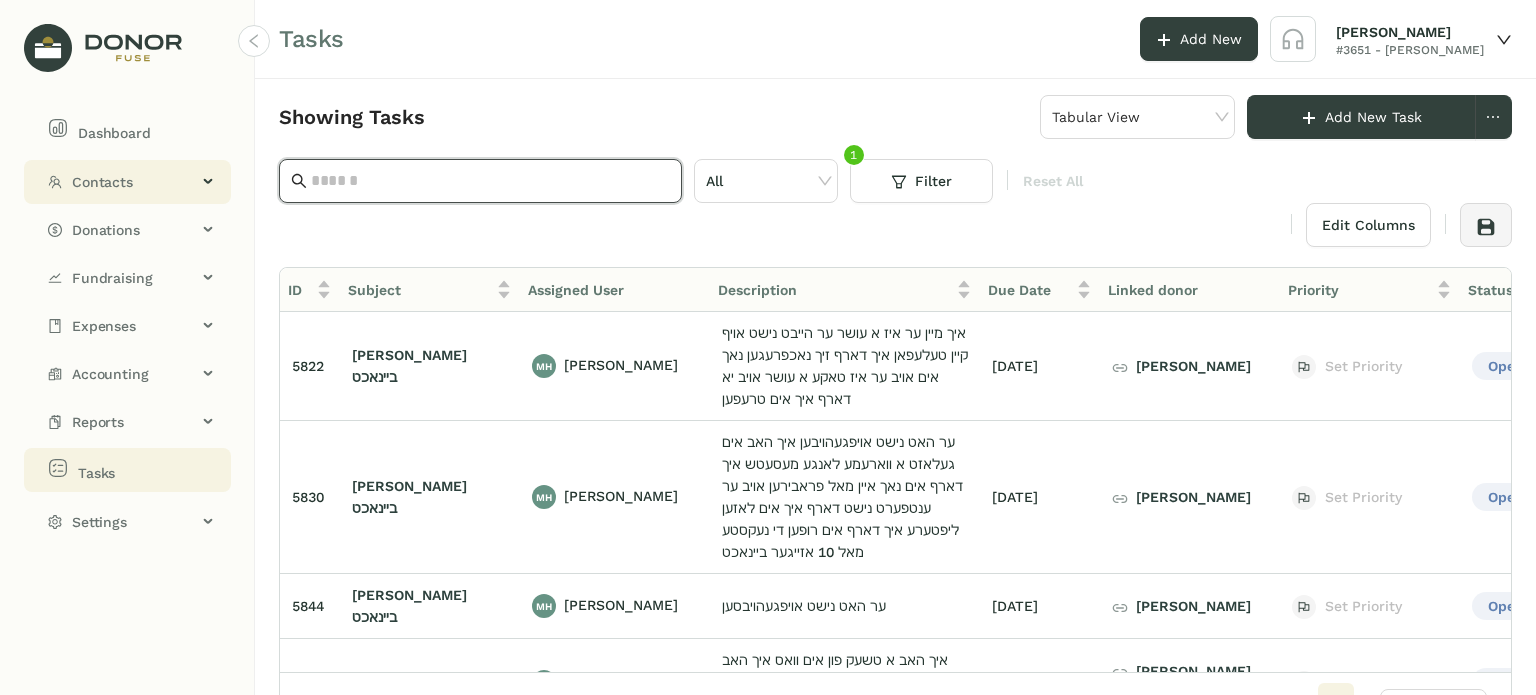 click on "Contacts" 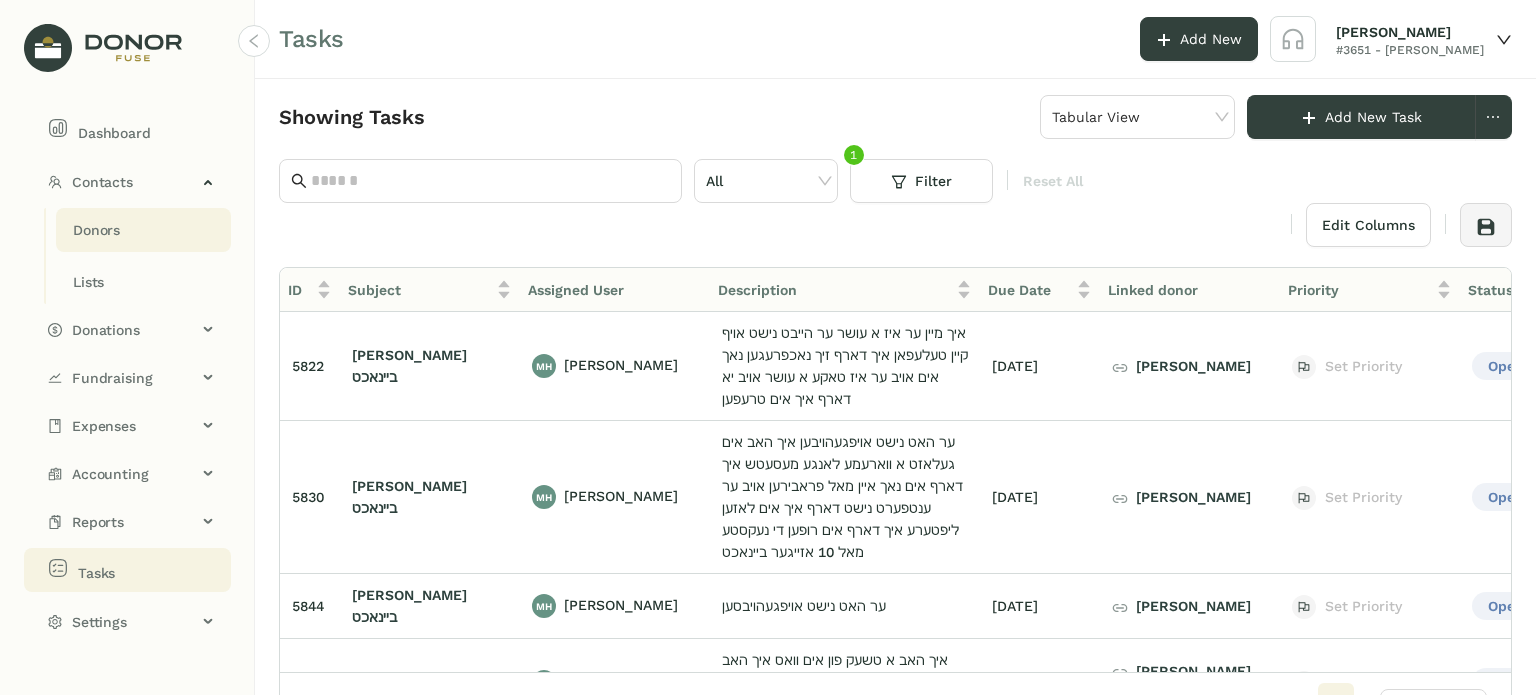 click on "Donors" 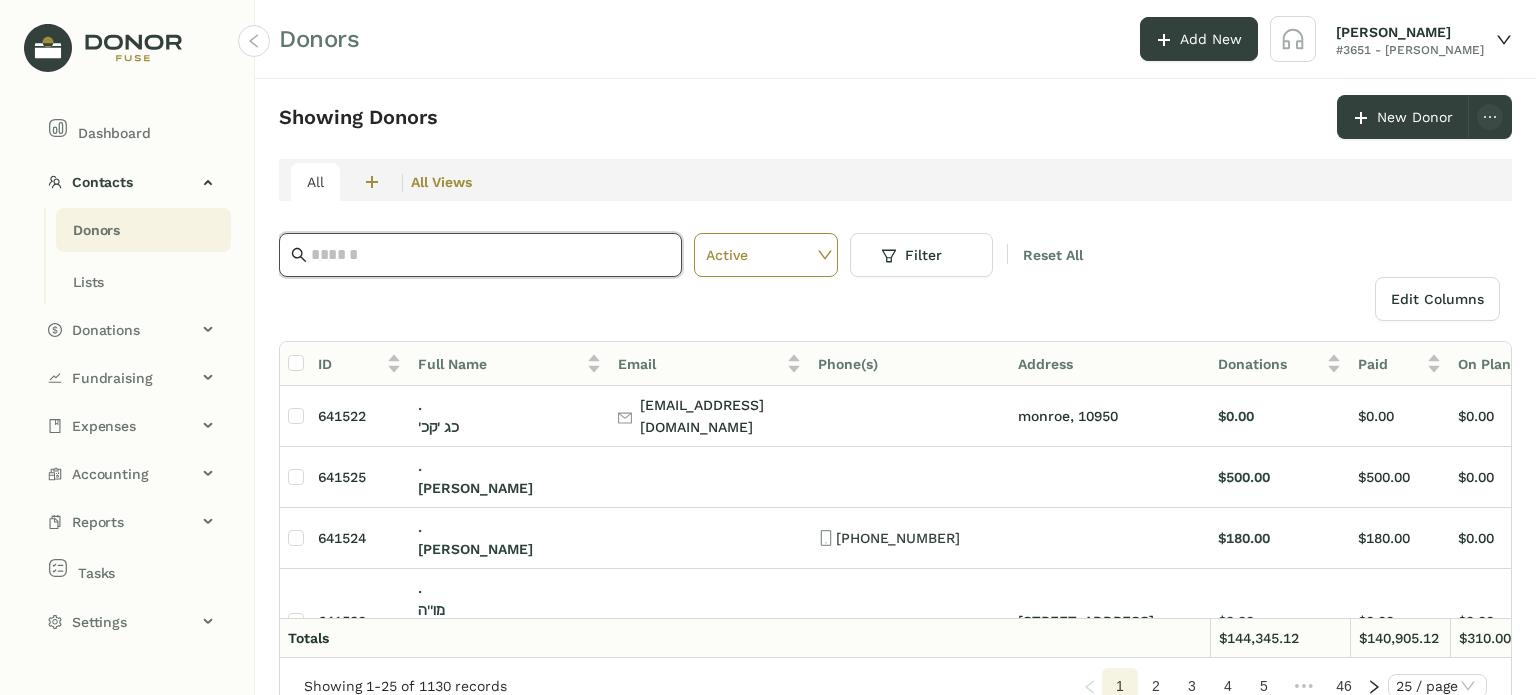 click 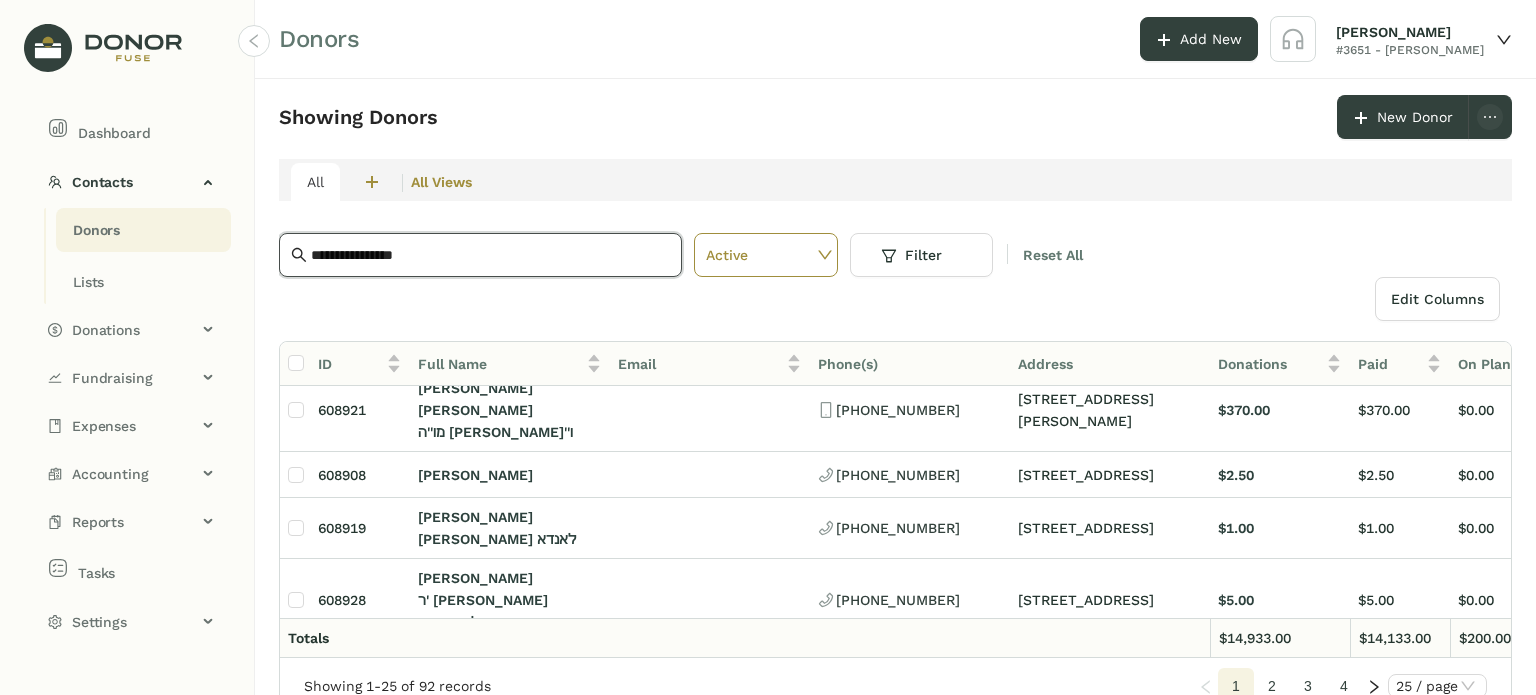 scroll, scrollTop: 1428, scrollLeft: 0, axis: vertical 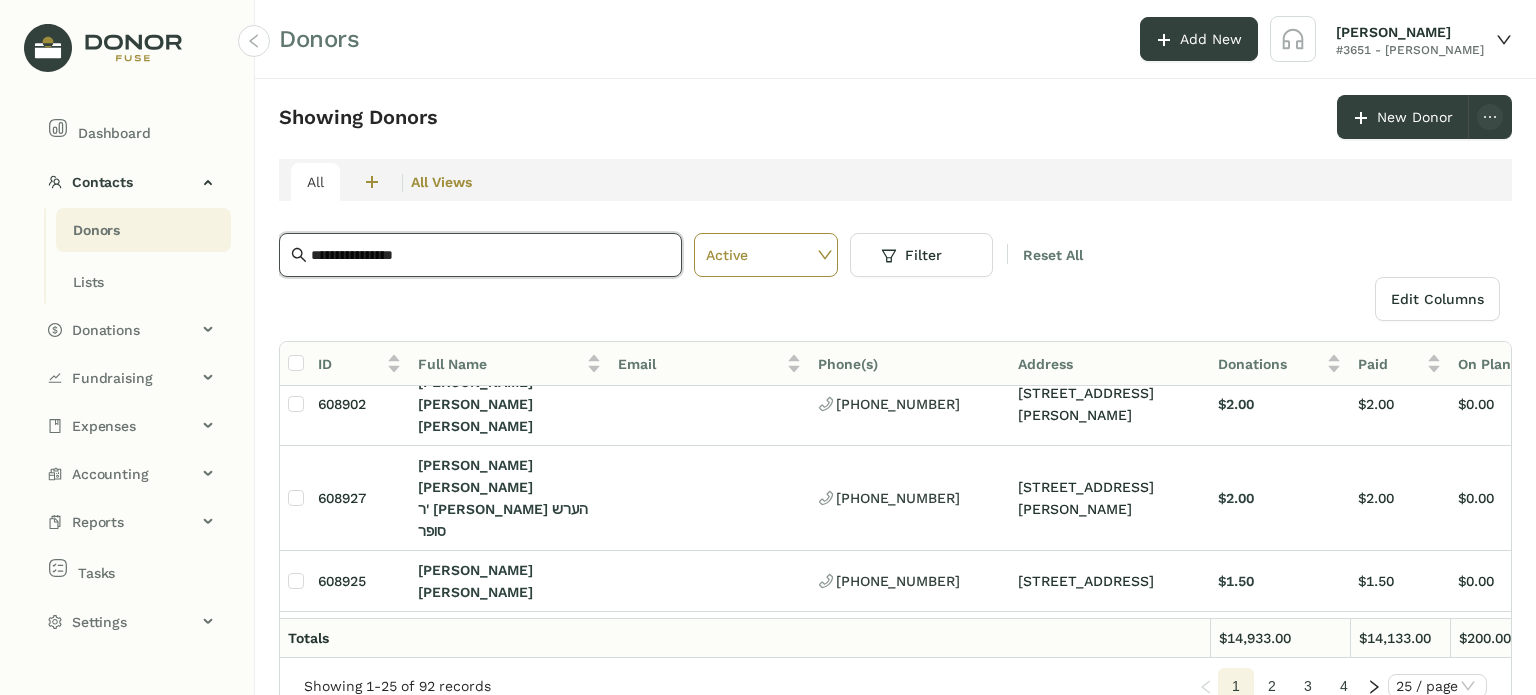 type on "**********" 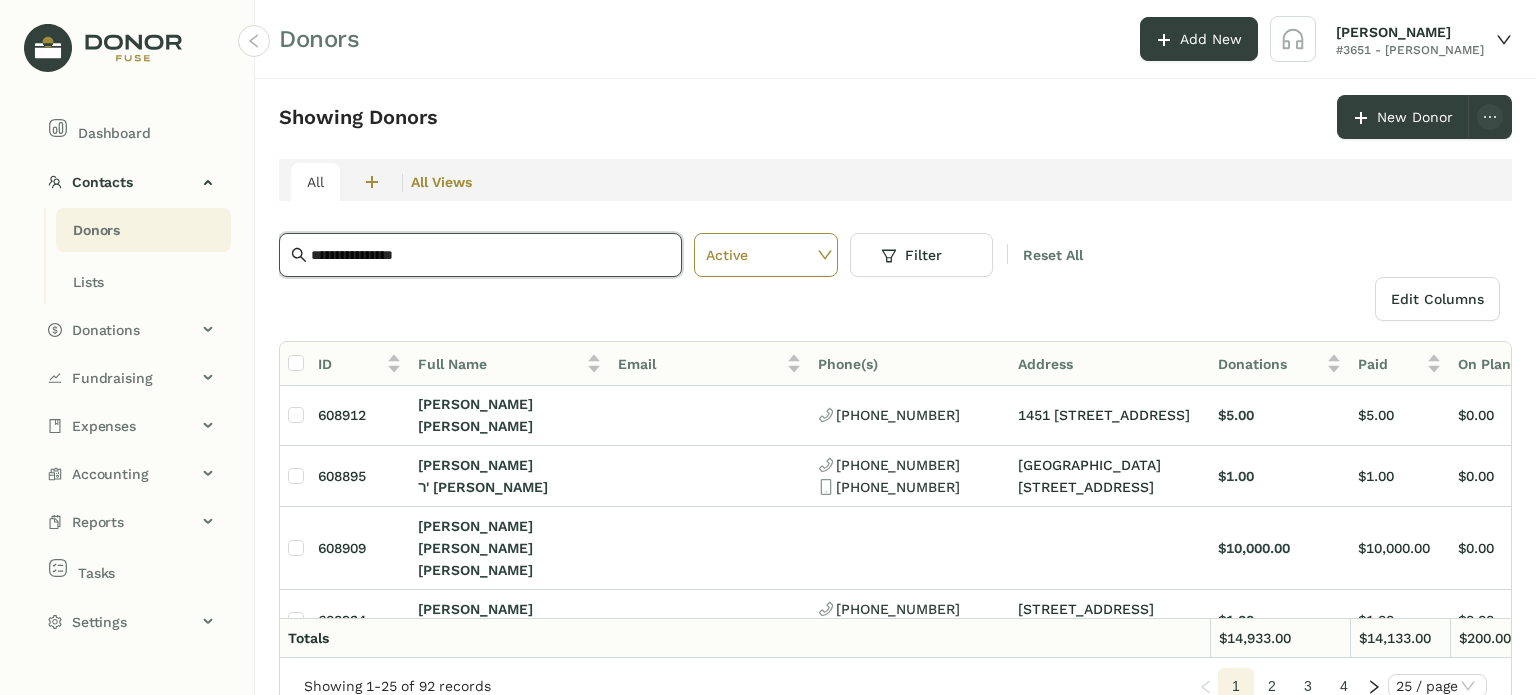 scroll, scrollTop: 0, scrollLeft: 0, axis: both 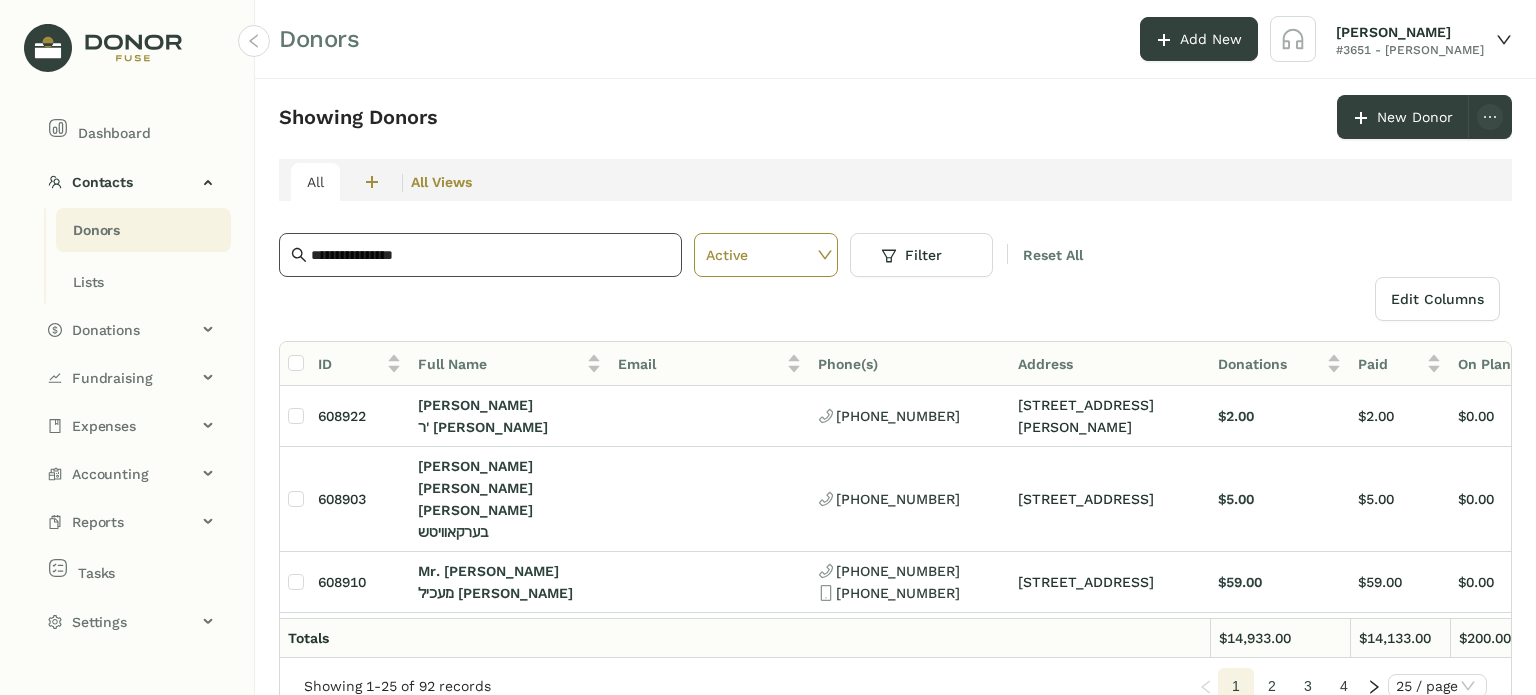 click on "**********" 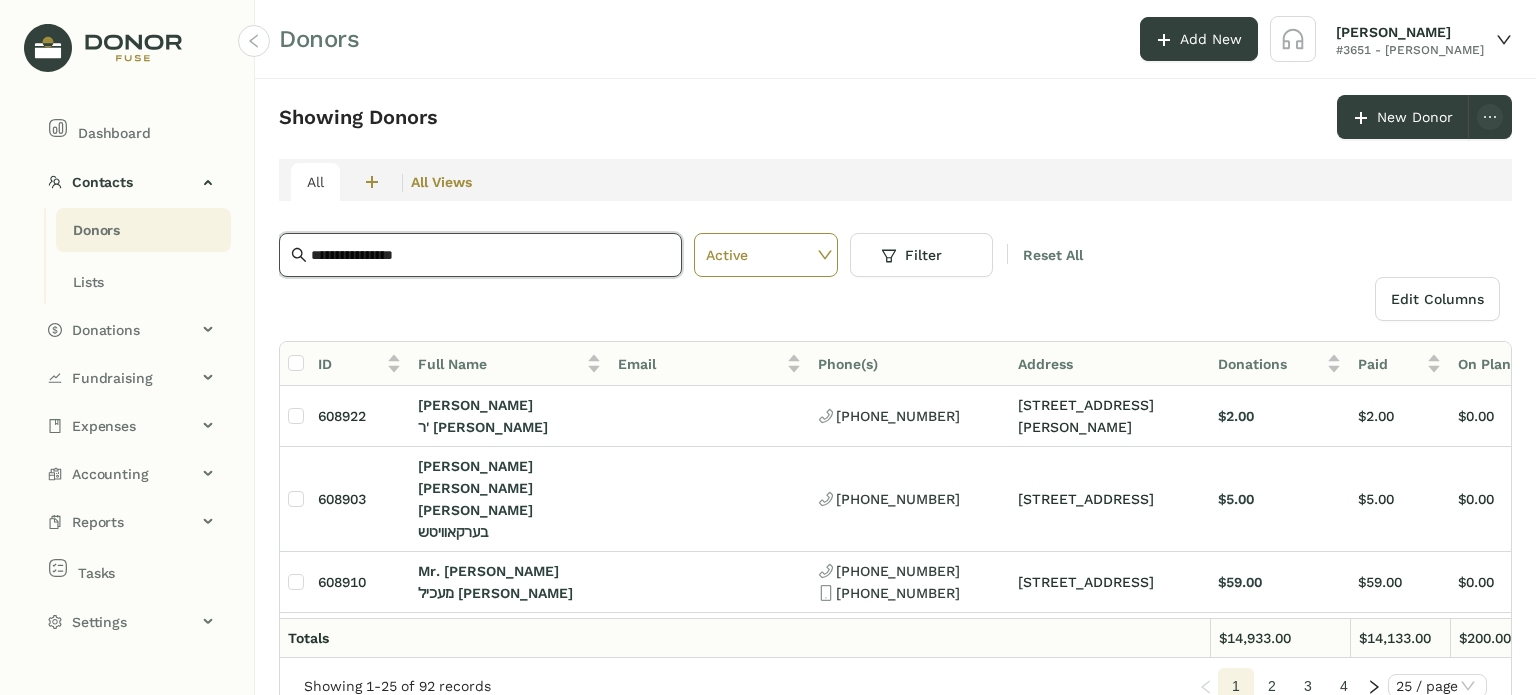 click on "**********" 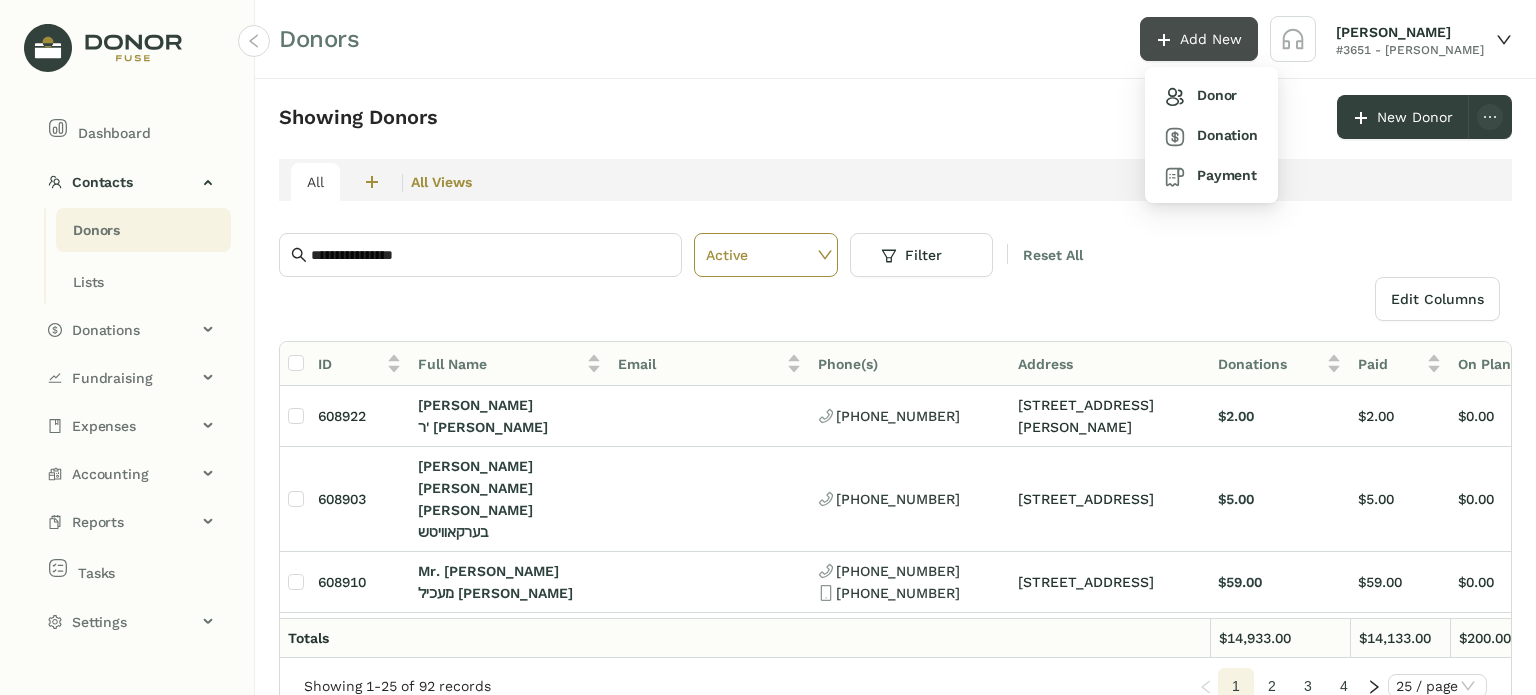 click on "Add New" 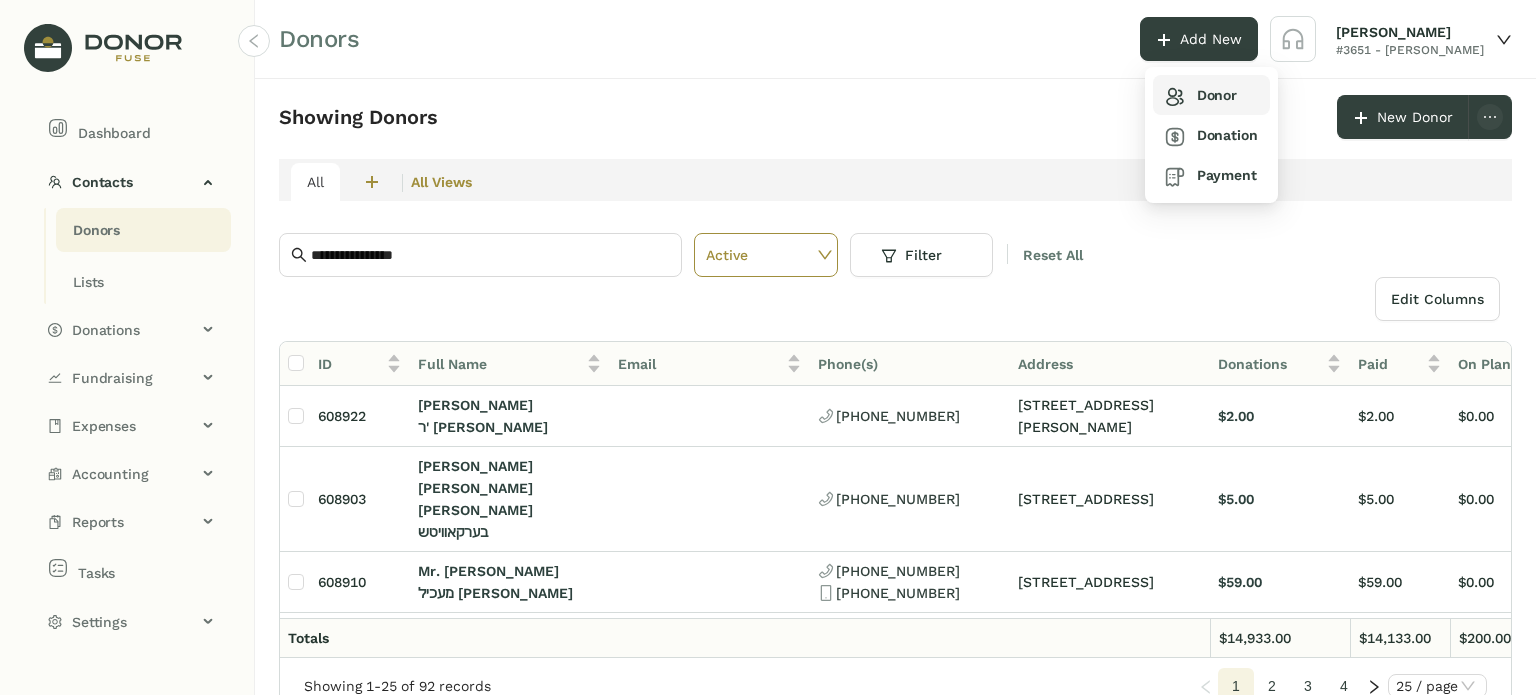 click on "Donor" at bounding box center (1201, 95) 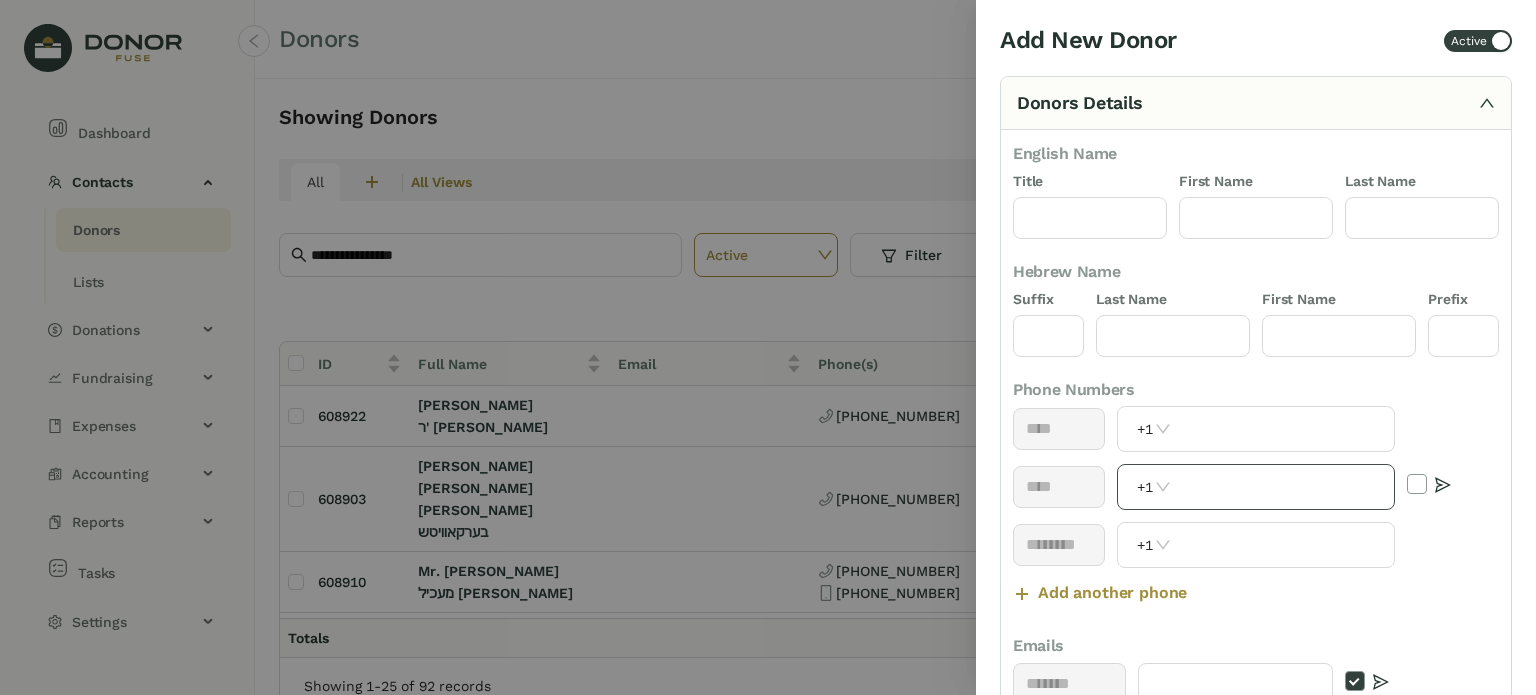 click at bounding box center [1285, 487] 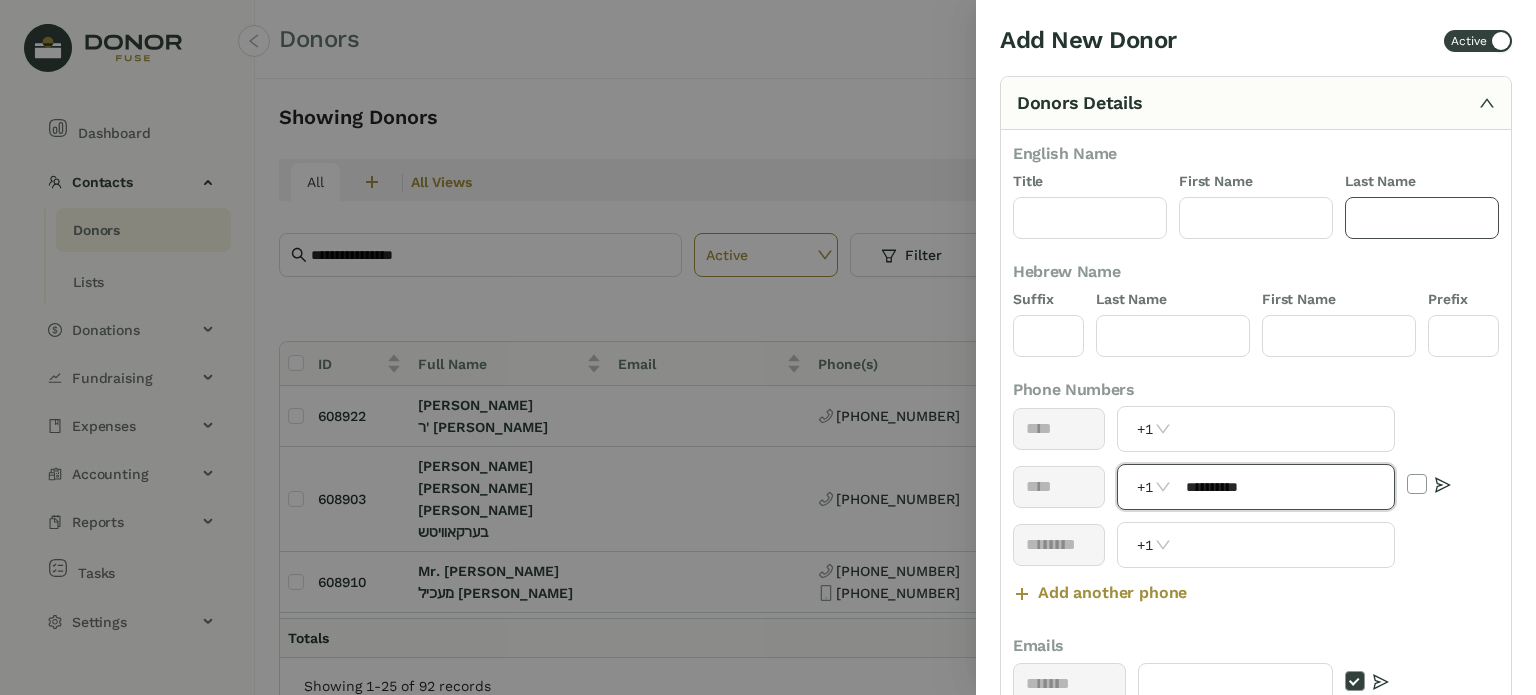 type on "**********" 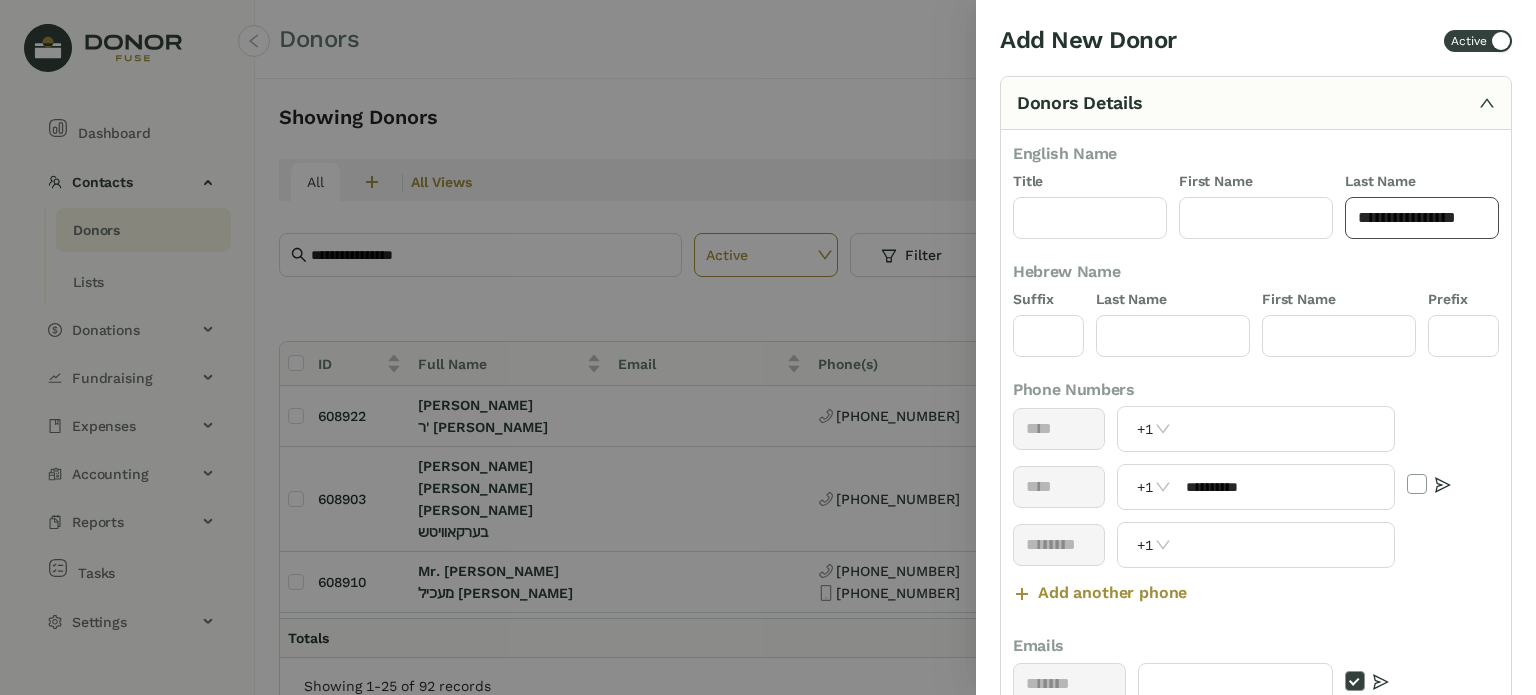 click on "**********" 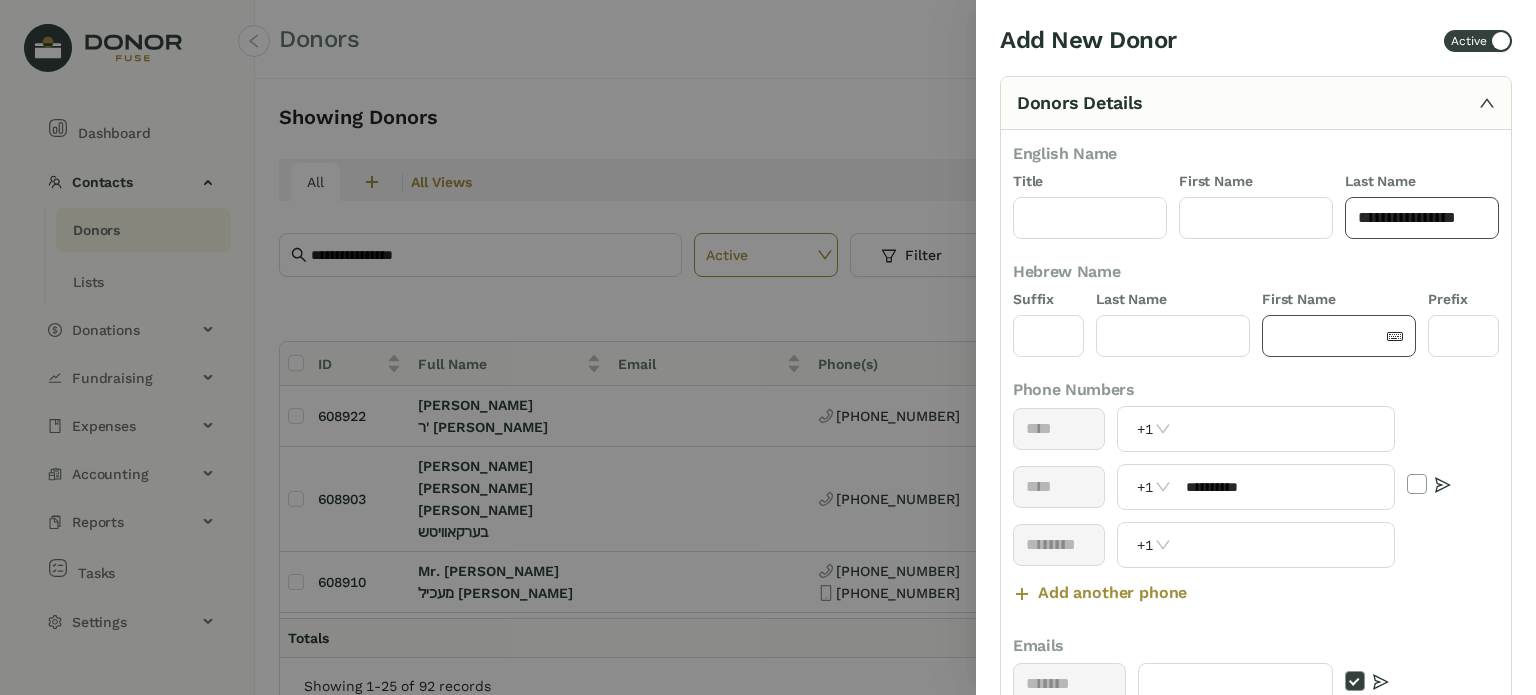 type on "**********" 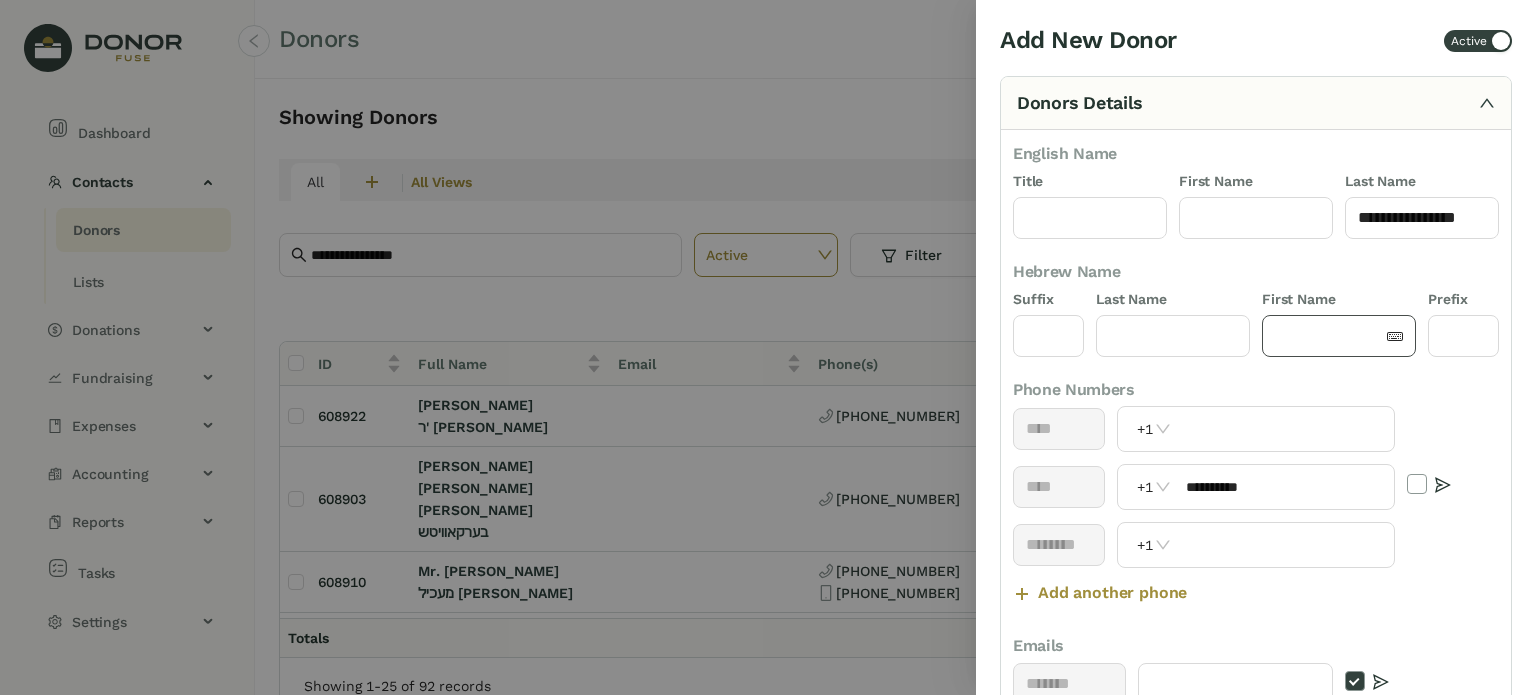 click 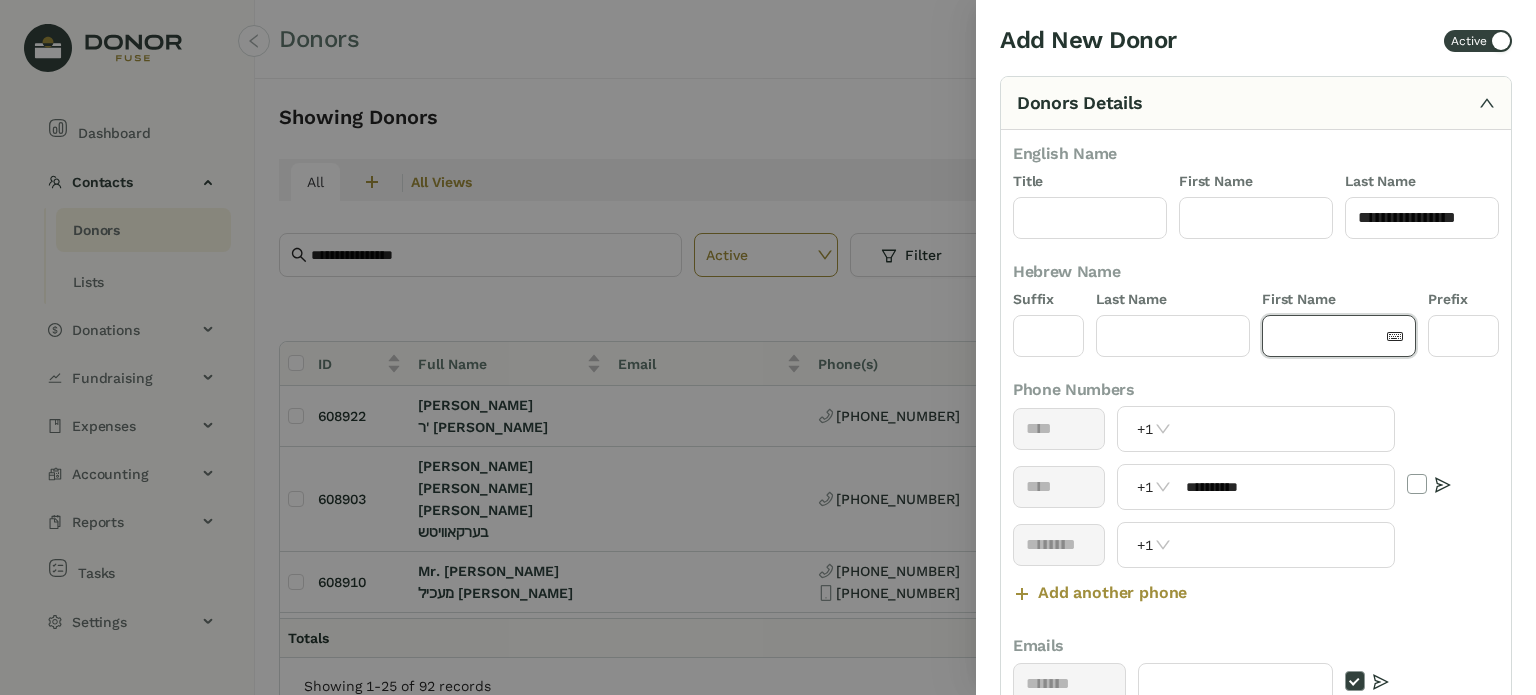 paste on "**********" 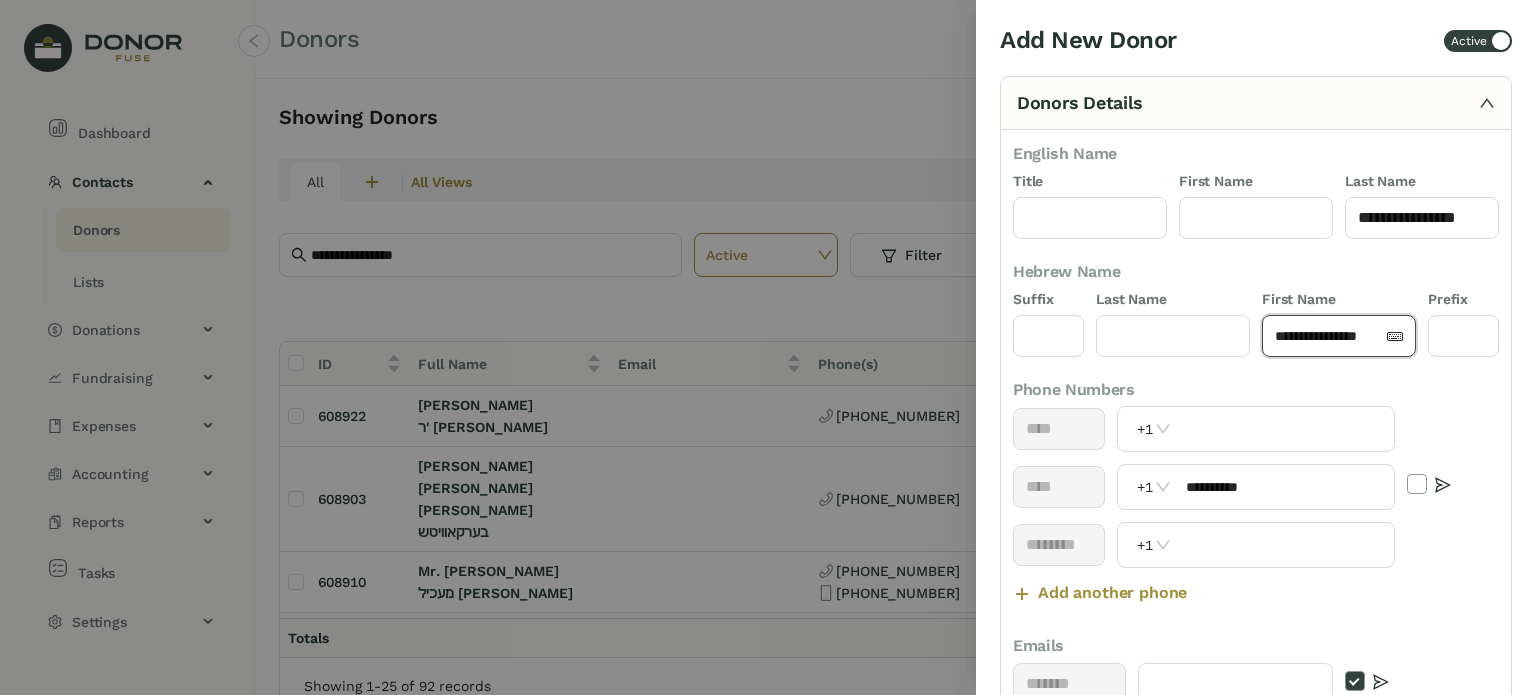 click on "**********" 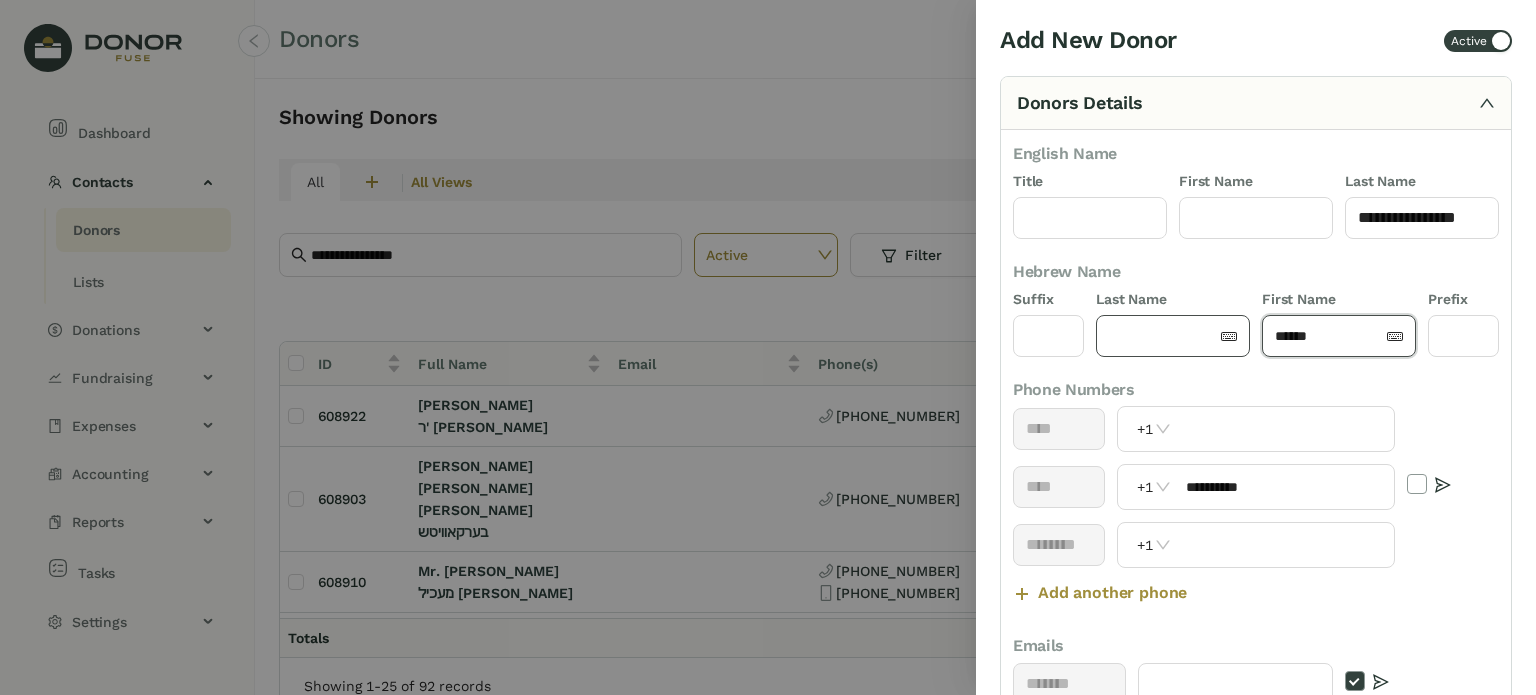 type on "*****" 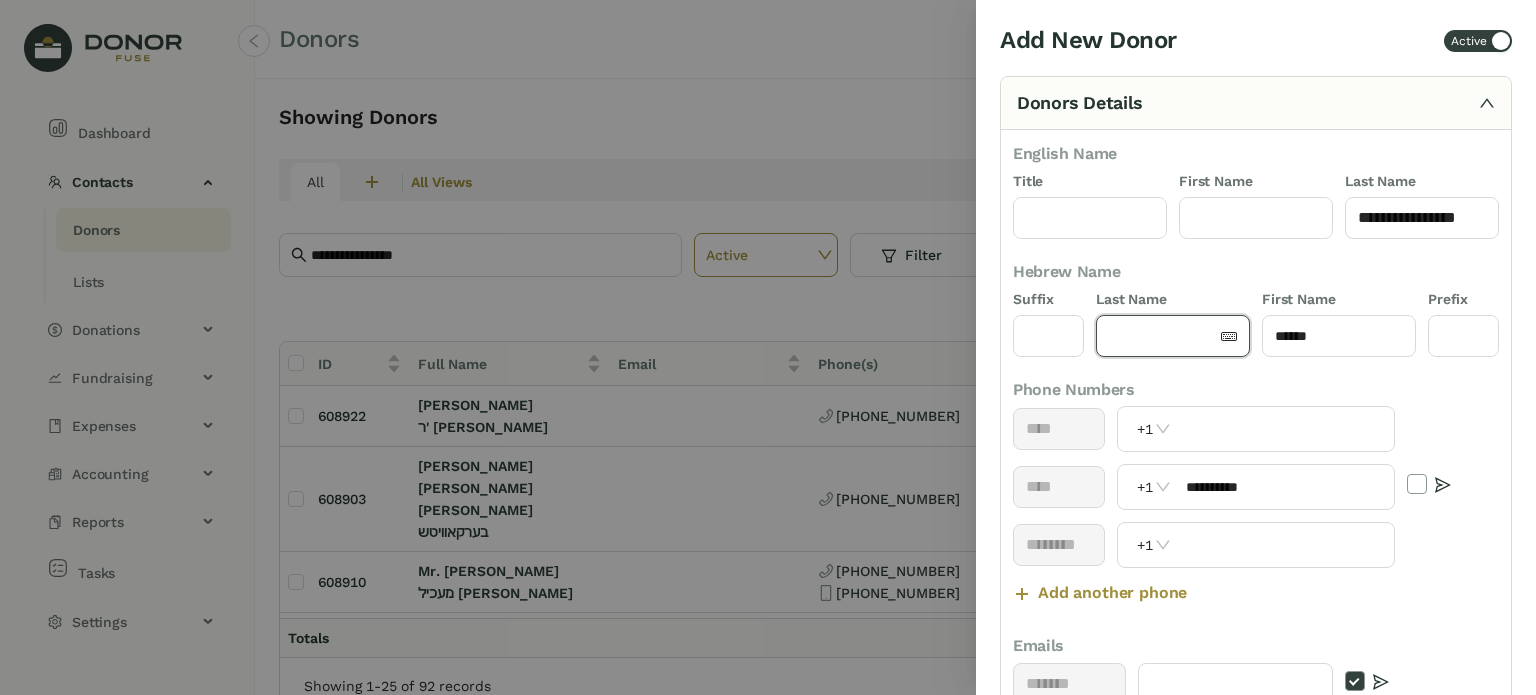 click 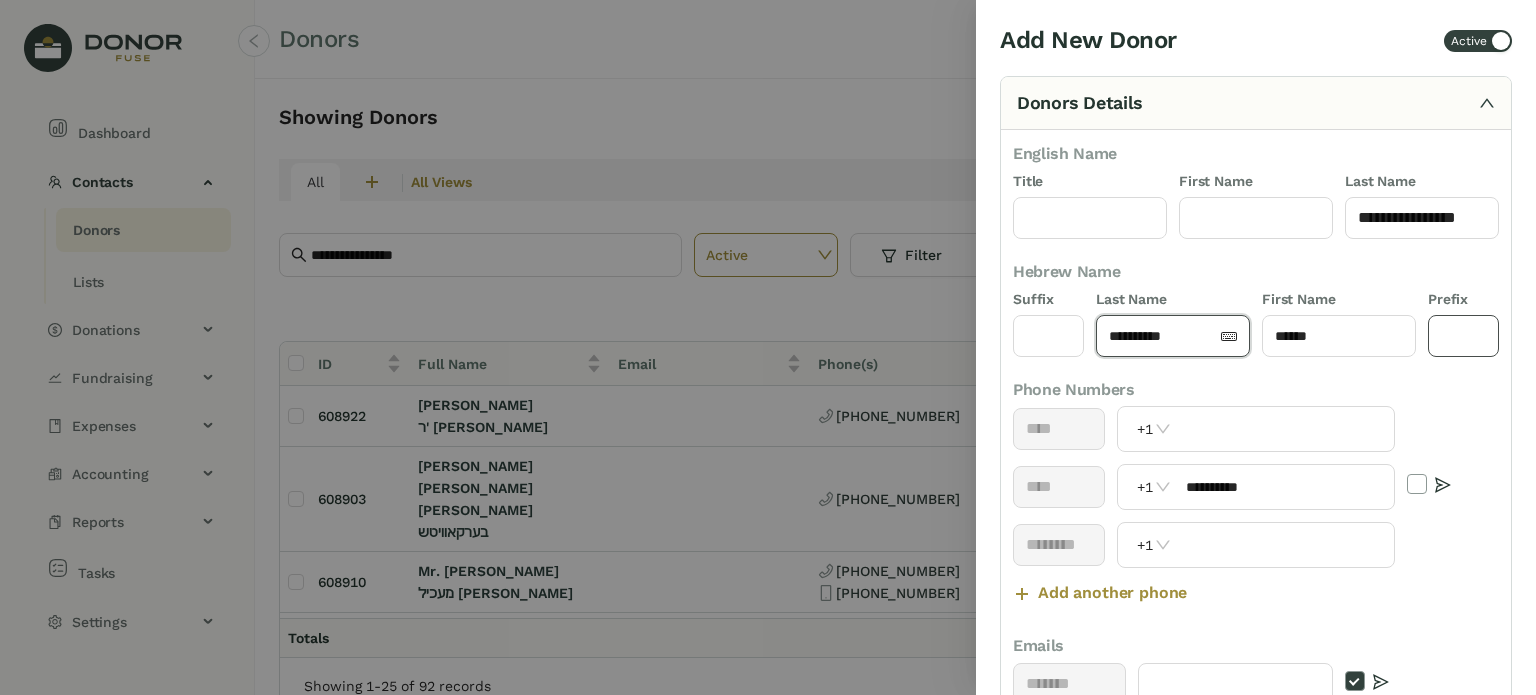 type on "**********" 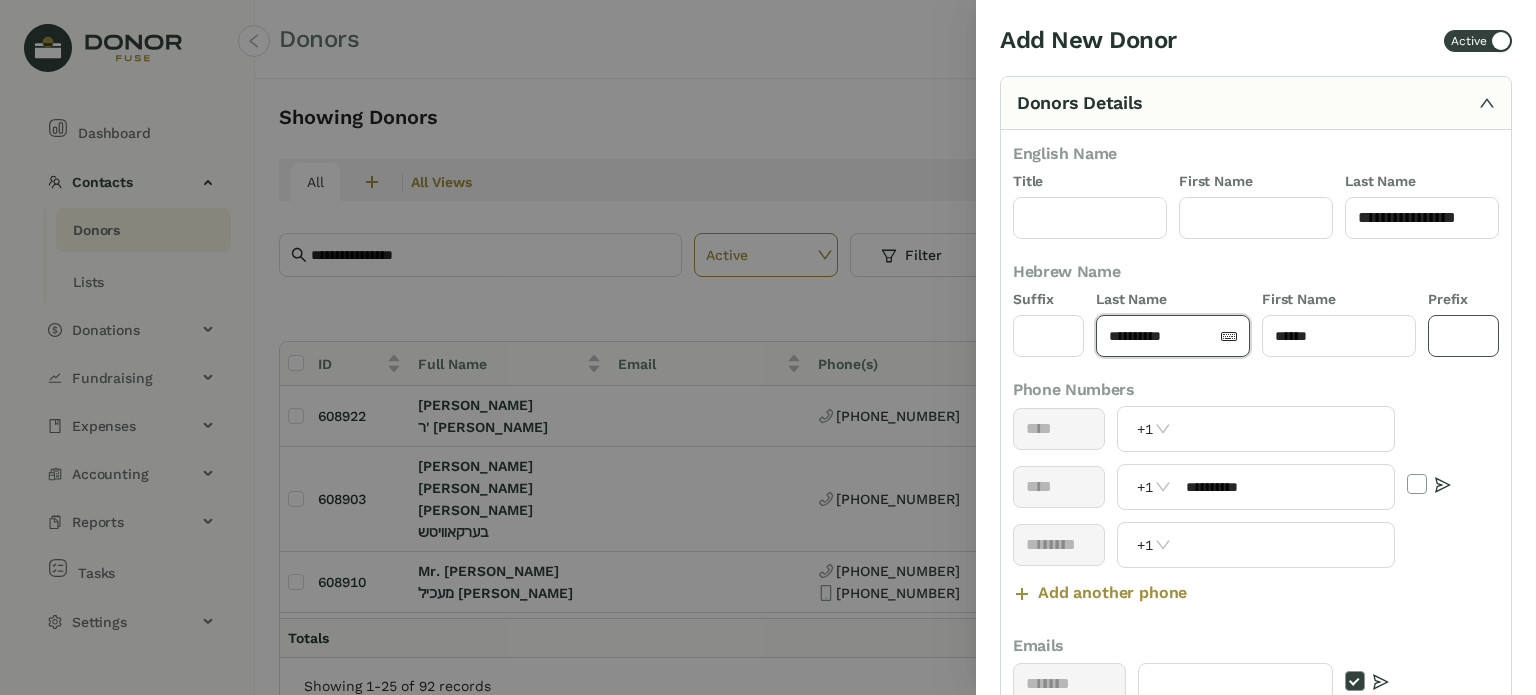 click 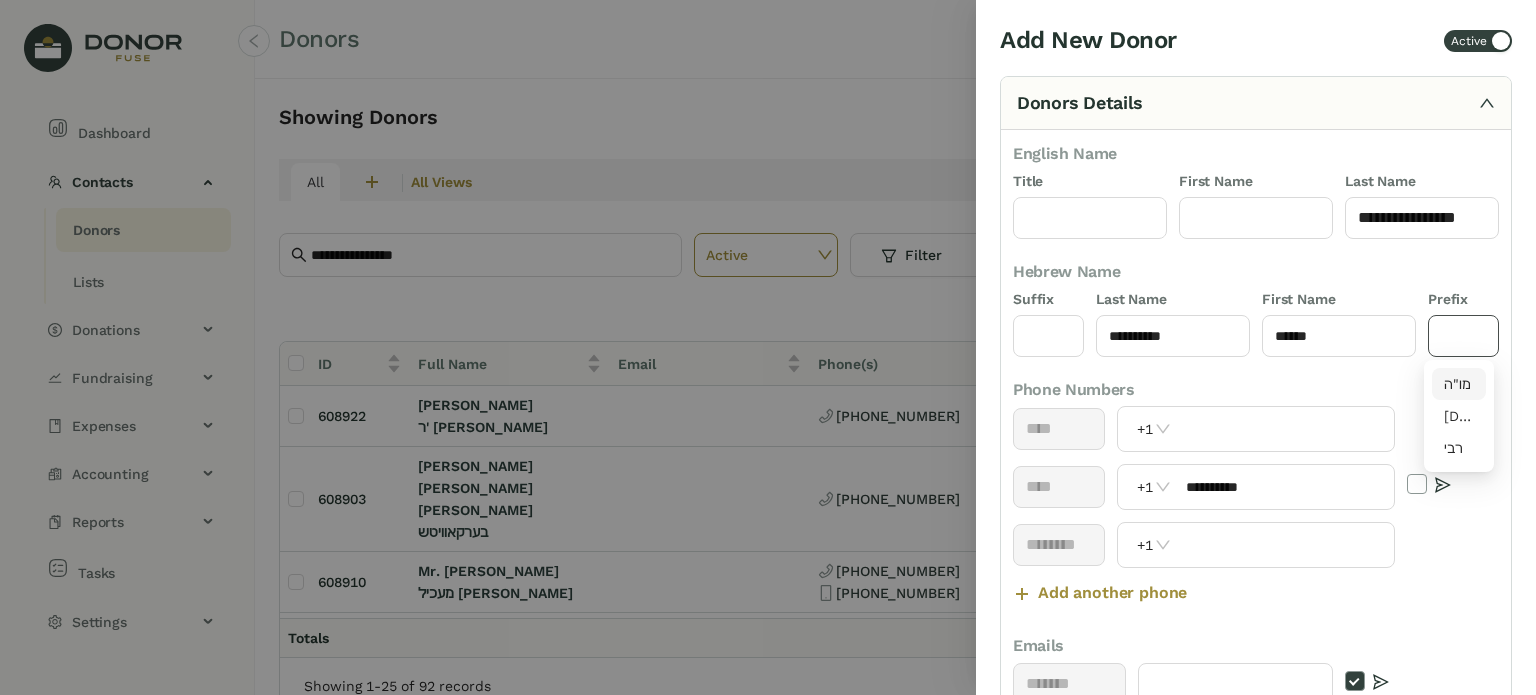 drag, startPoint x: 1472, startPoint y: 373, endPoint x: 1412, endPoint y: 361, distance: 61.188232 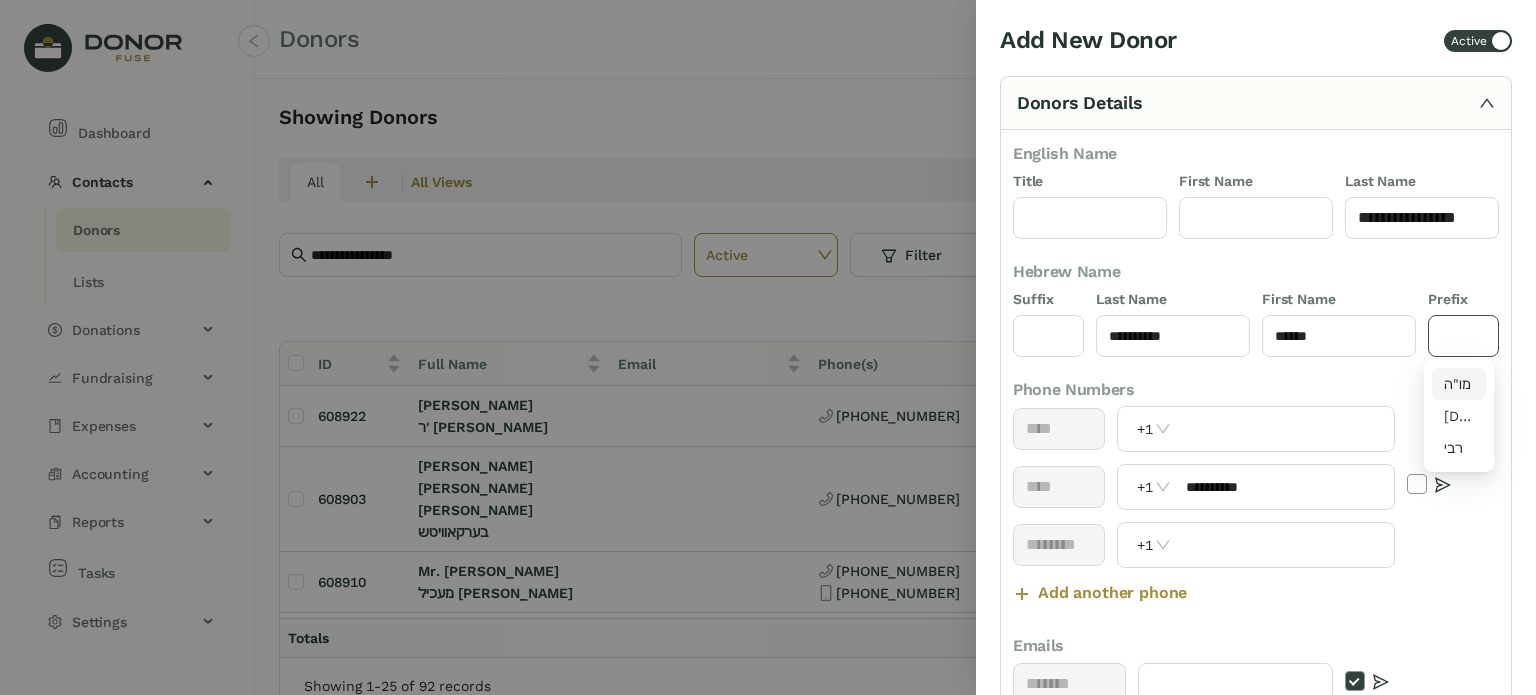 click on "מו"ה" at bounding box center [1459, 384] 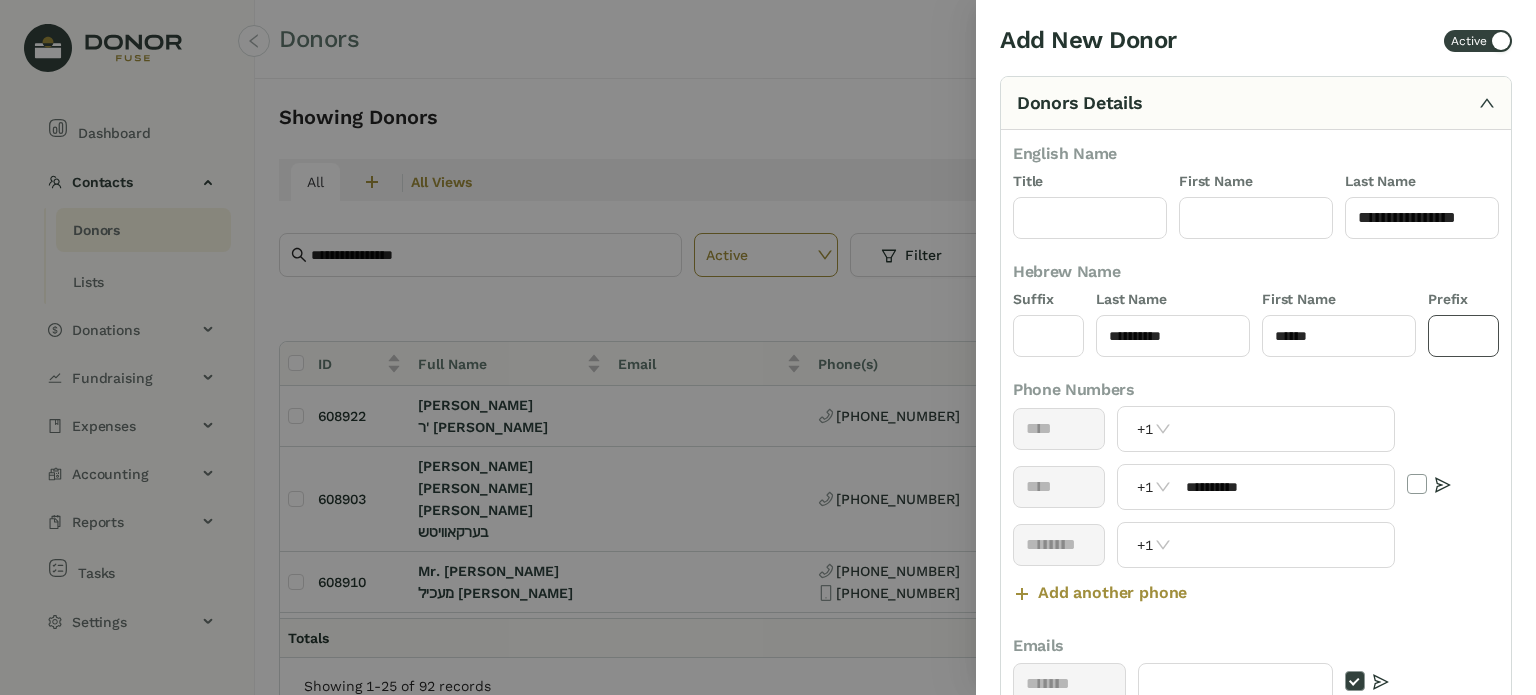 type on "****" 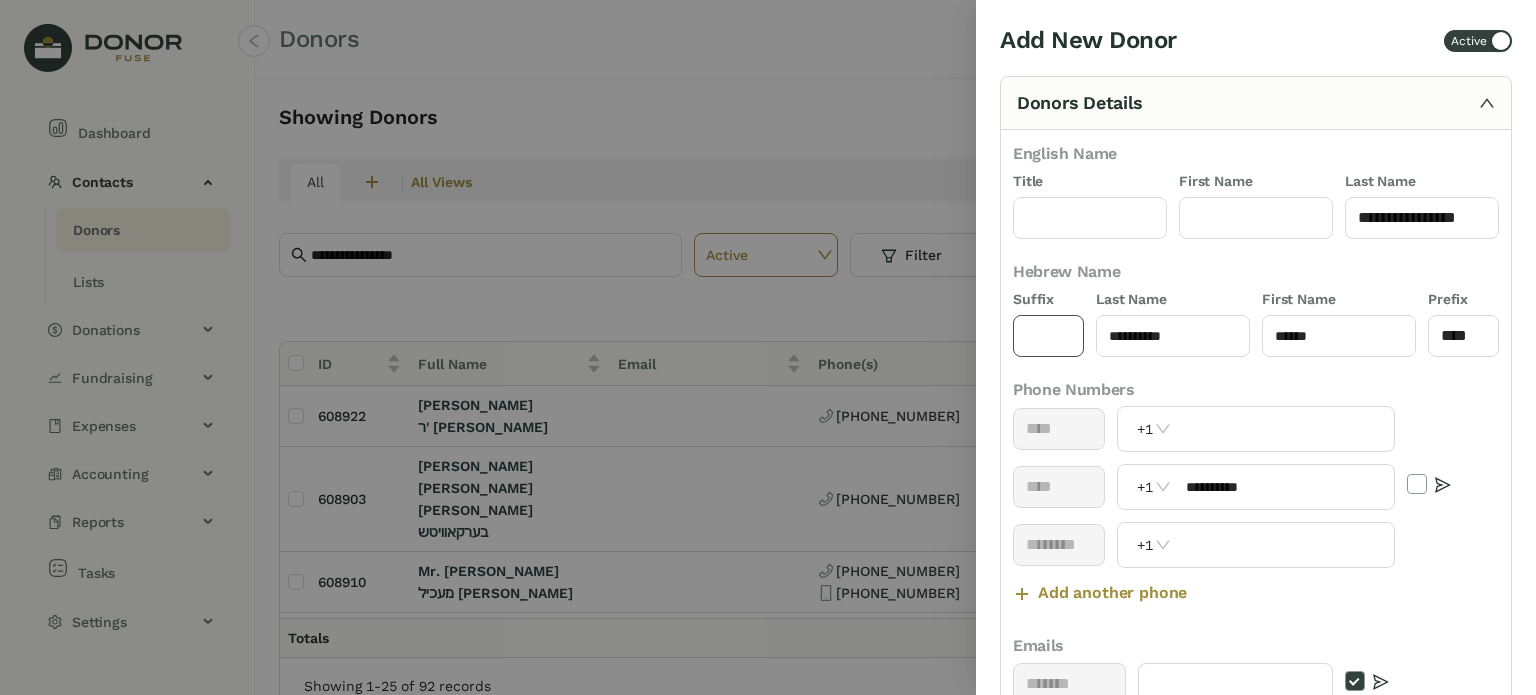 click 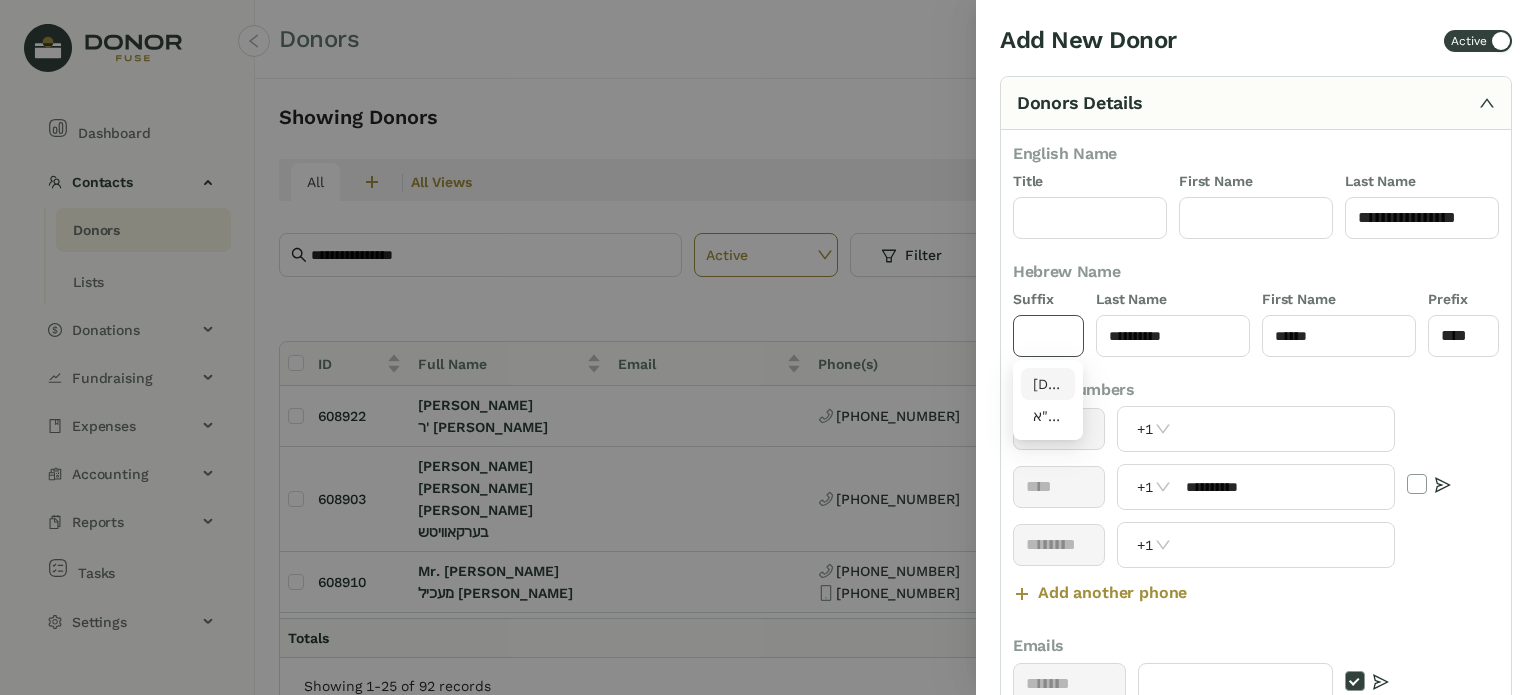 drag, startPoint x: 1074, startPoint y: 379, endPoint x: 1084, endPoint y: 391, distance: 15.6205 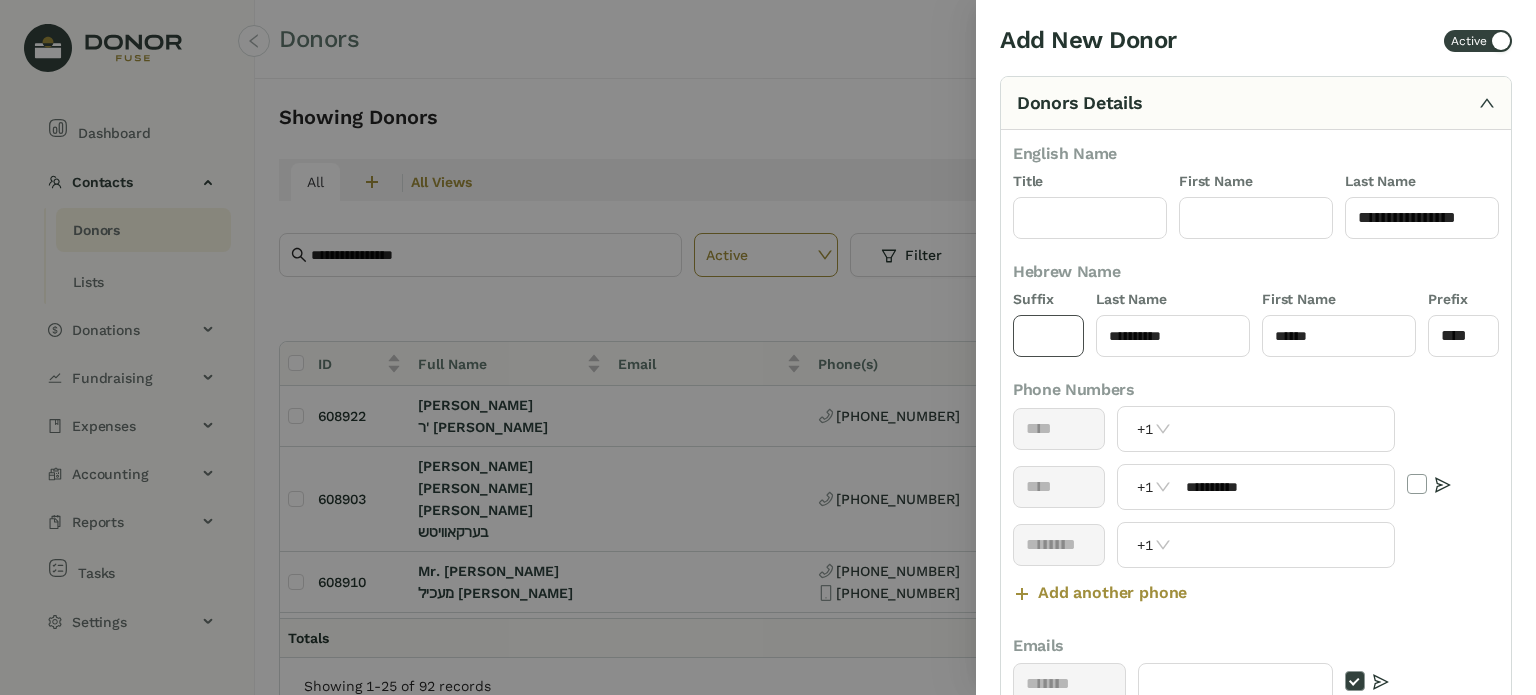 type on "****" 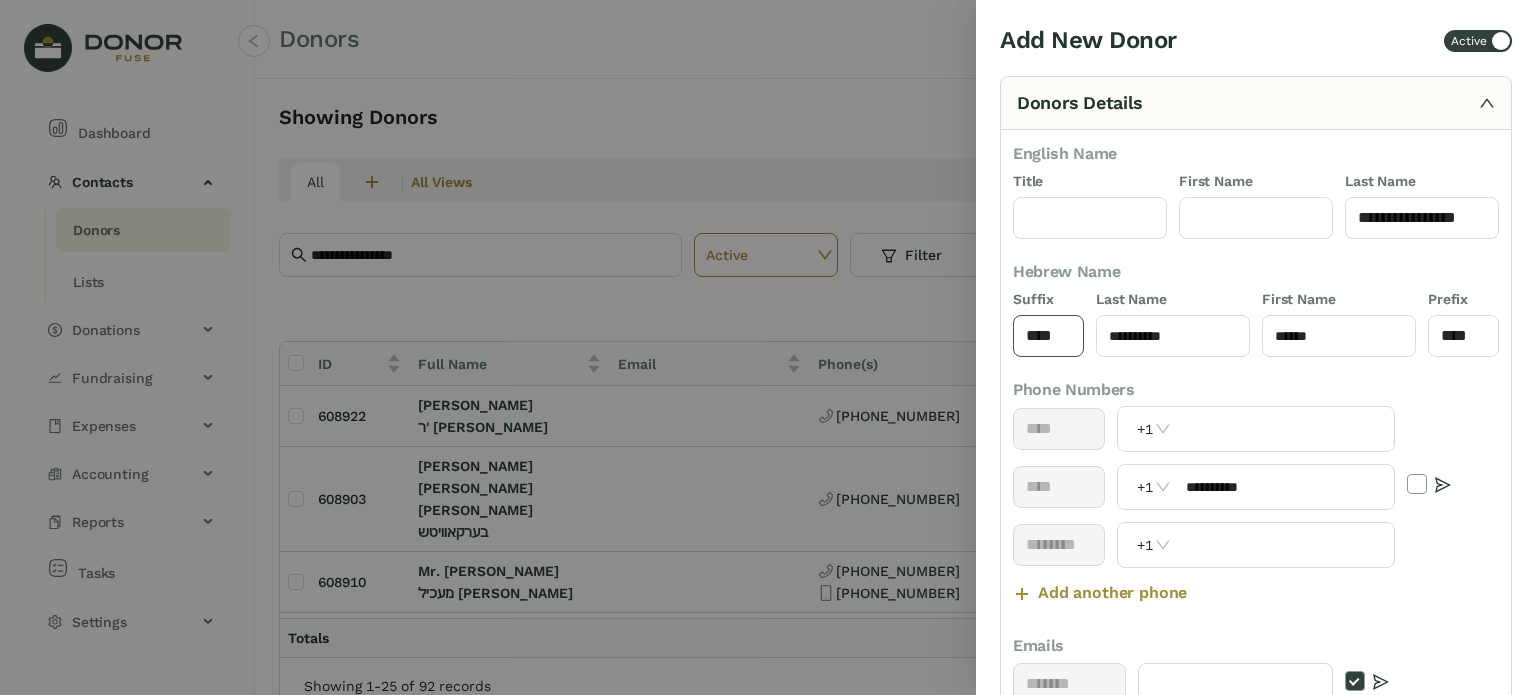 scroll, scrollTop: 500, scrollLeft: 0, axis: vertical 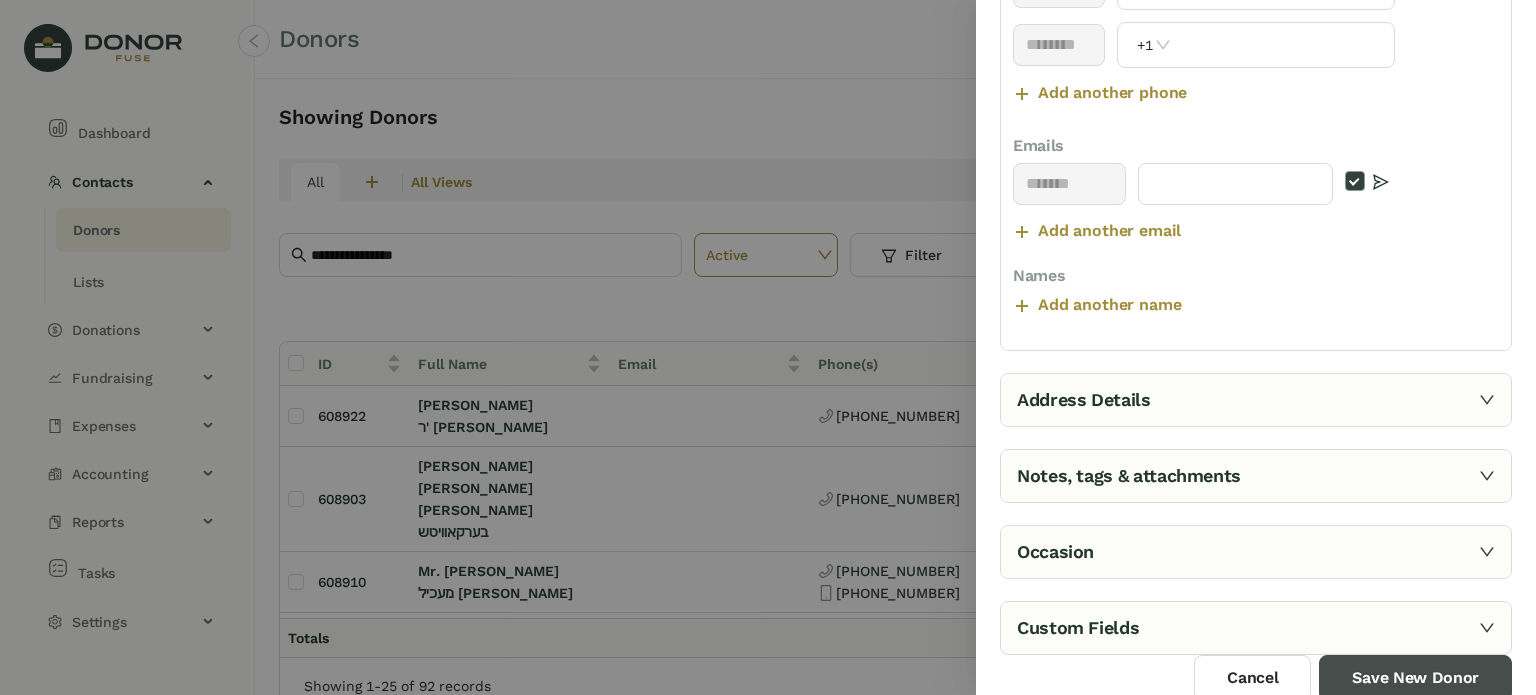 click on "Save New Donor" at bounding box center [1415, 678] 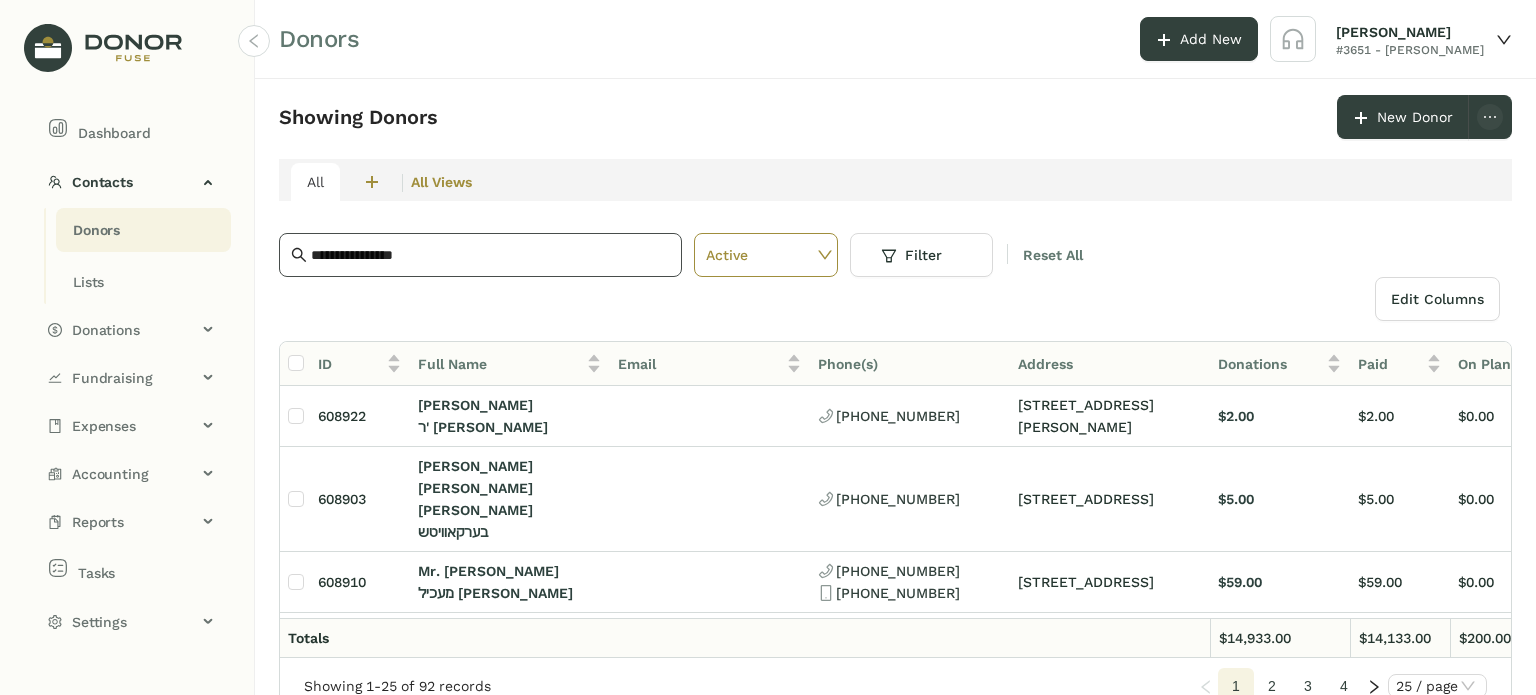 click on "**********" 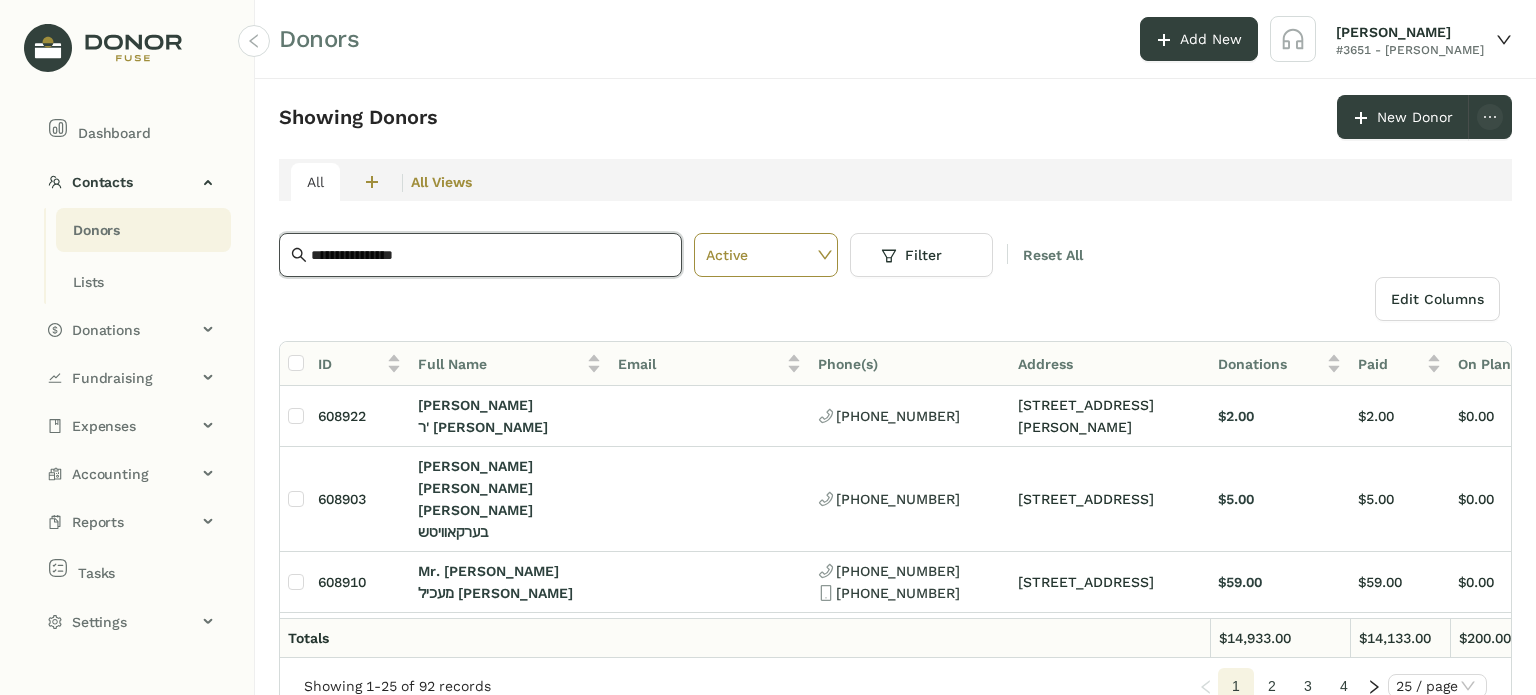 click on "**********" 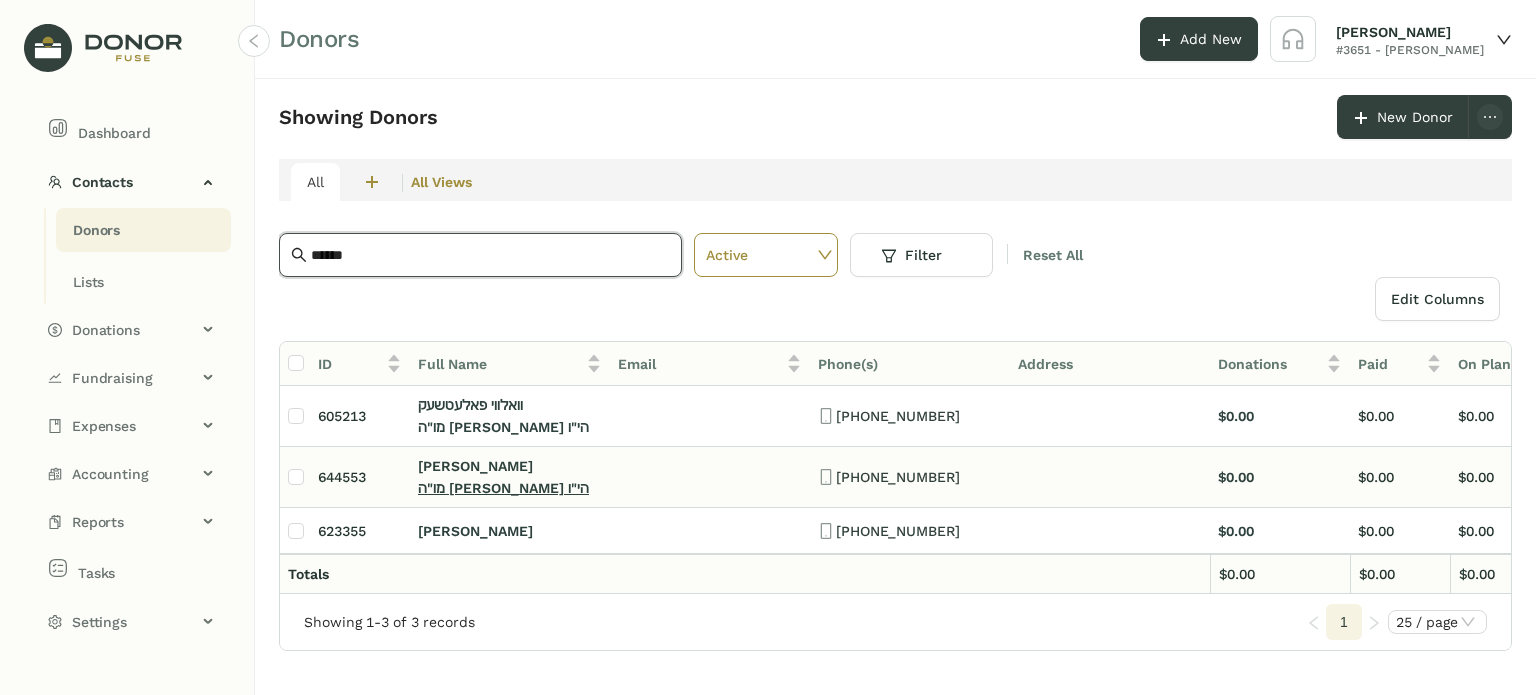 type on "******" 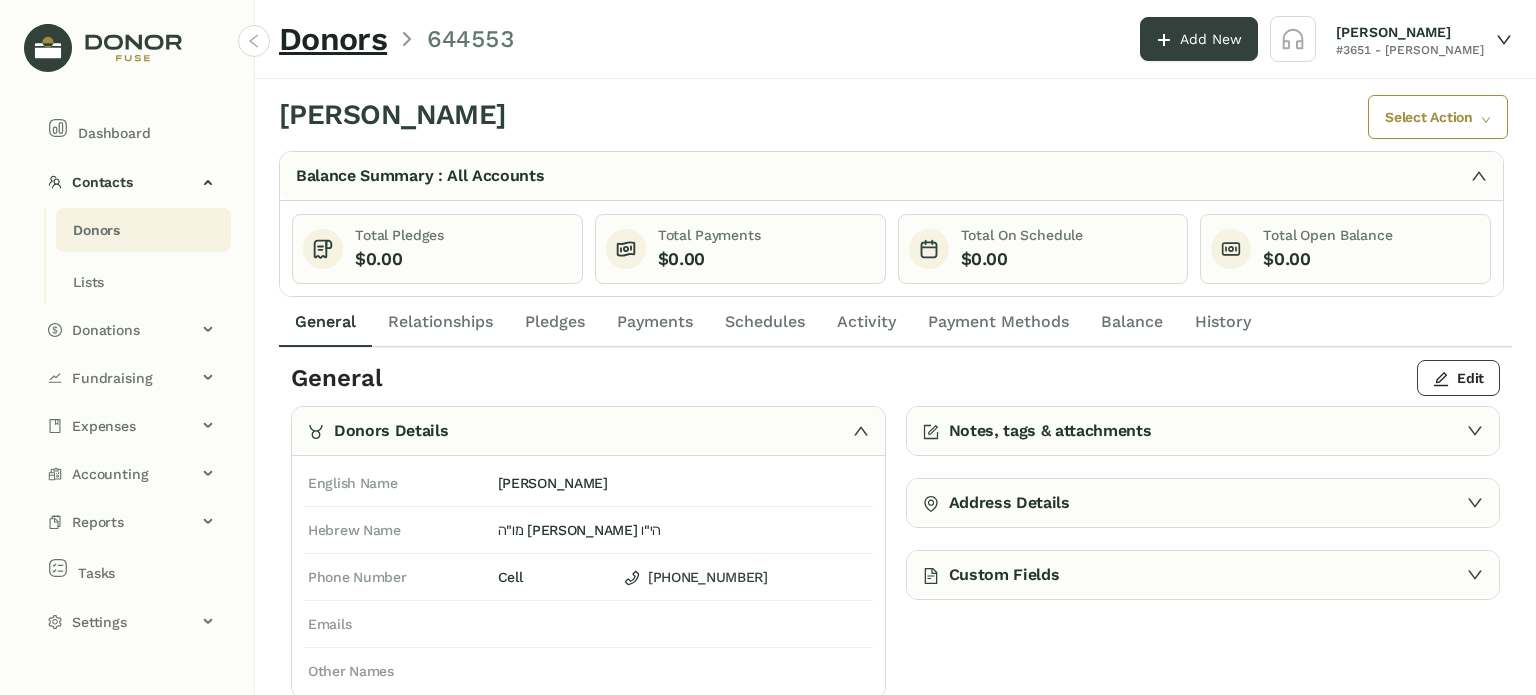 click on "Activity" 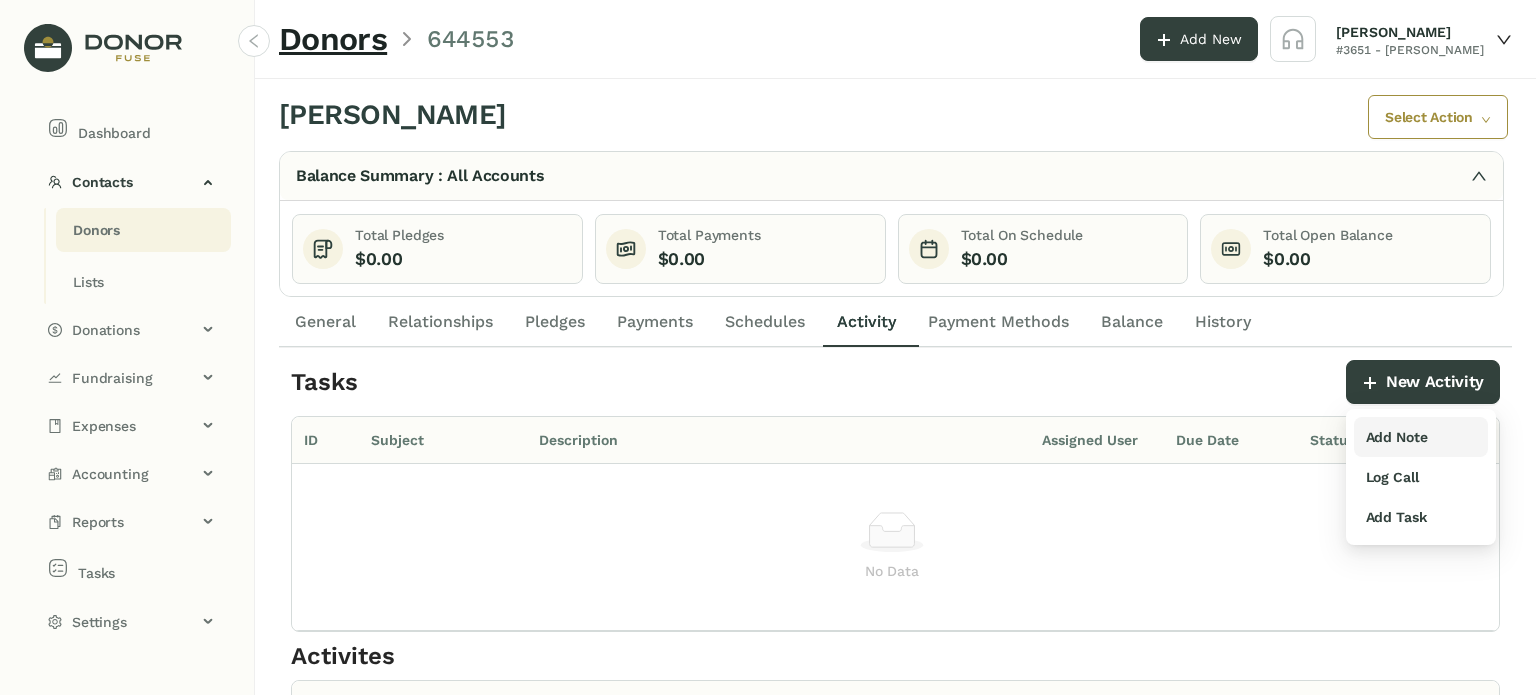 click on "Add Note" at bounding box center (1397, 437) 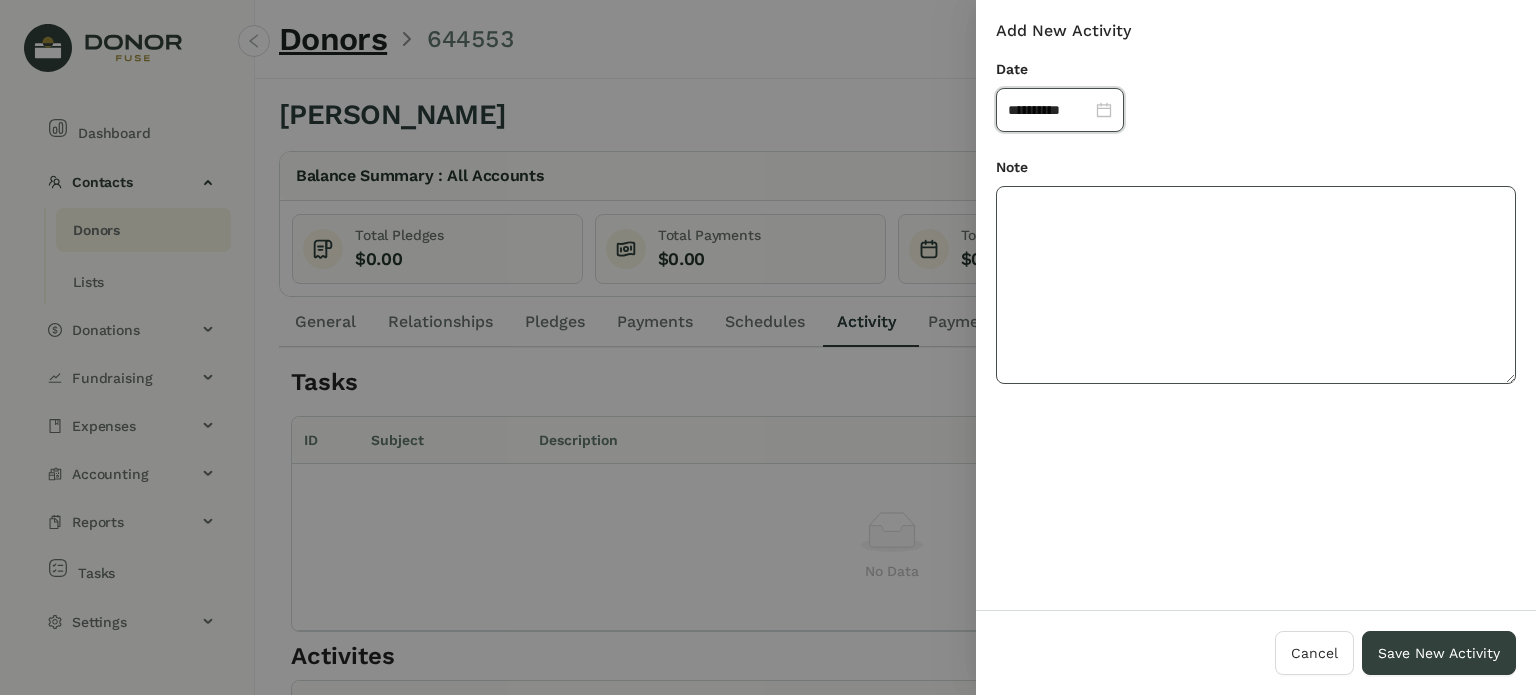 click 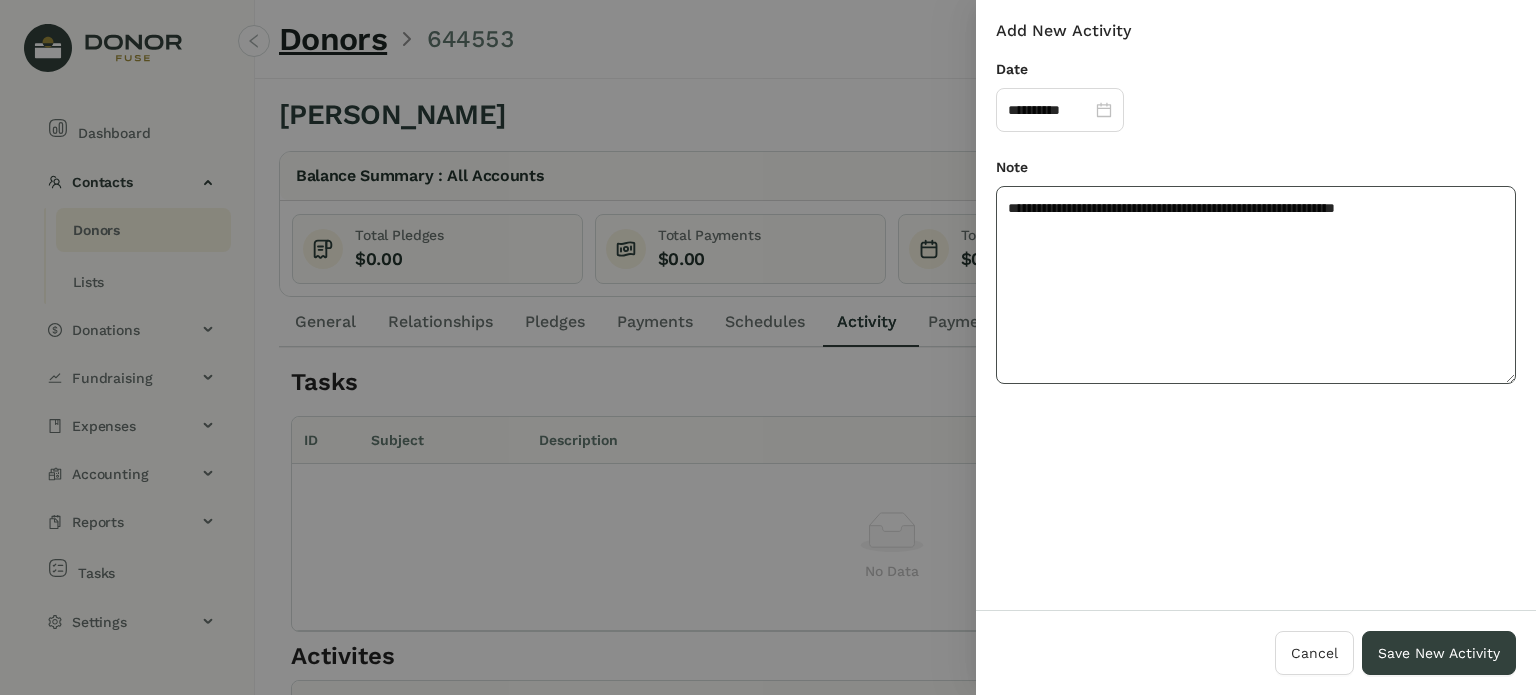 click on "**********" 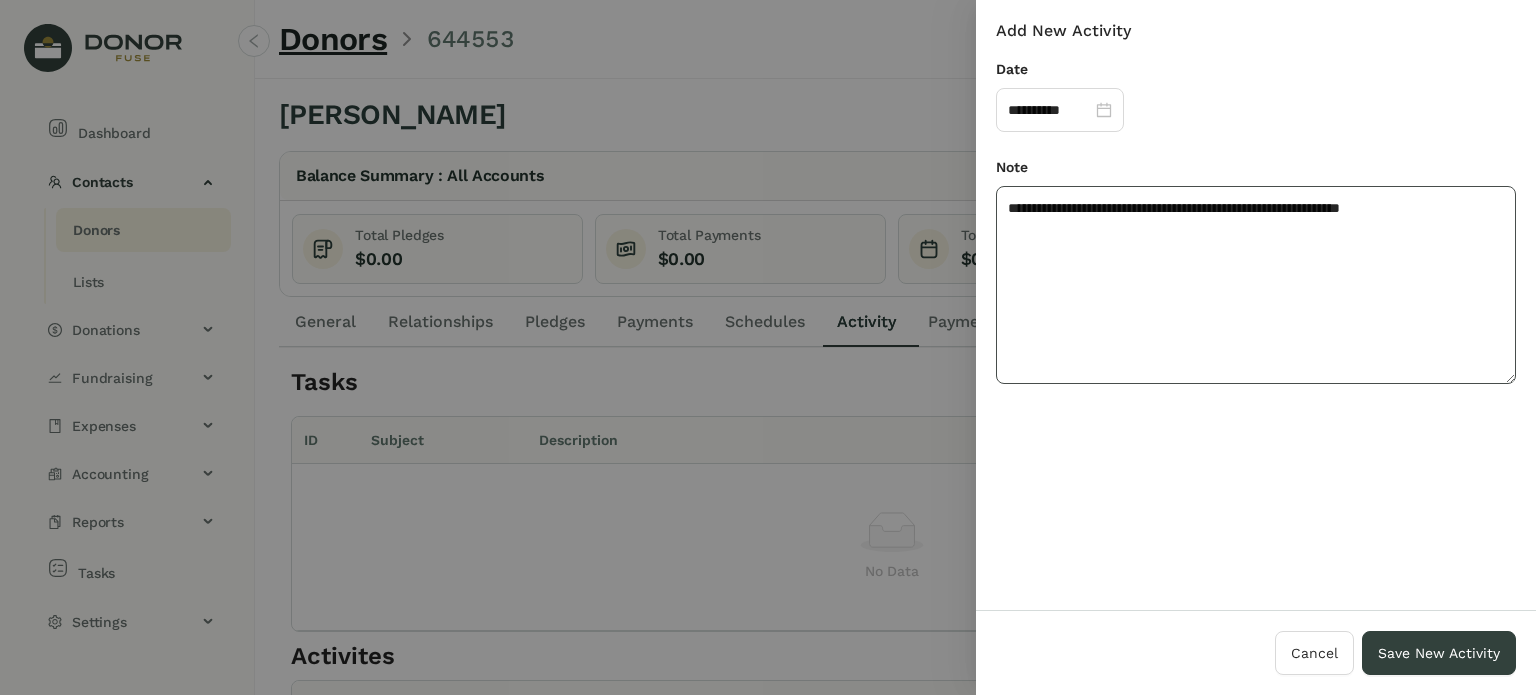 paste on "**********" 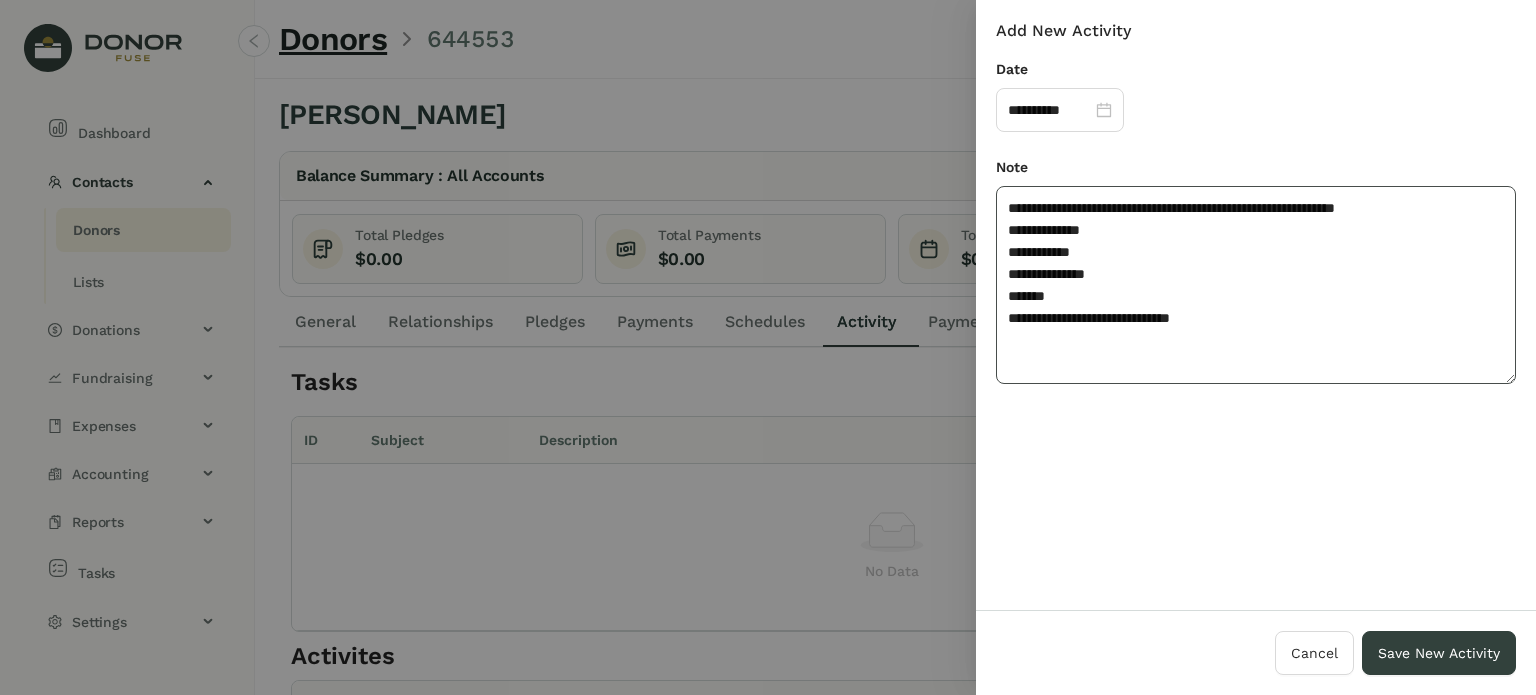 click on "**********" 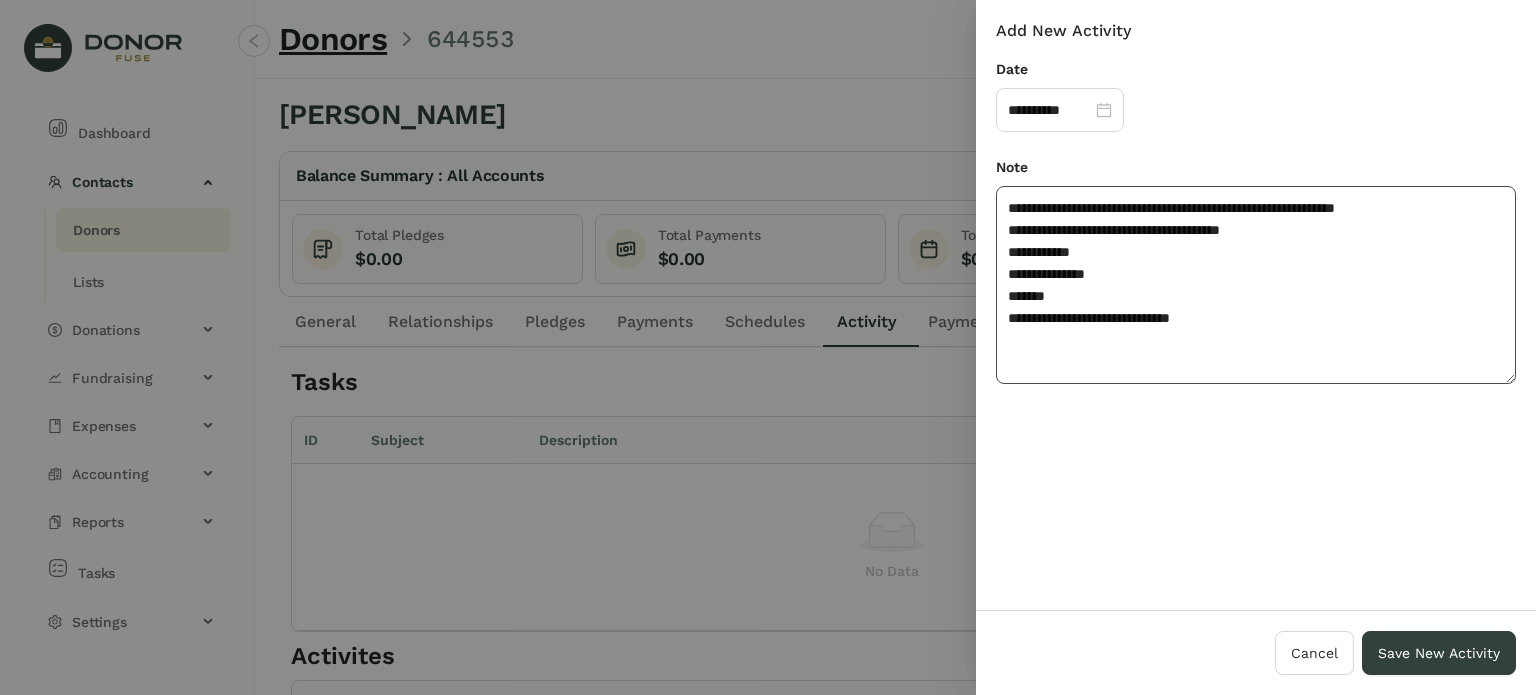 click on "**********" 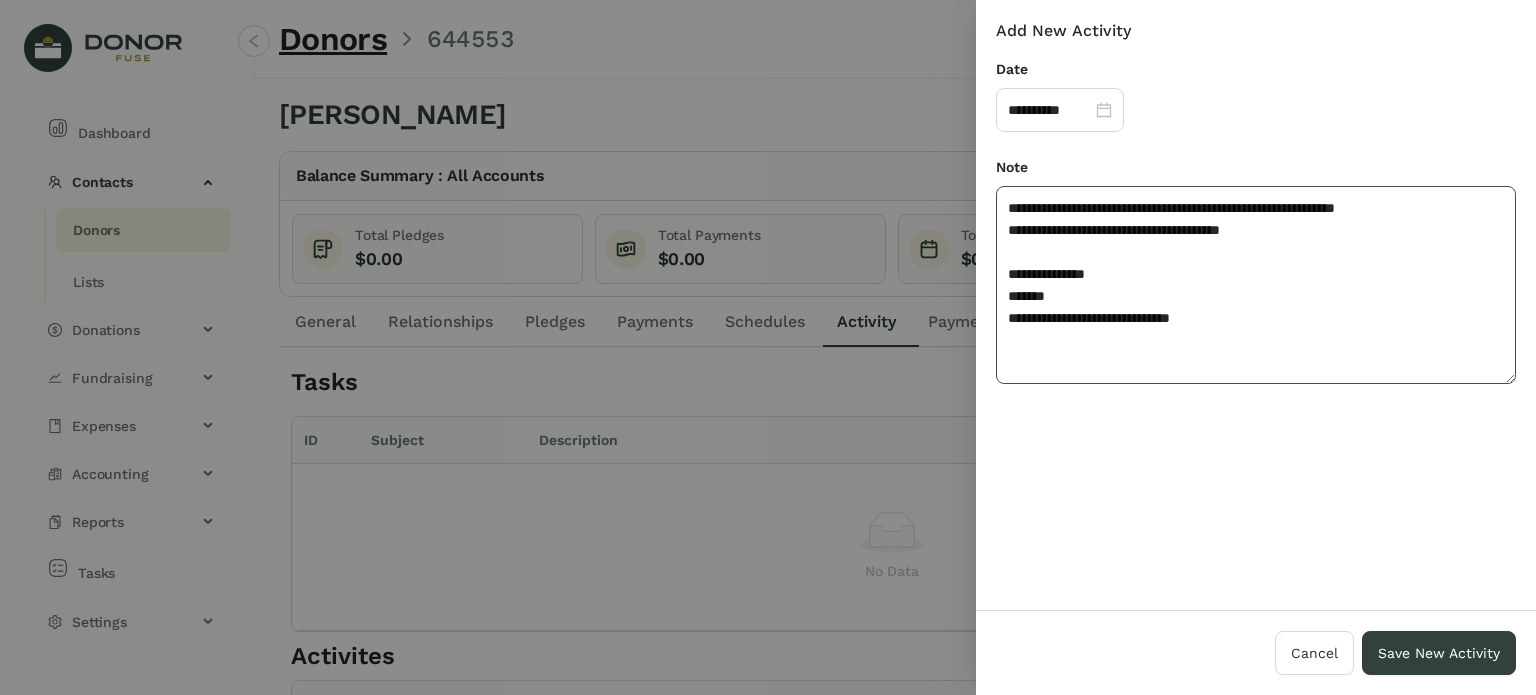 click on "**********" 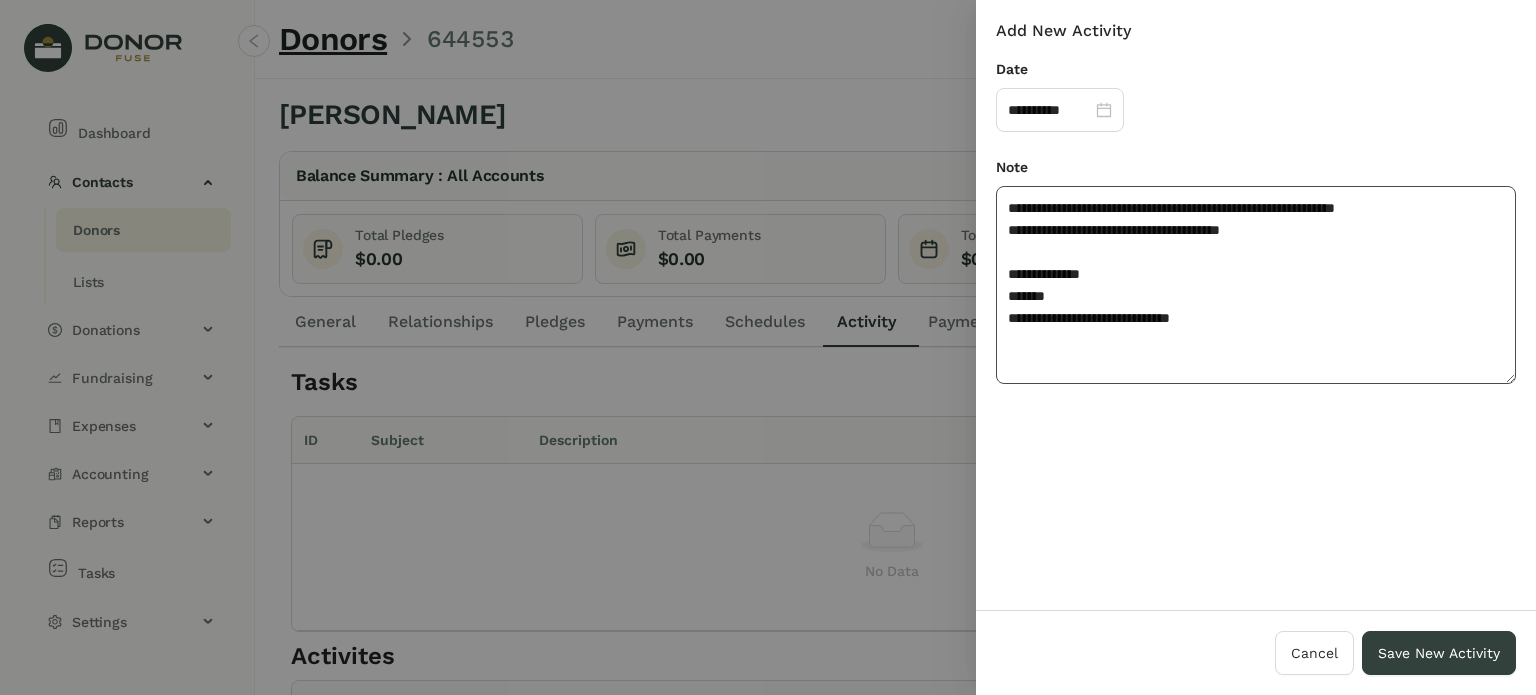 click on "**********" 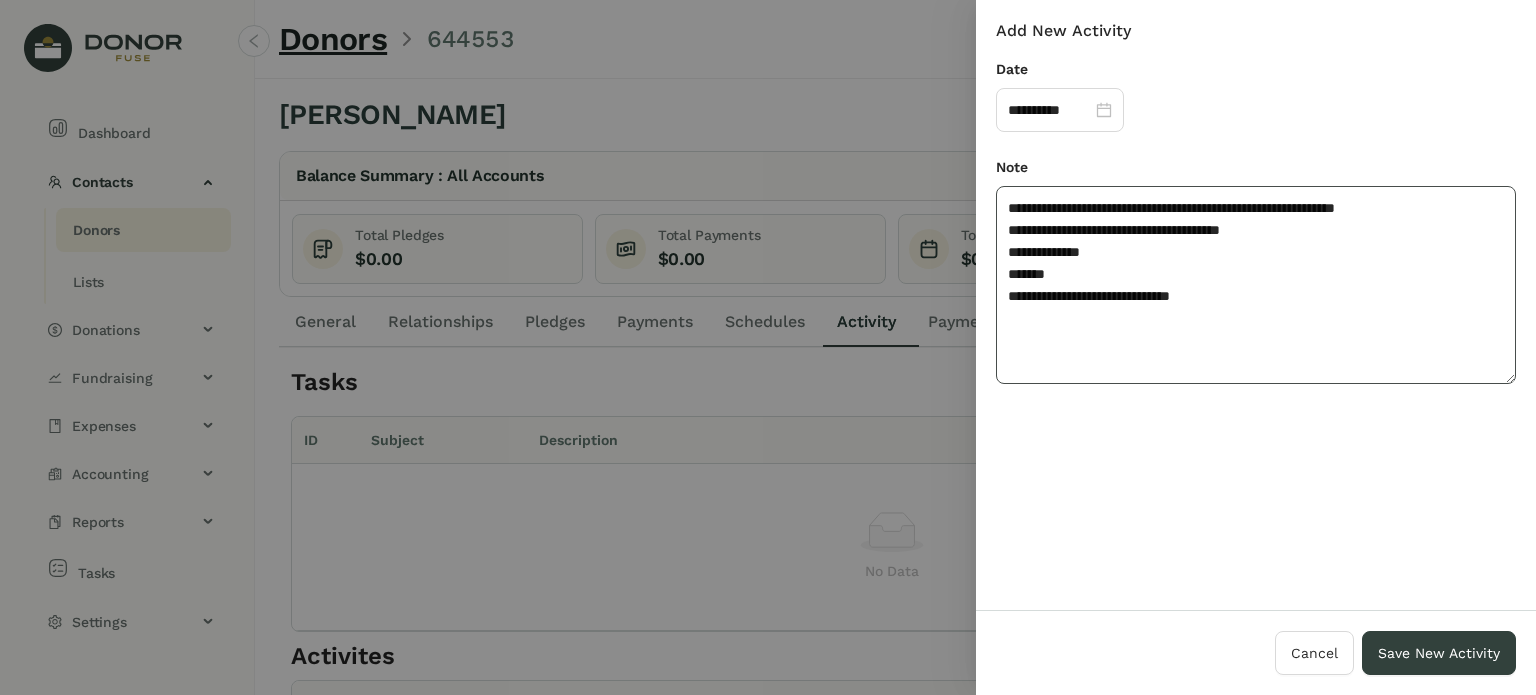 click on "**********" 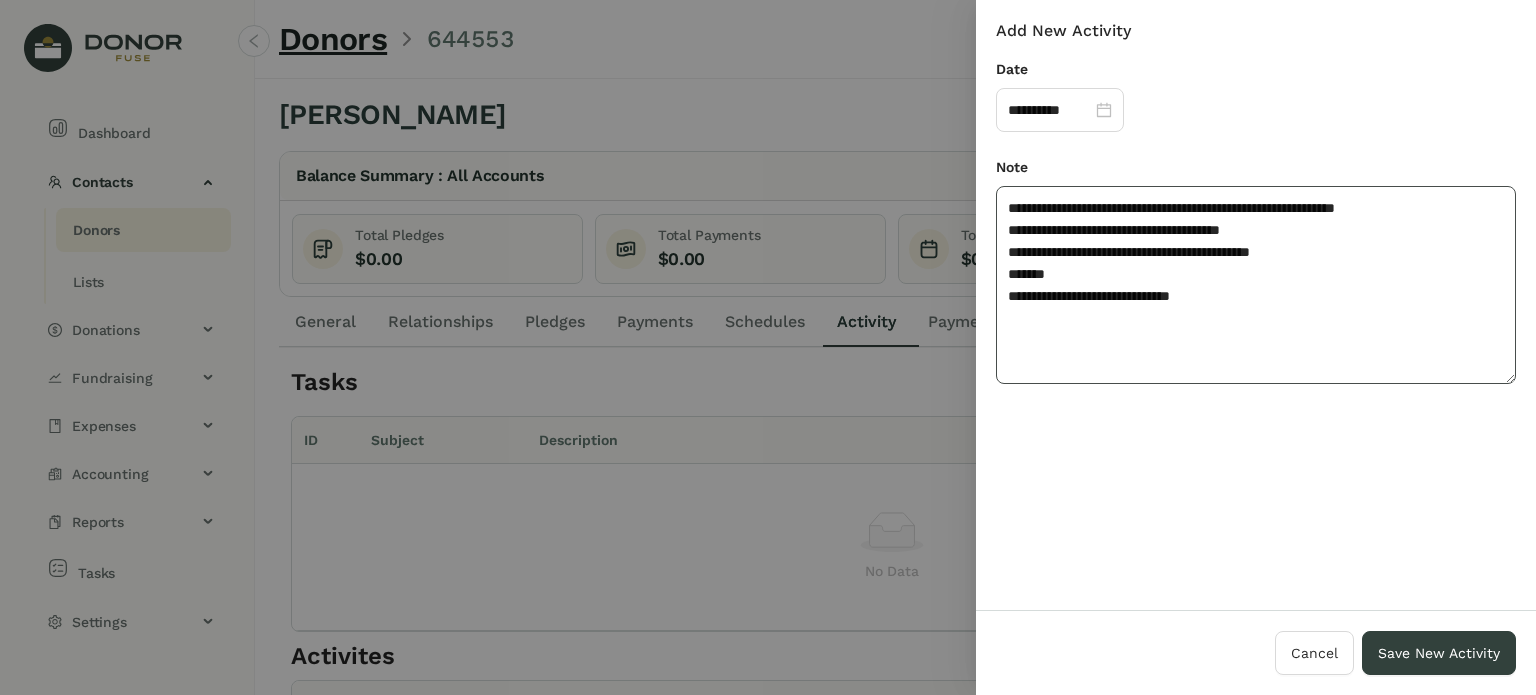 click on "**********" 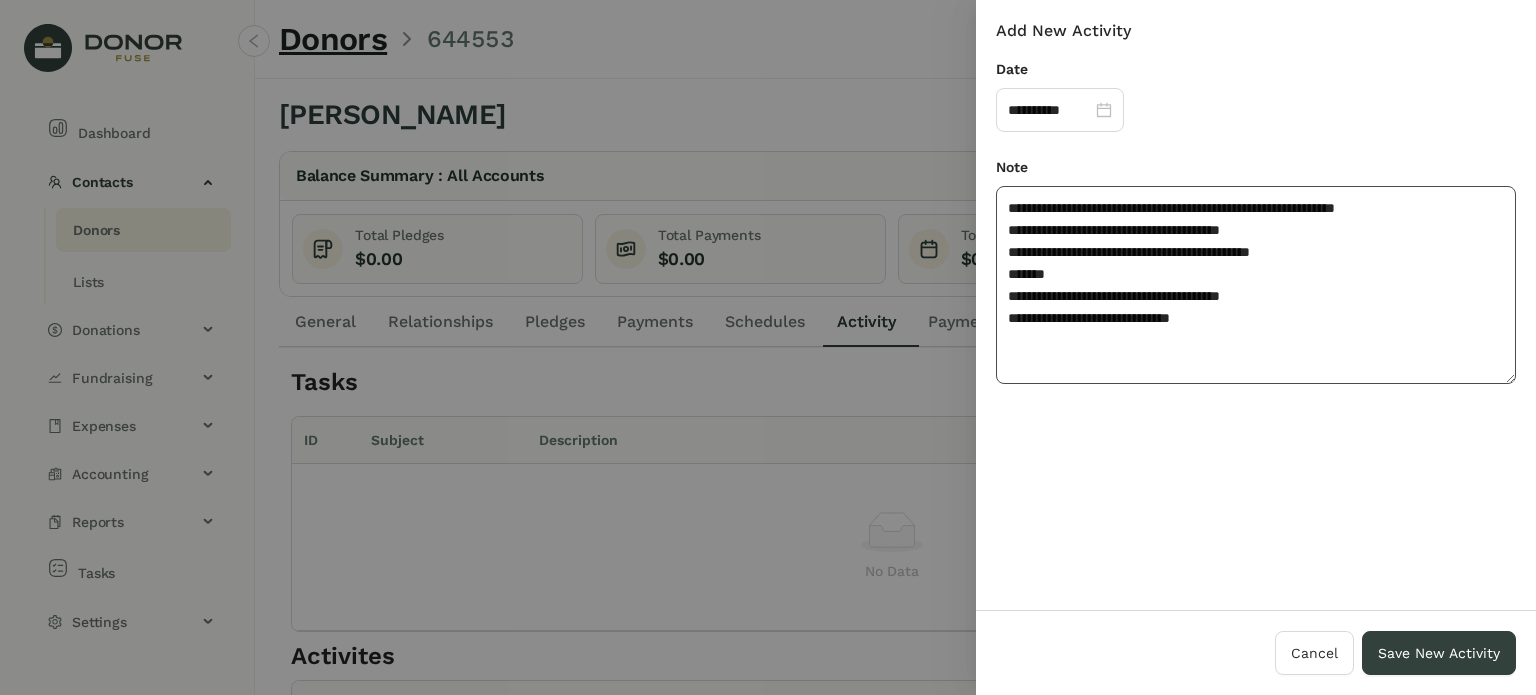 click on "**********" 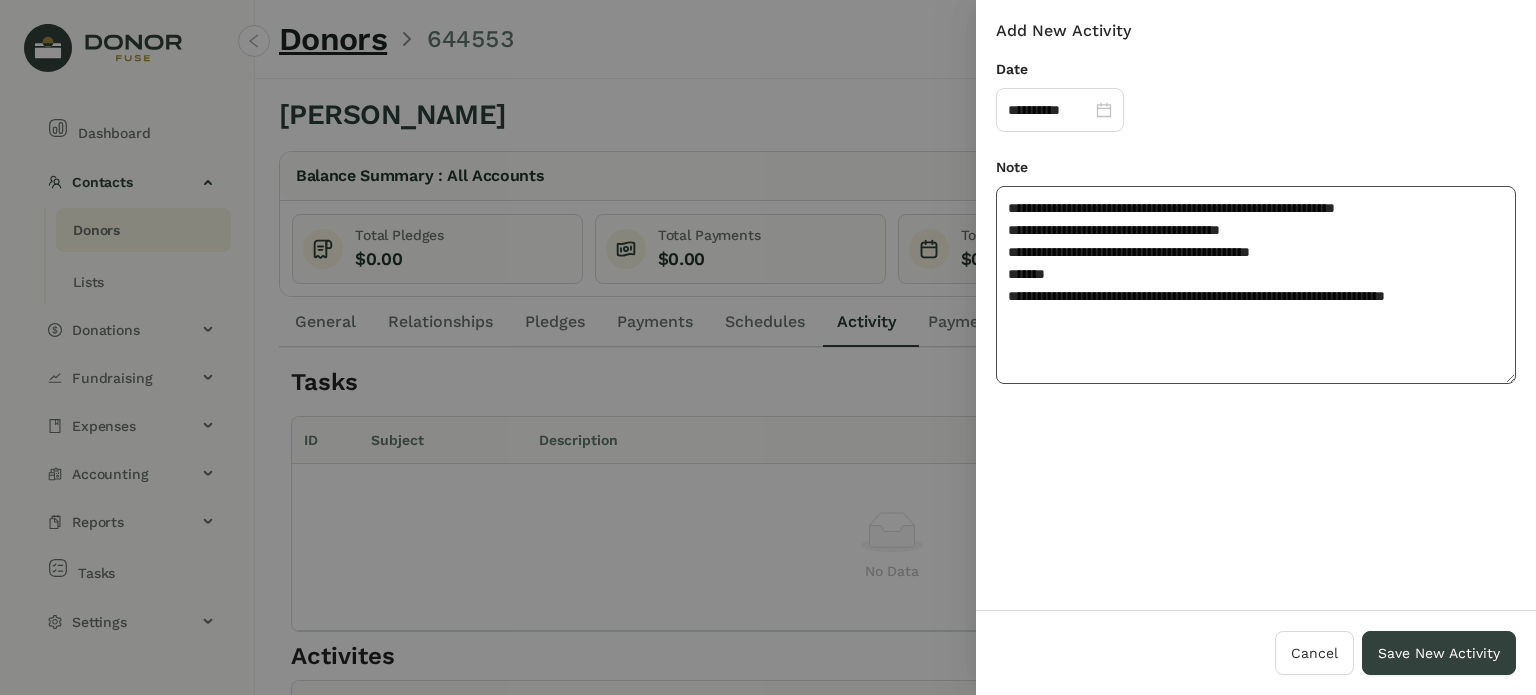 click on "**********" 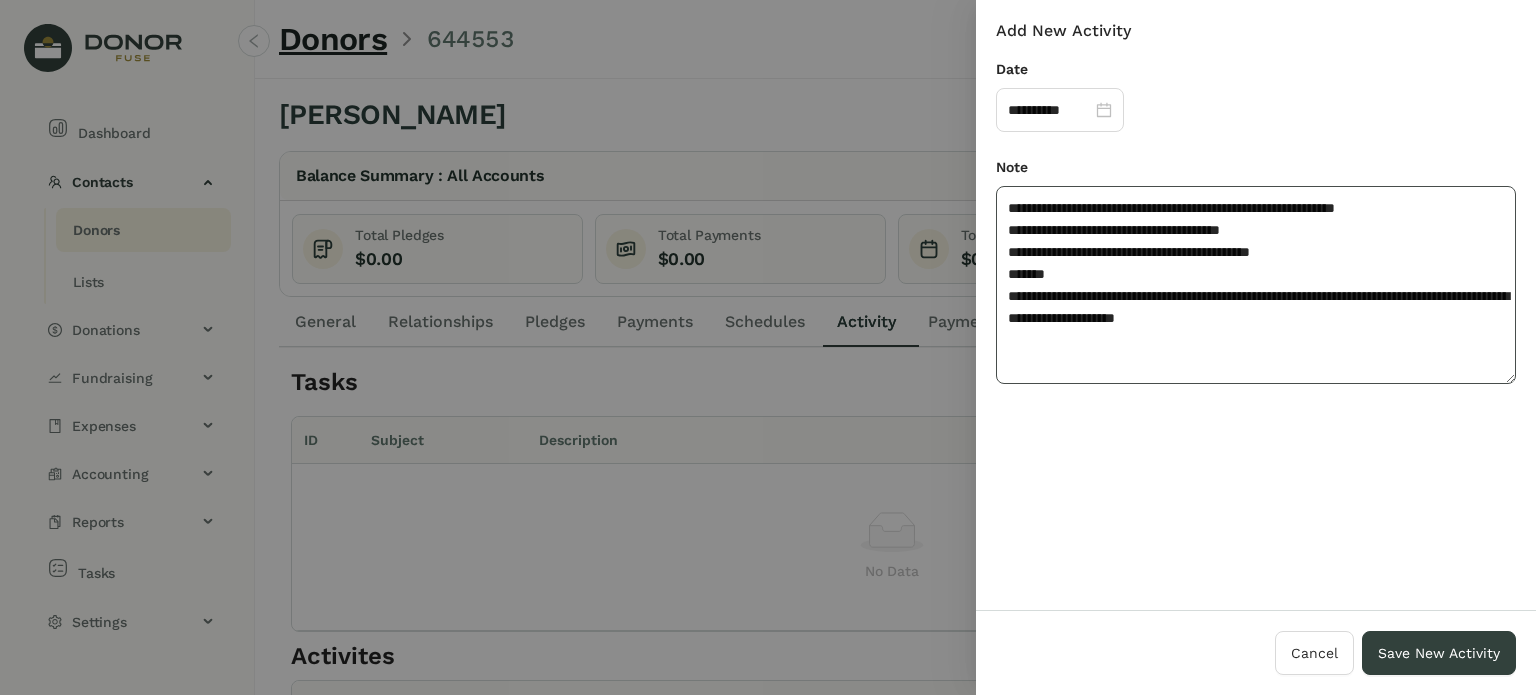 type on "**********" 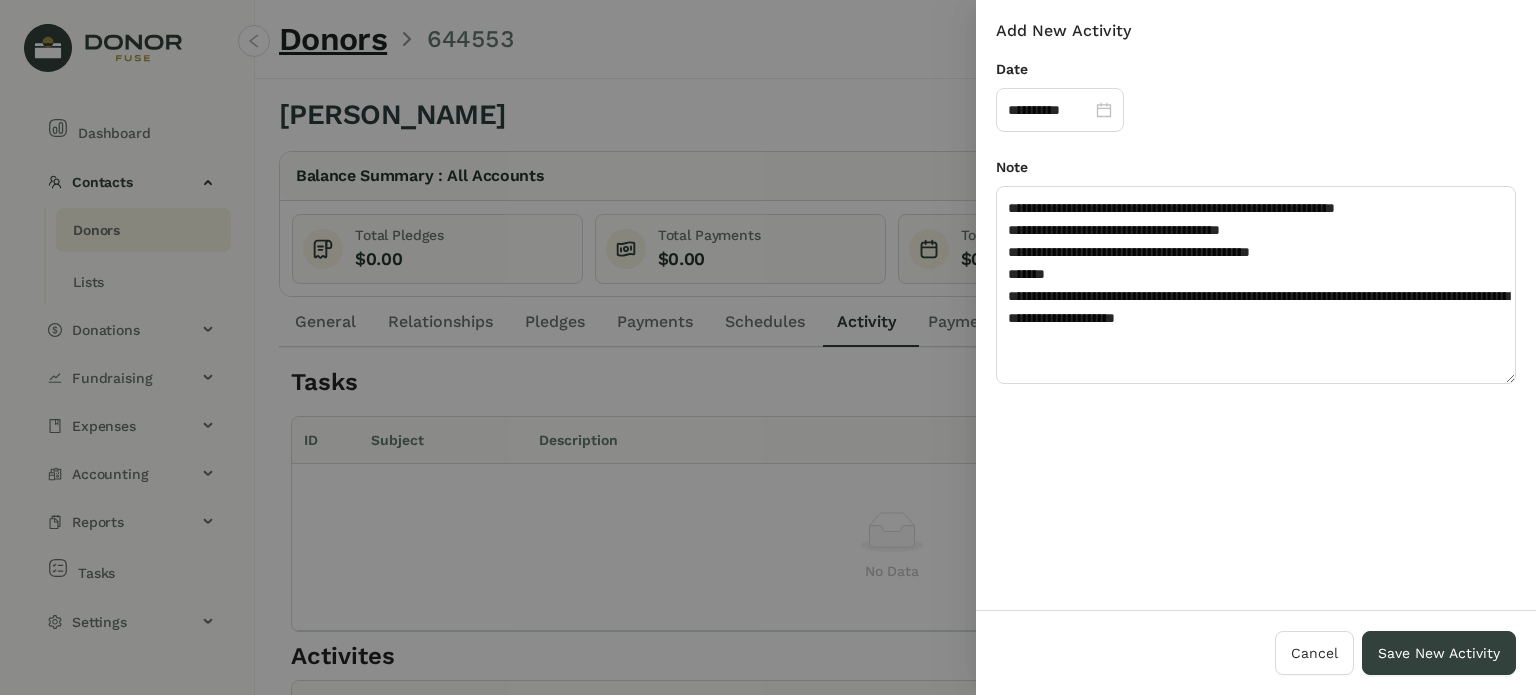 click on "Date" at bounding box center [1256, 73] 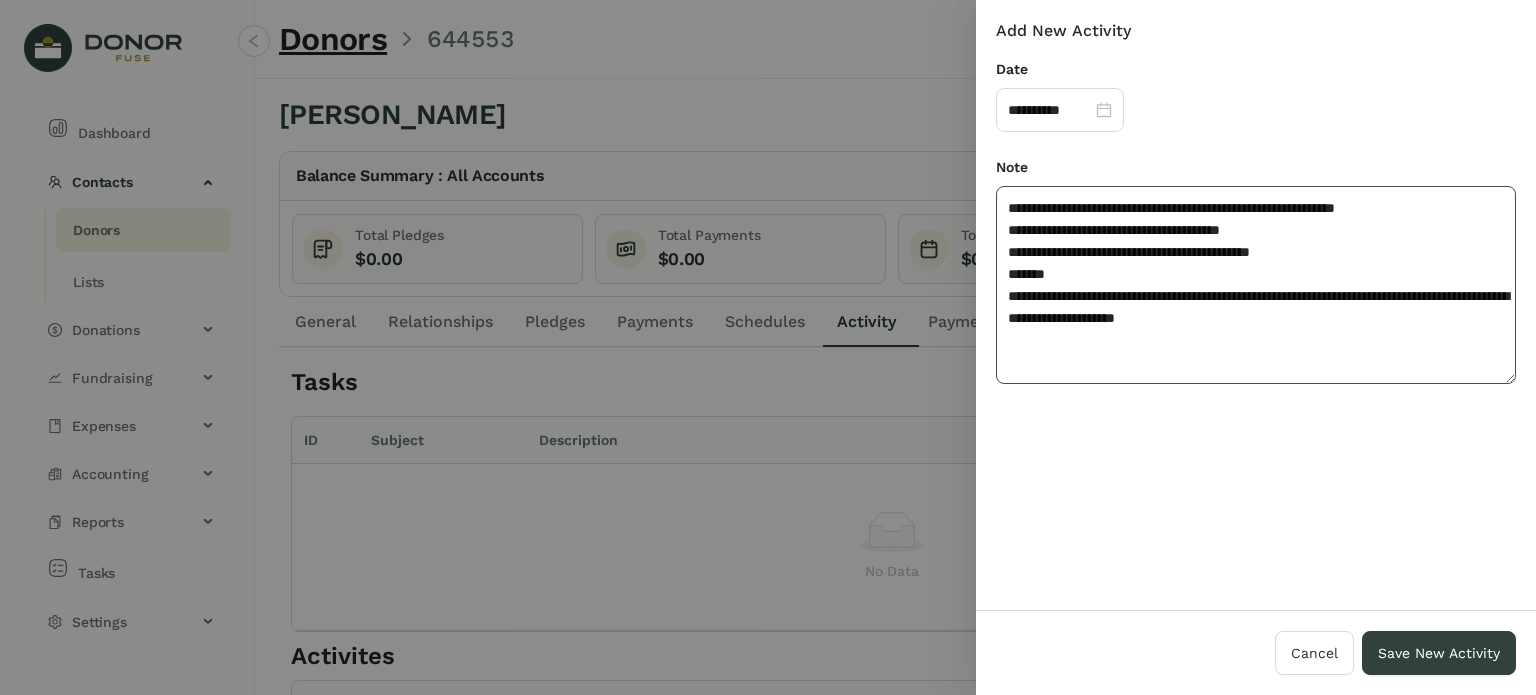 click on "**********" 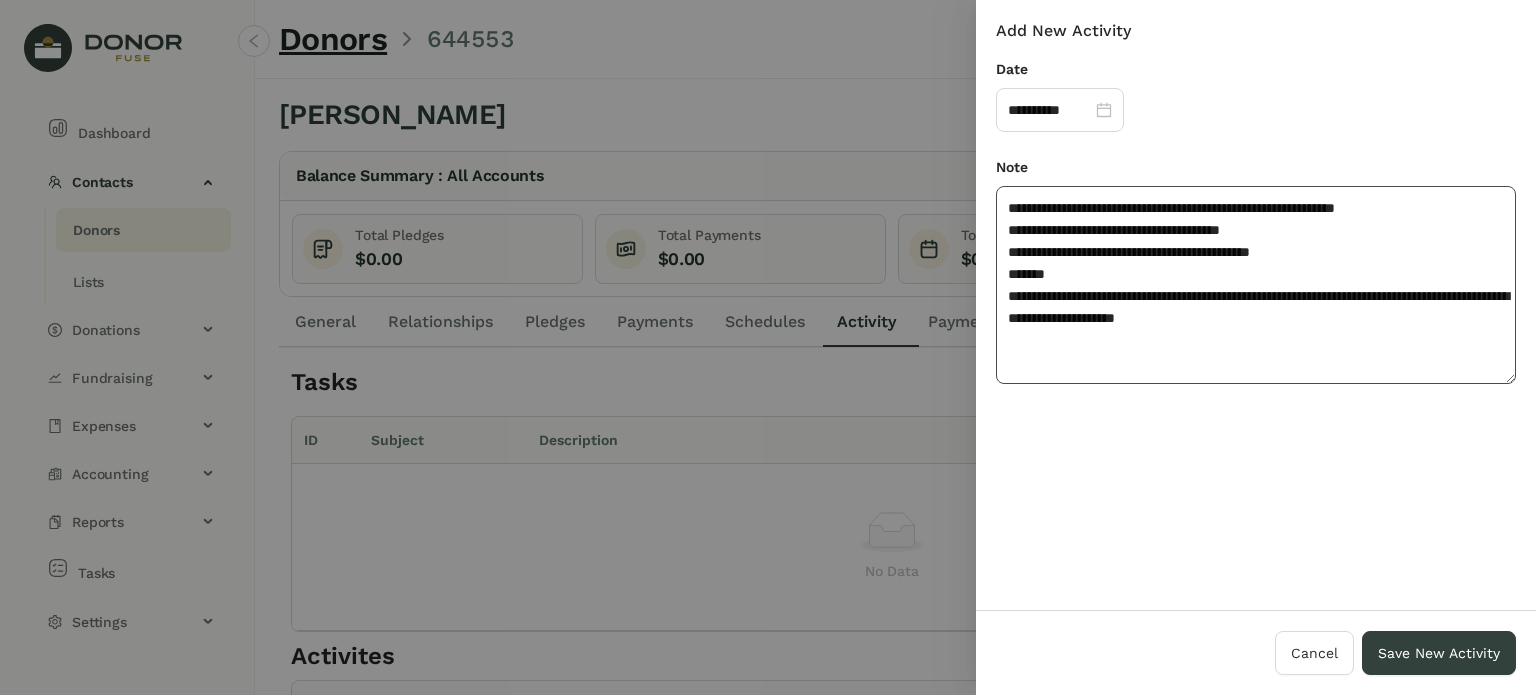 click on "**********" 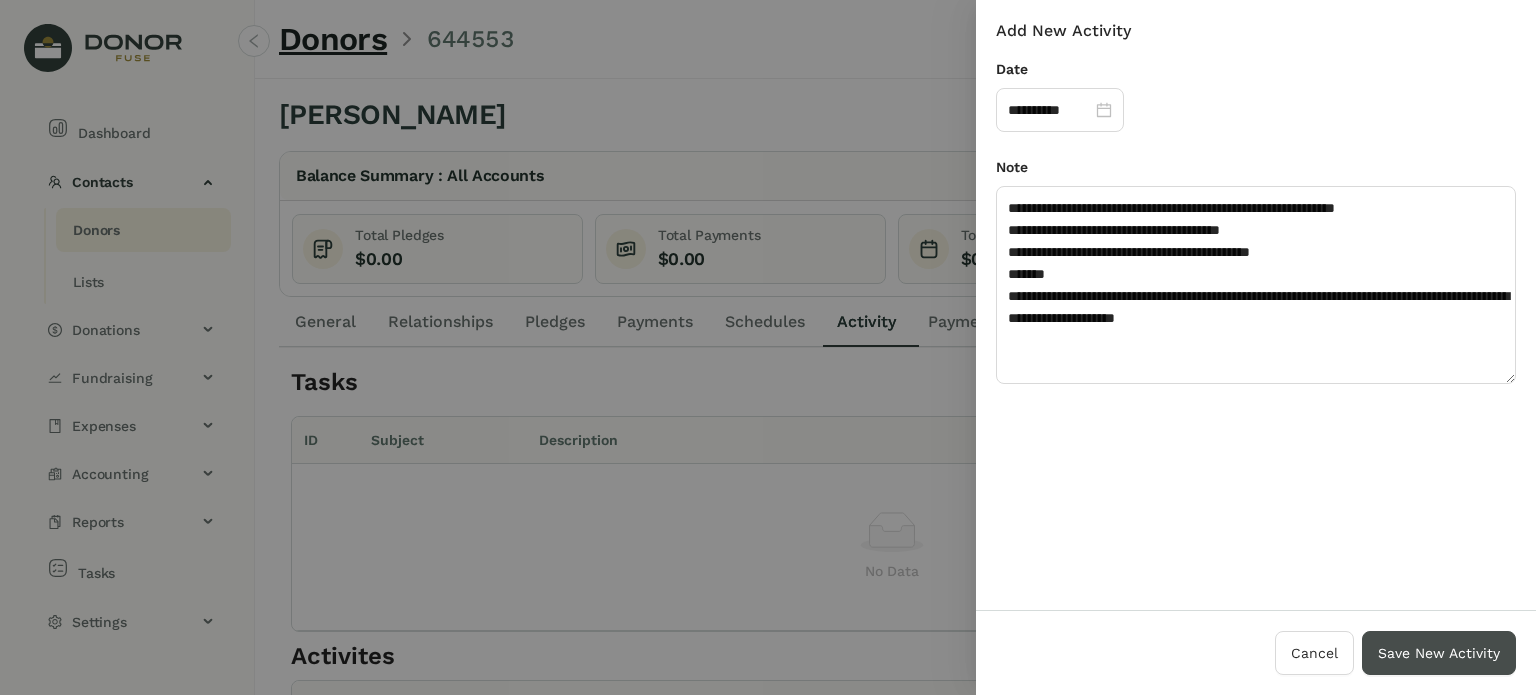 click on "Save New Activity" at bounding box center (1439, 653) 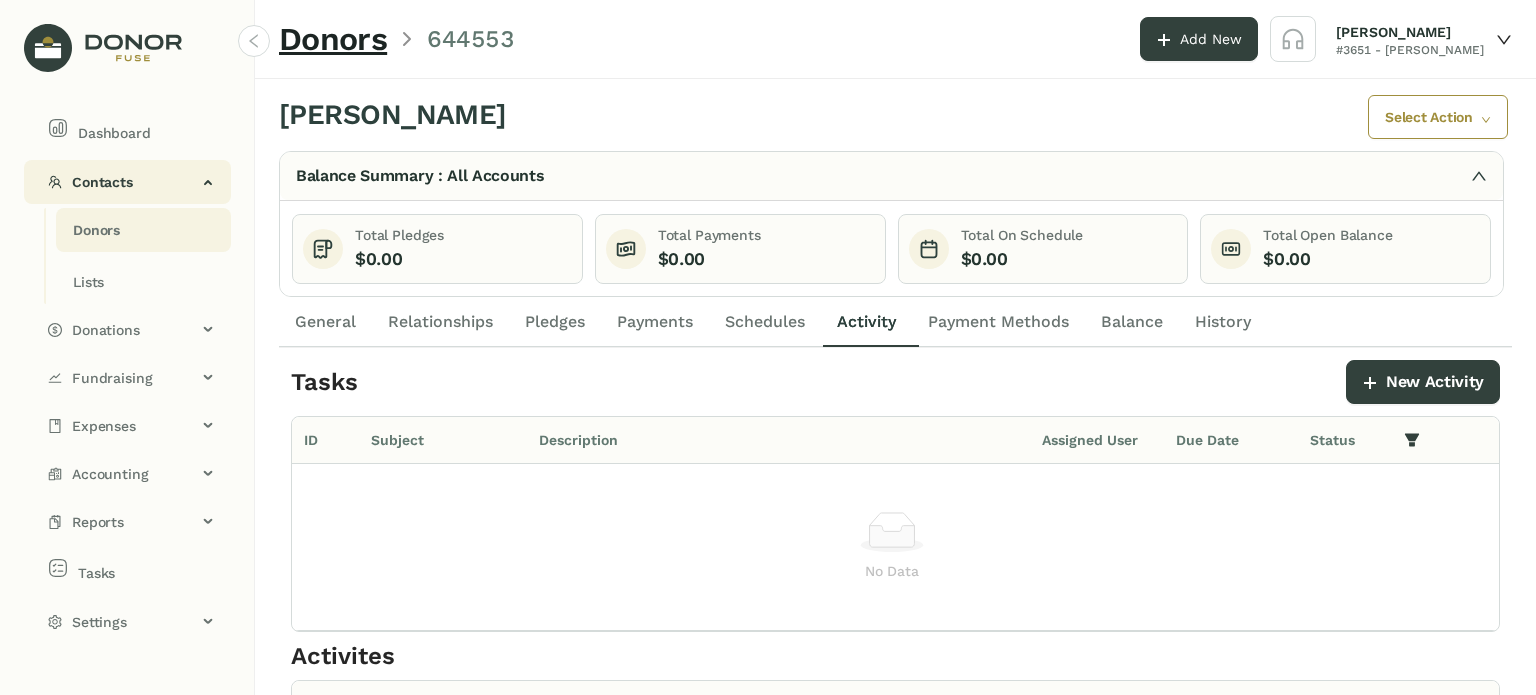 click on "Contacts" 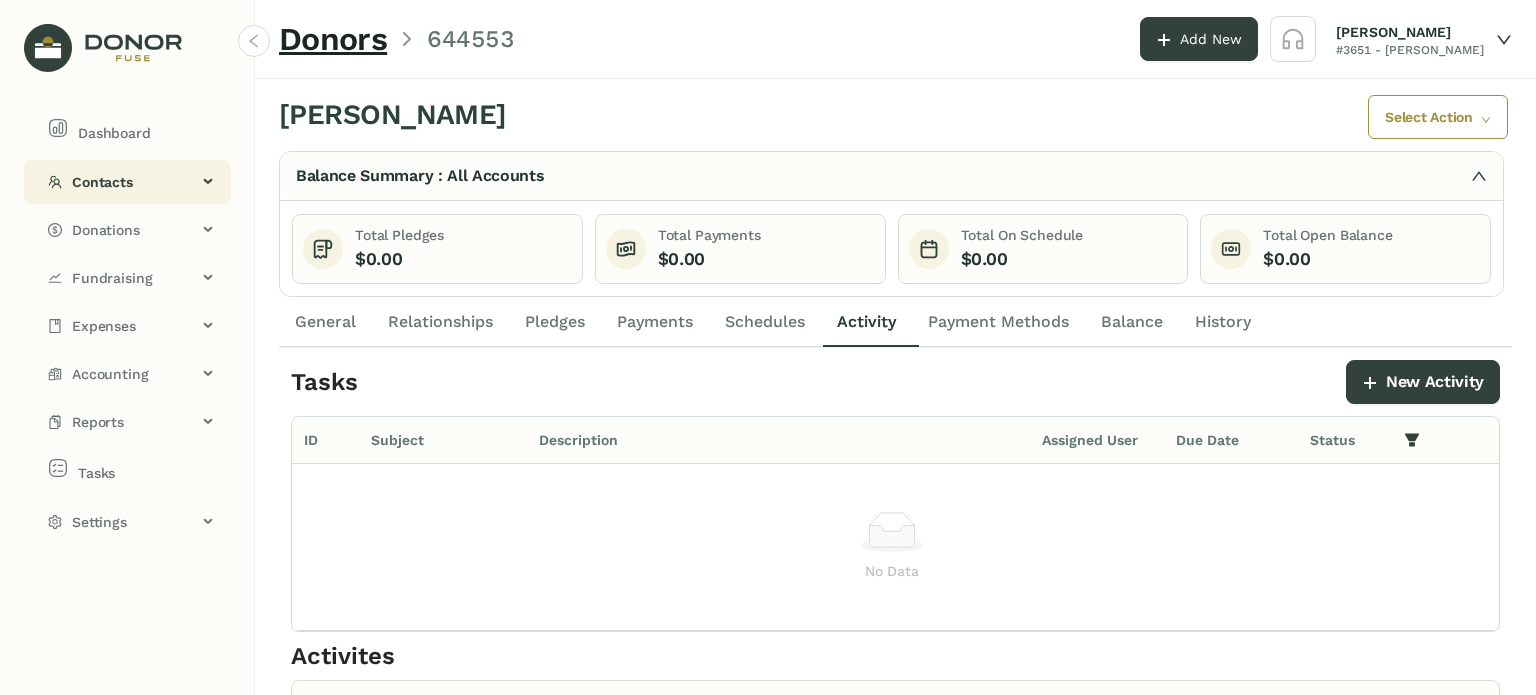 click on "Contacts" 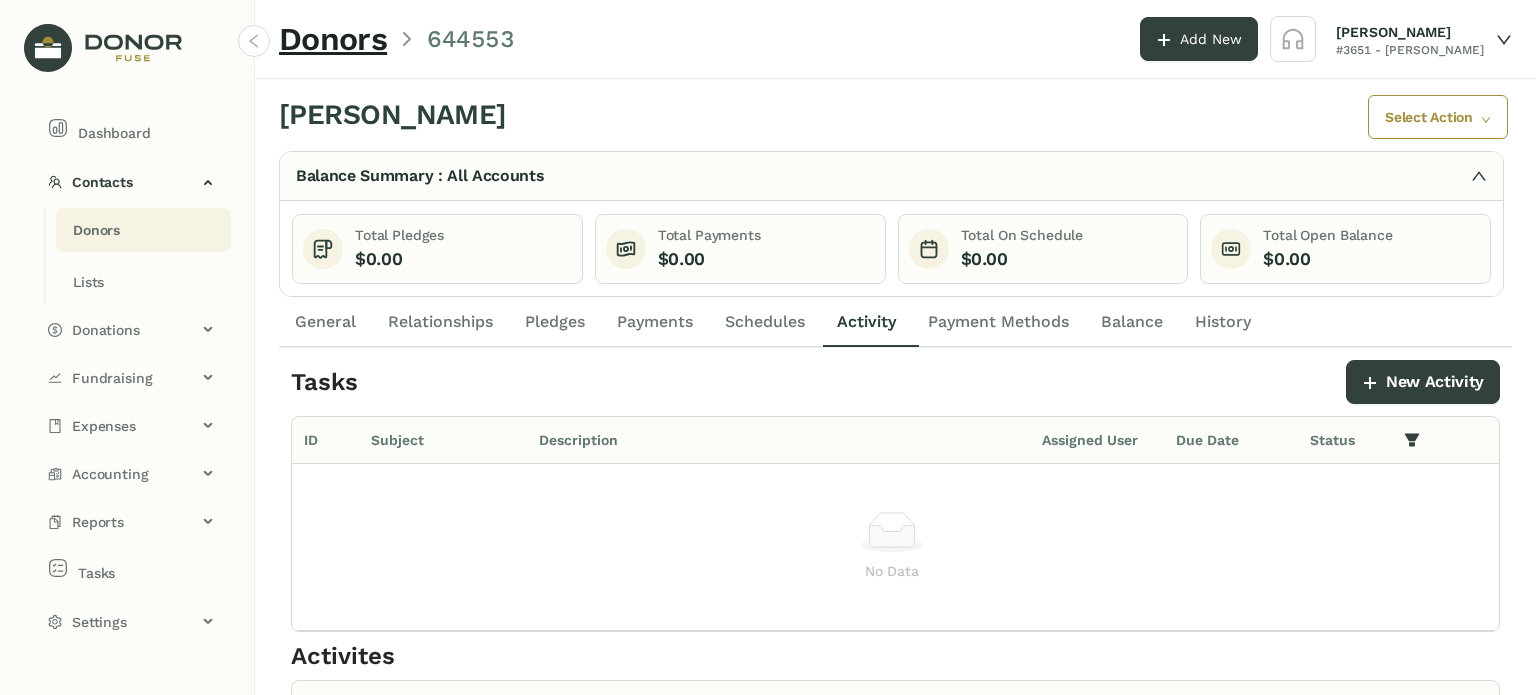 click on "Donors" 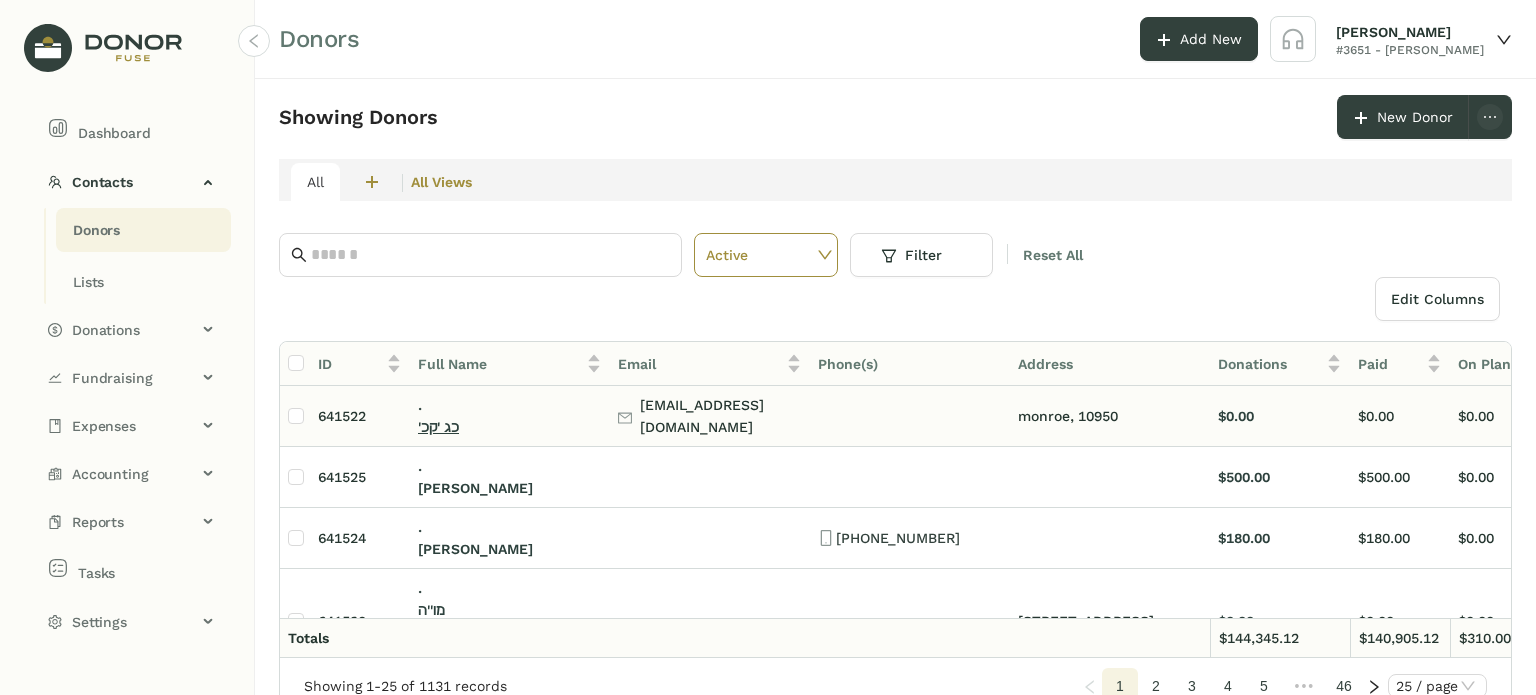 click on "'כג 'קכ" 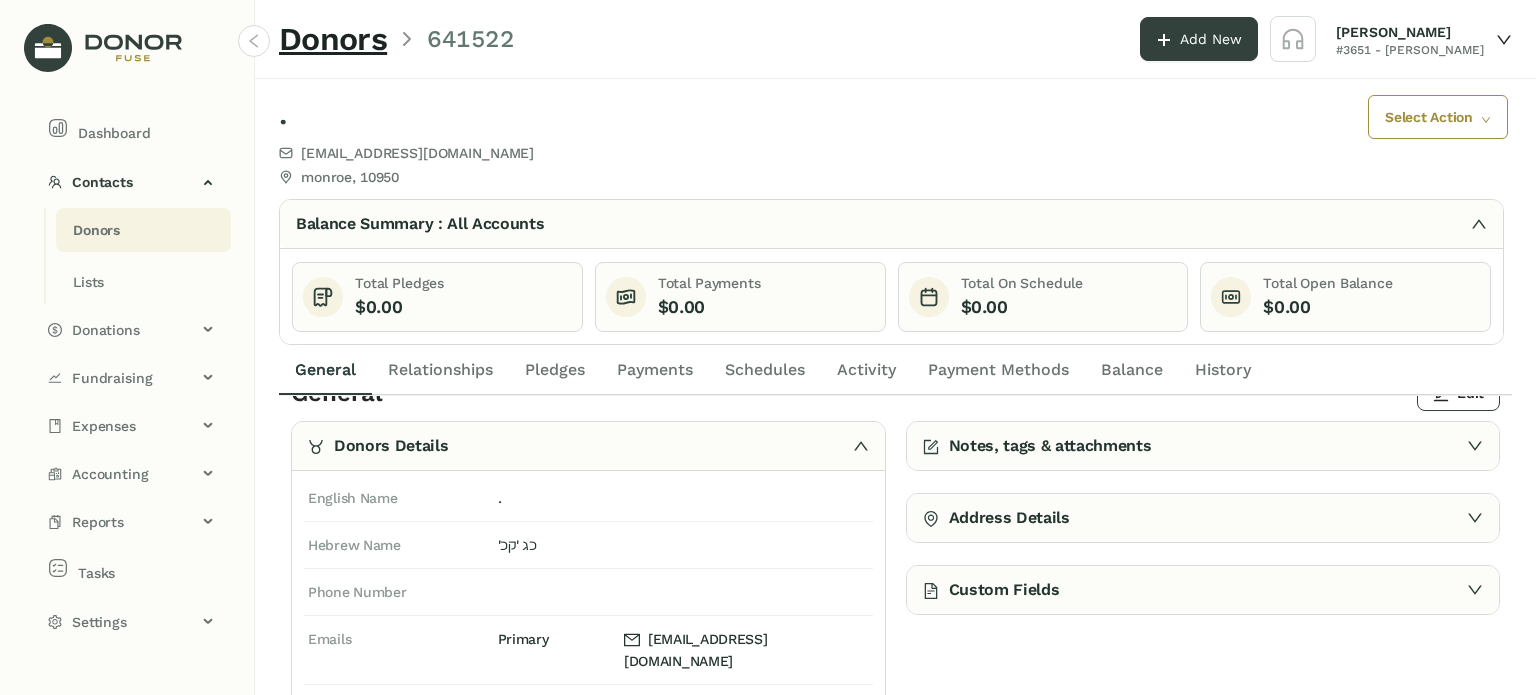 scroll, scrollTop: 50, scrollLeft: 0, axis: vertical 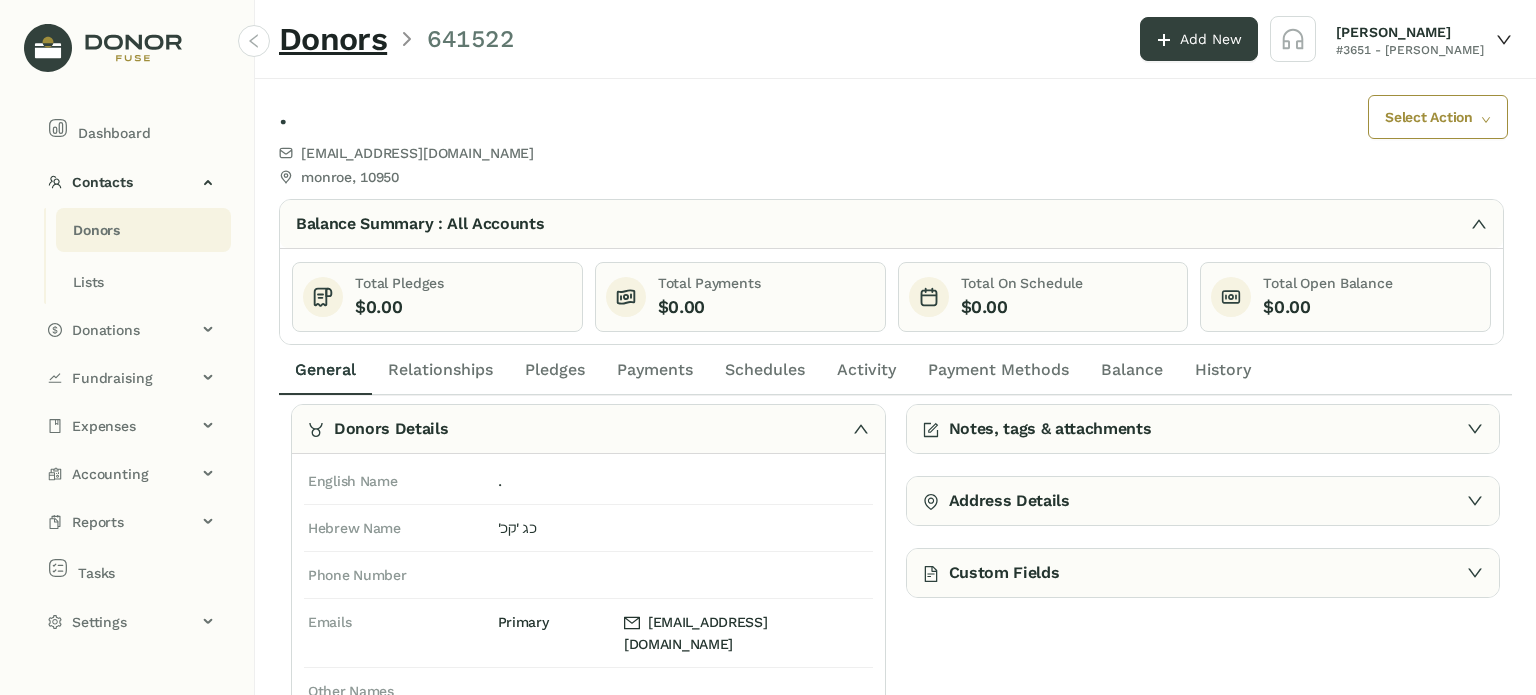 click on "Activity" 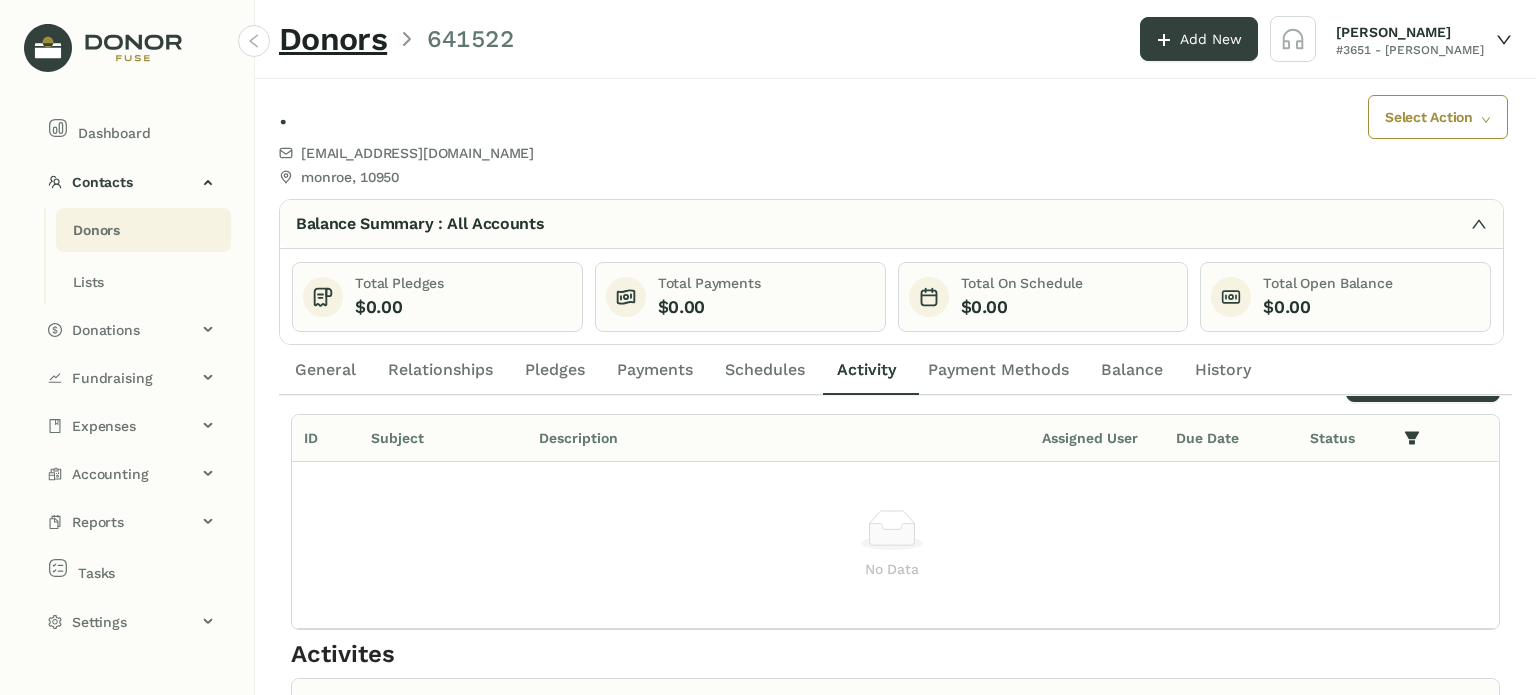 click on "General" 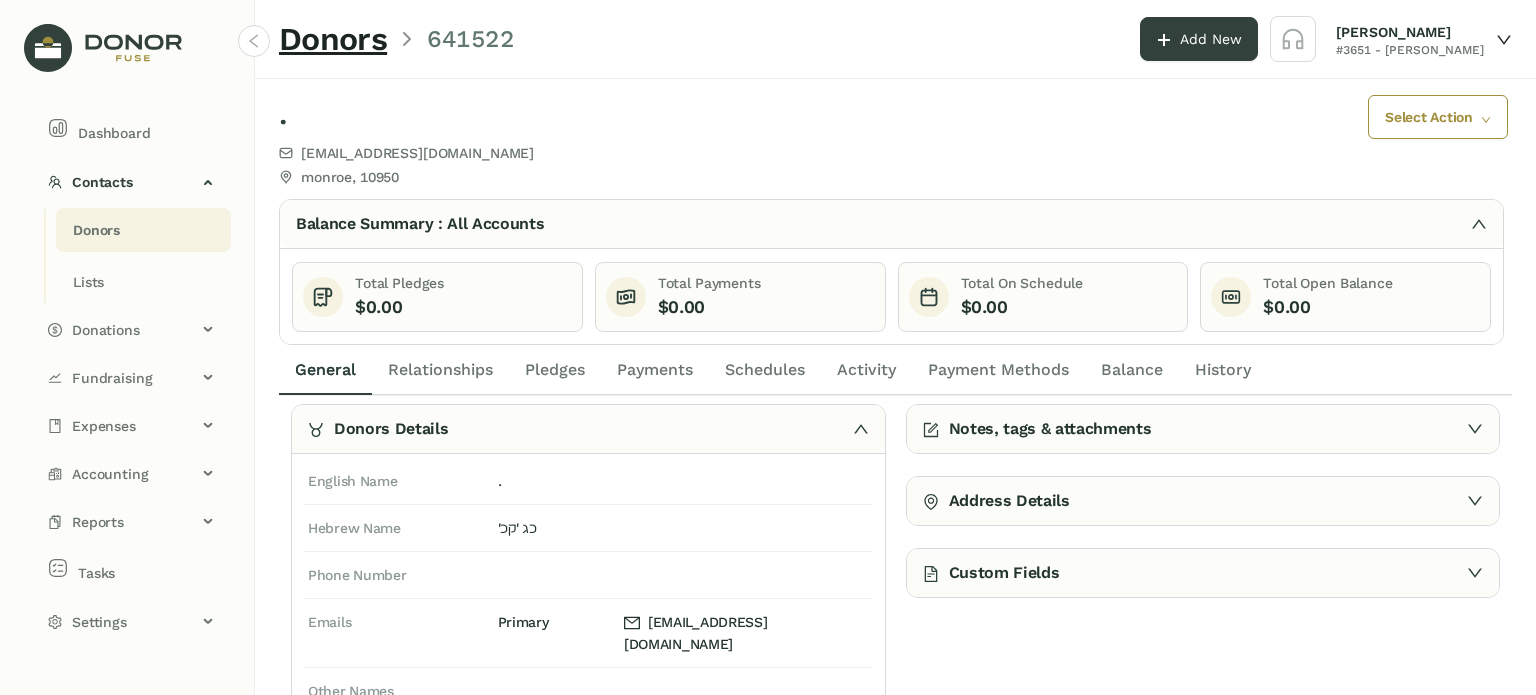 click on "Donors" 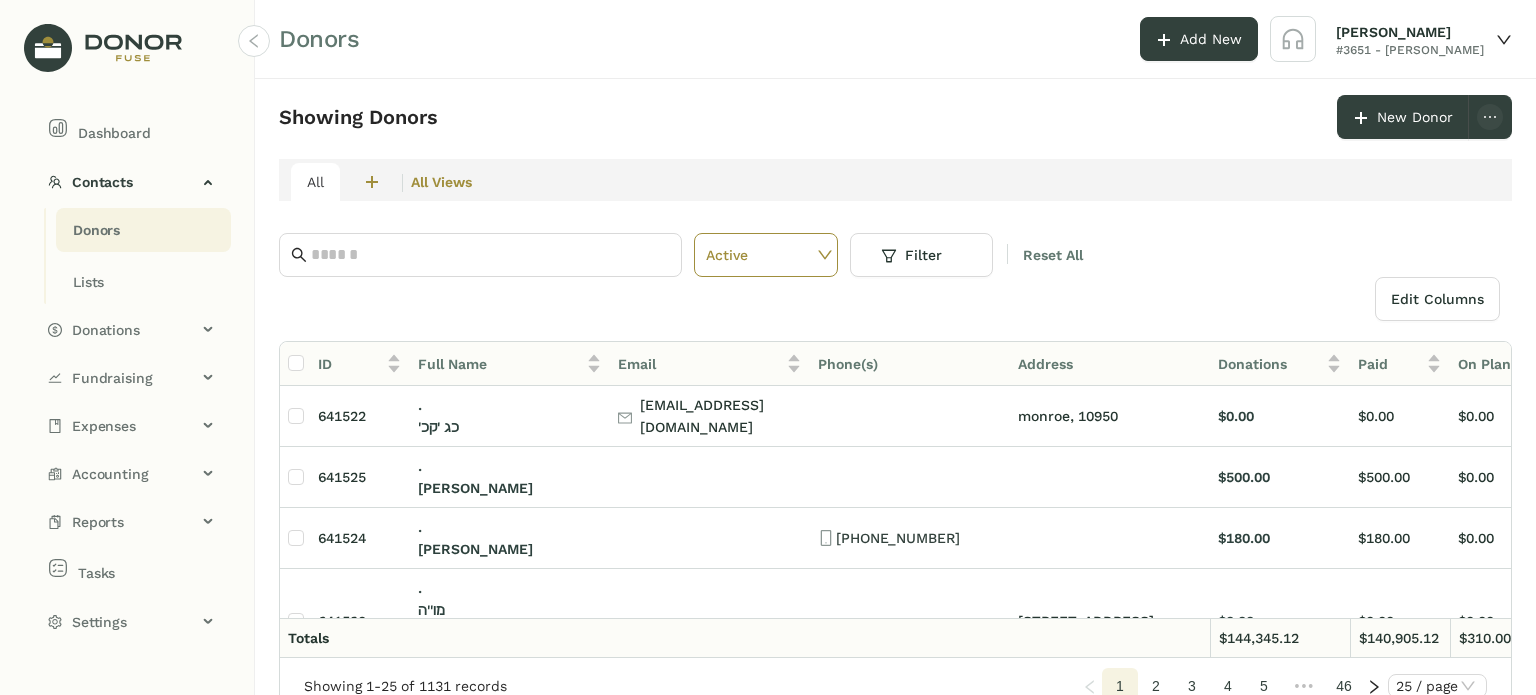 scroll, scrollTop: 0, scrollLeft: 112, axis: horizontal 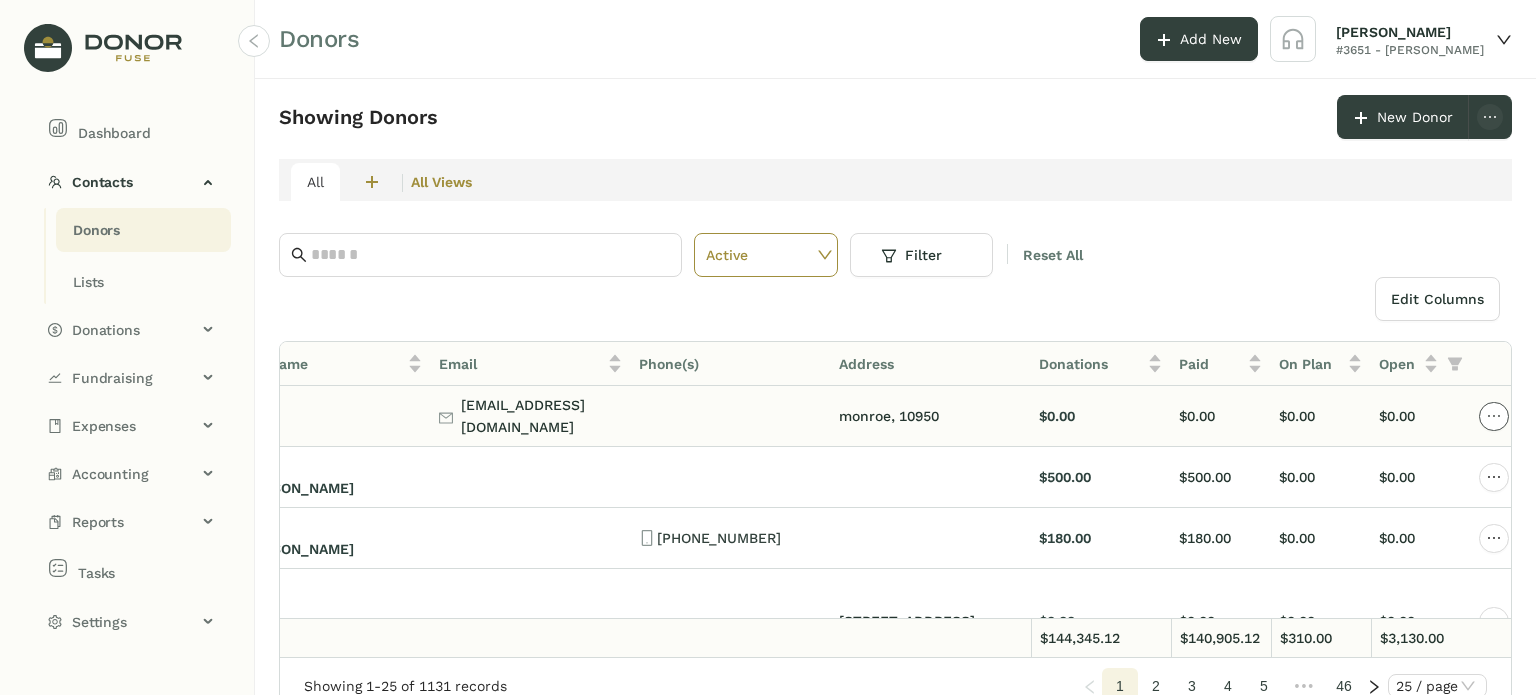 click 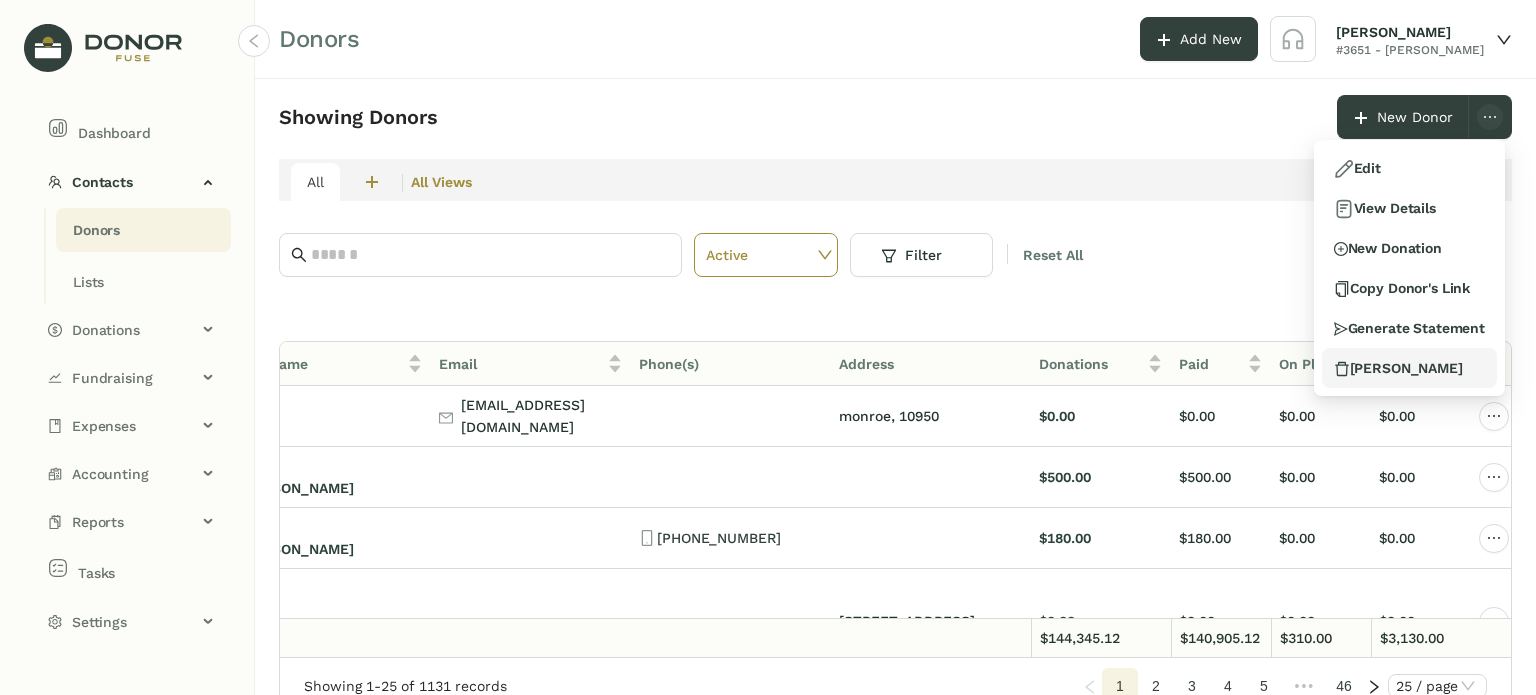 click on "[PERSON_NAME]" at bounding box center [1398, 368] 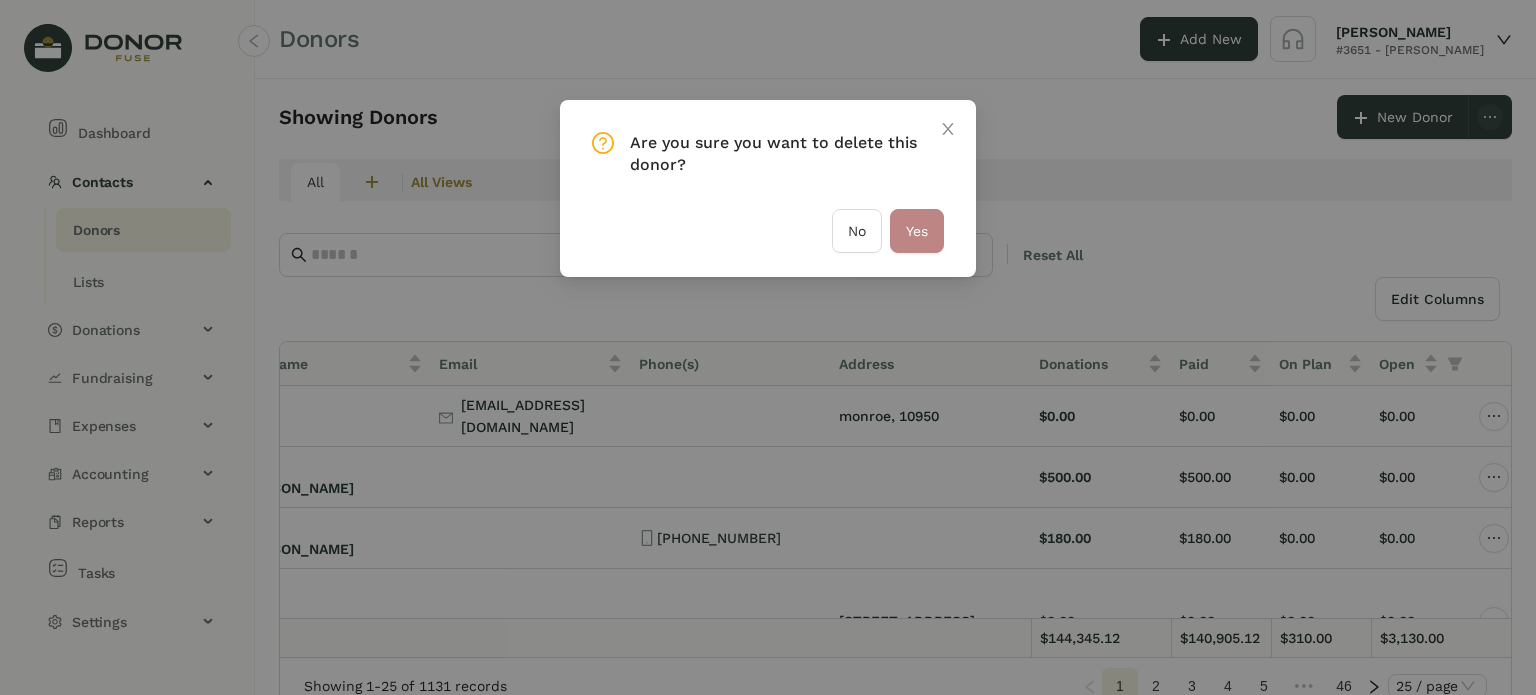 click on "Yes" at bounding box center [917, 231] 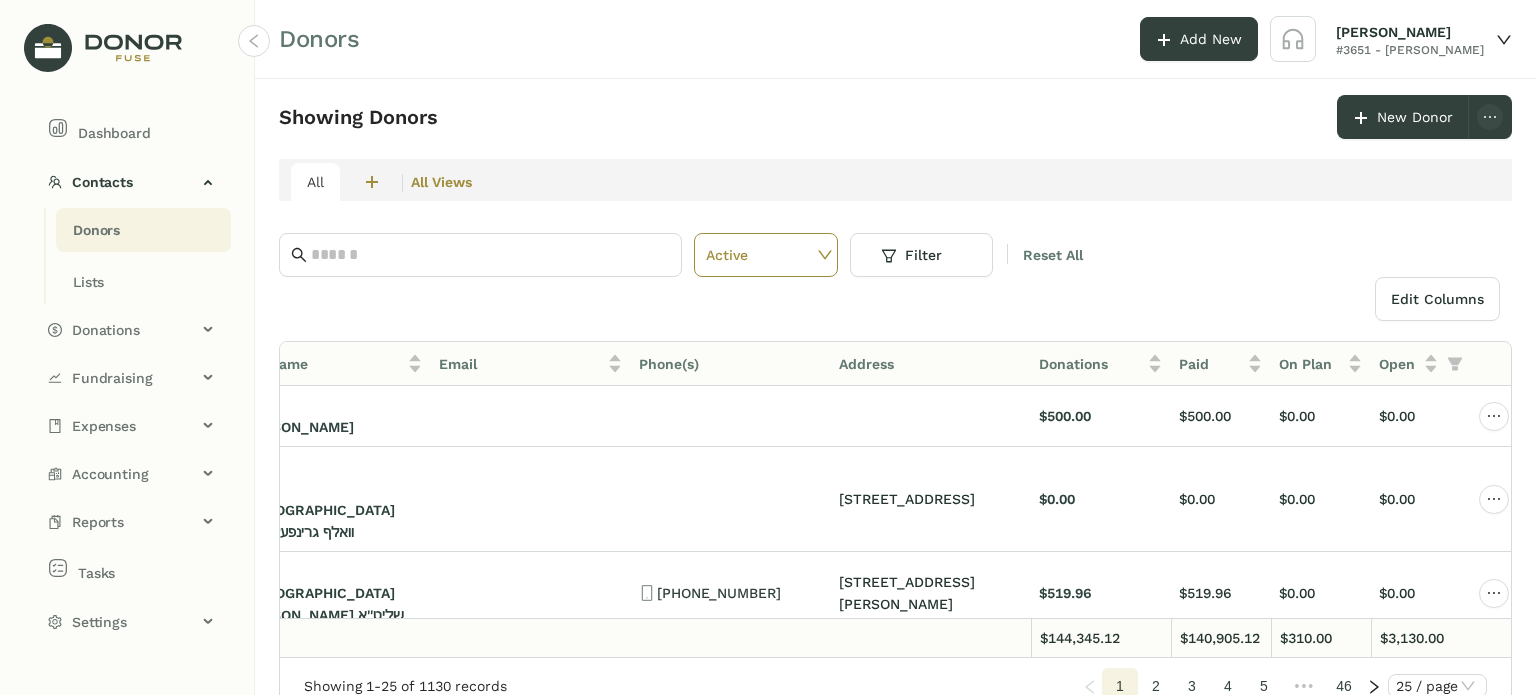 scroll, scrollTop: 0, scrollLeft: 112, axis: horizontal 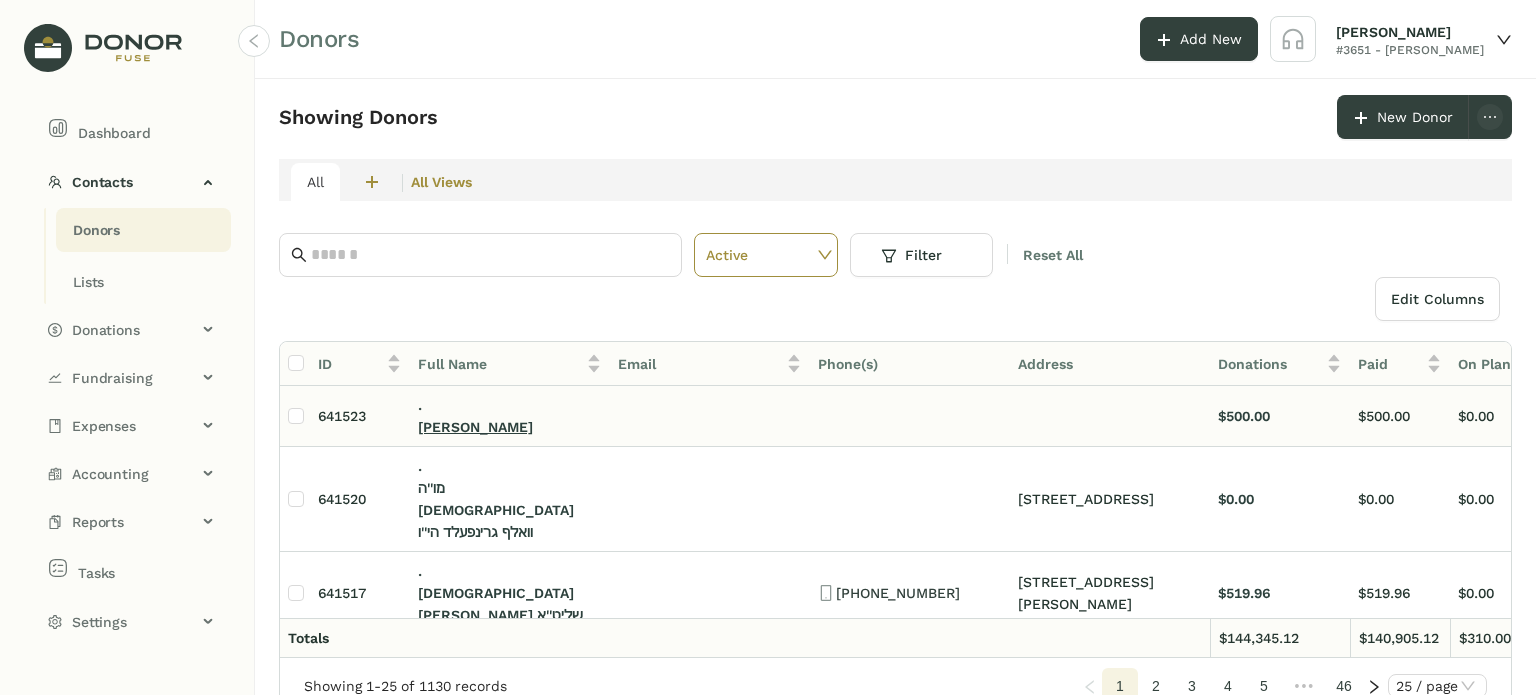 click on "[PERSON_NAME]" 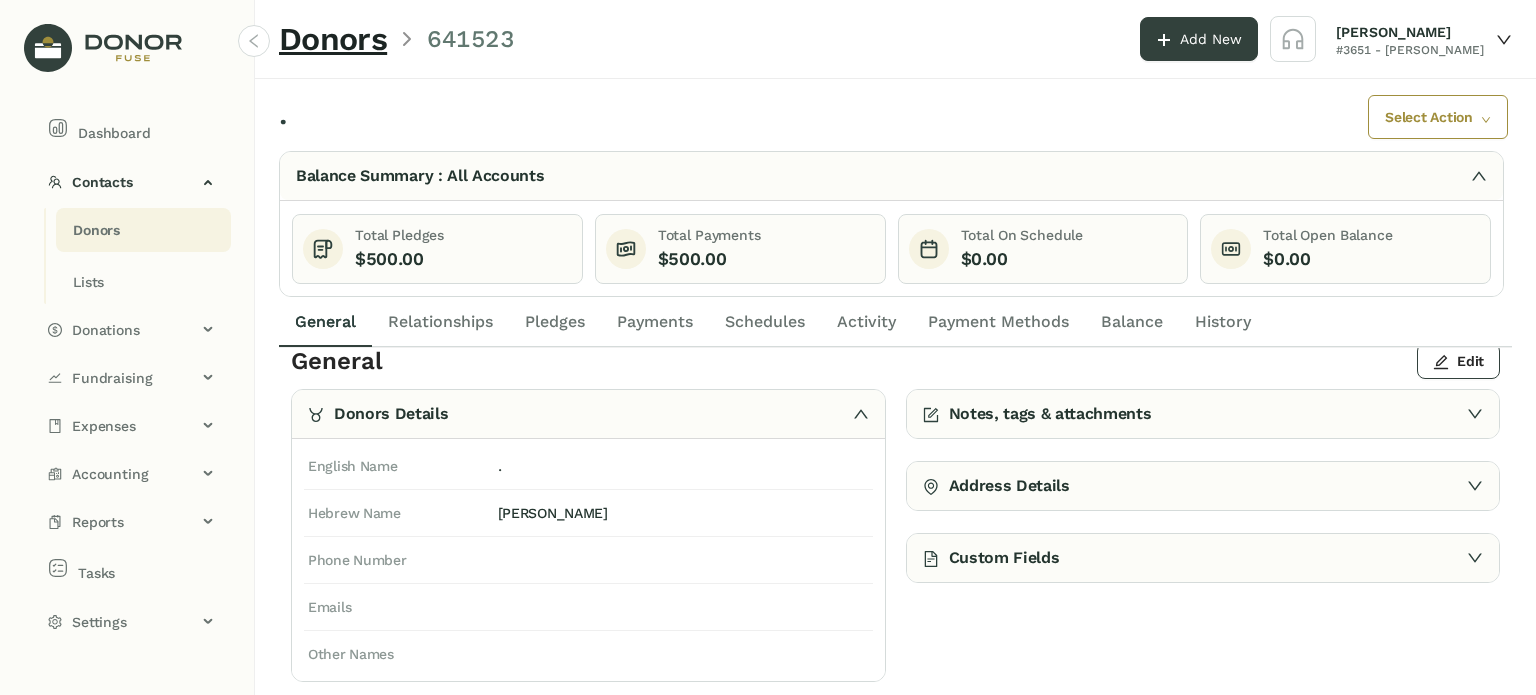 scroll, scrollTop: 0, scrollLeft: 0, axis: both 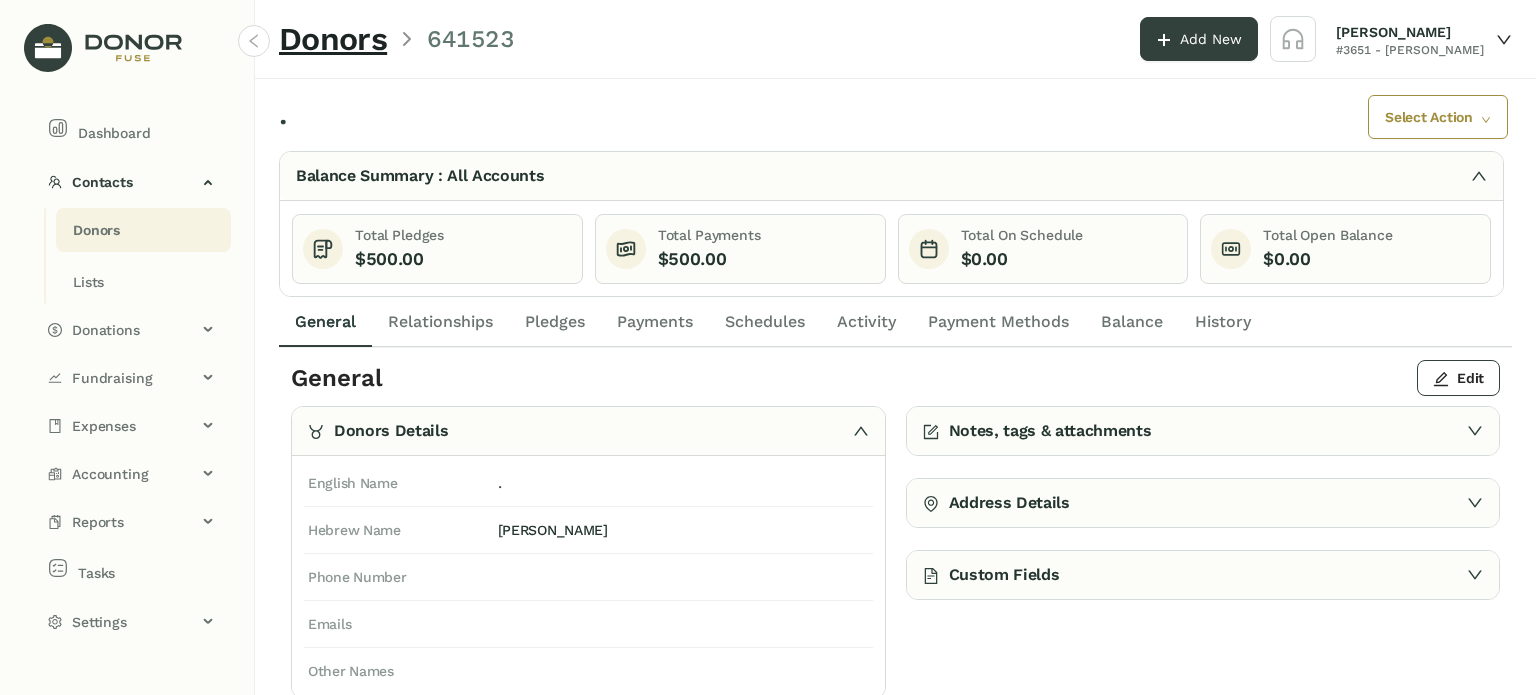 click on "Relationships" 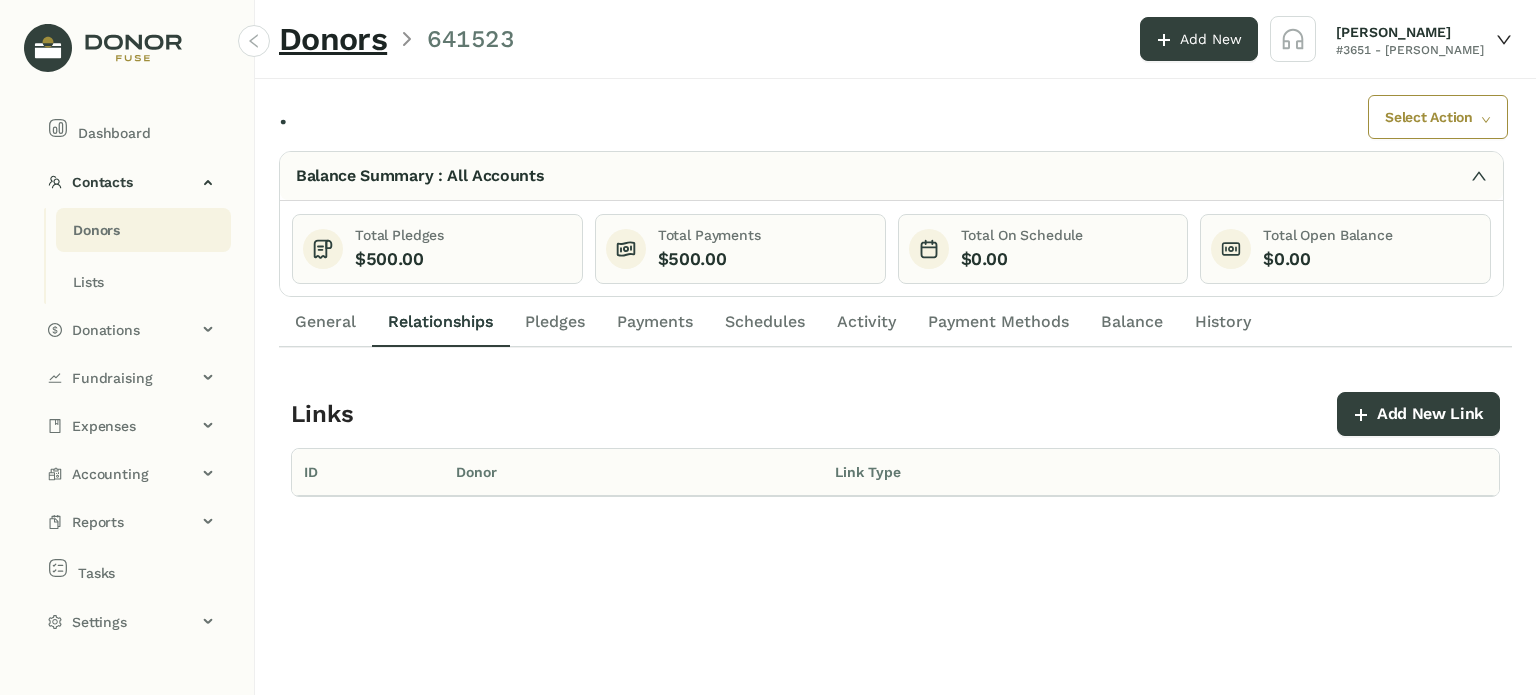 click on "Payments" 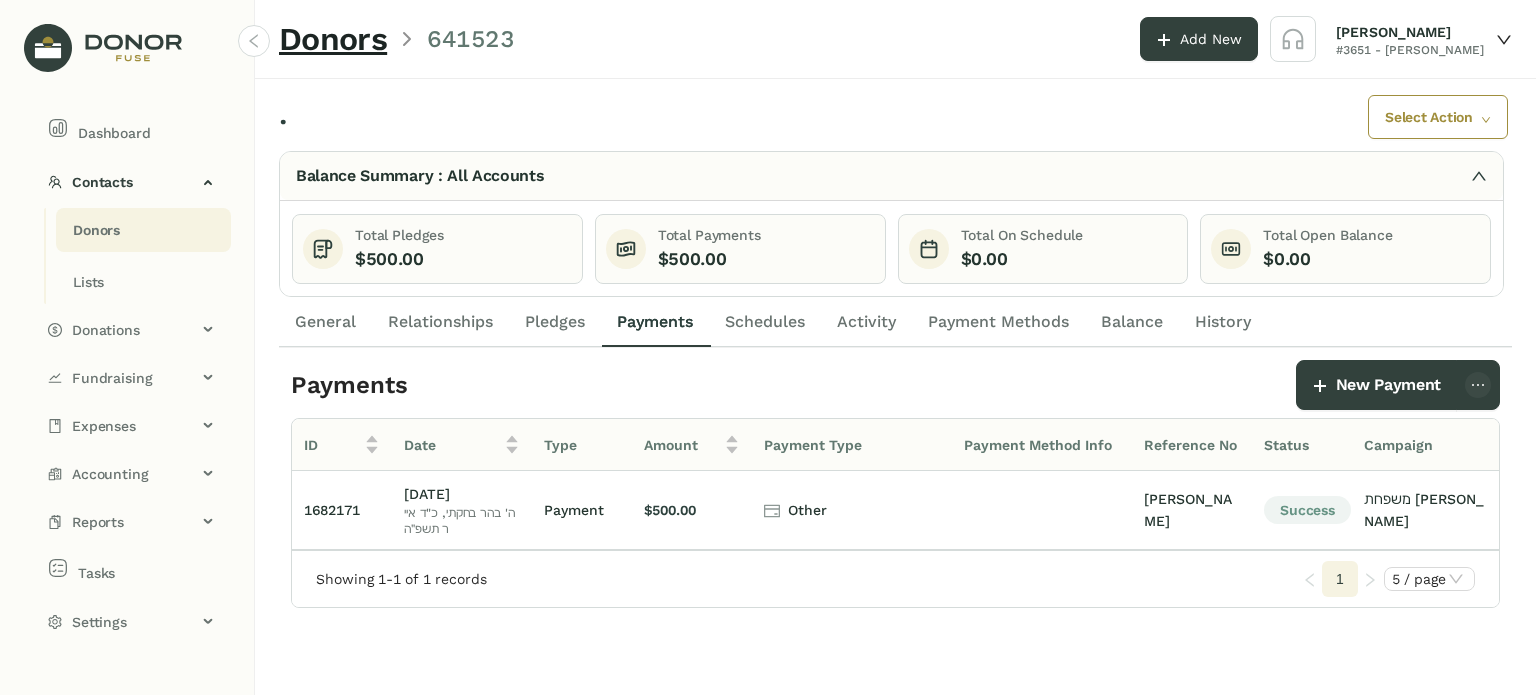 drag, startPoint x: 1082, startPoint y: 563, endPoint x: 1334, endPoint y: 565, distance: 252.00793 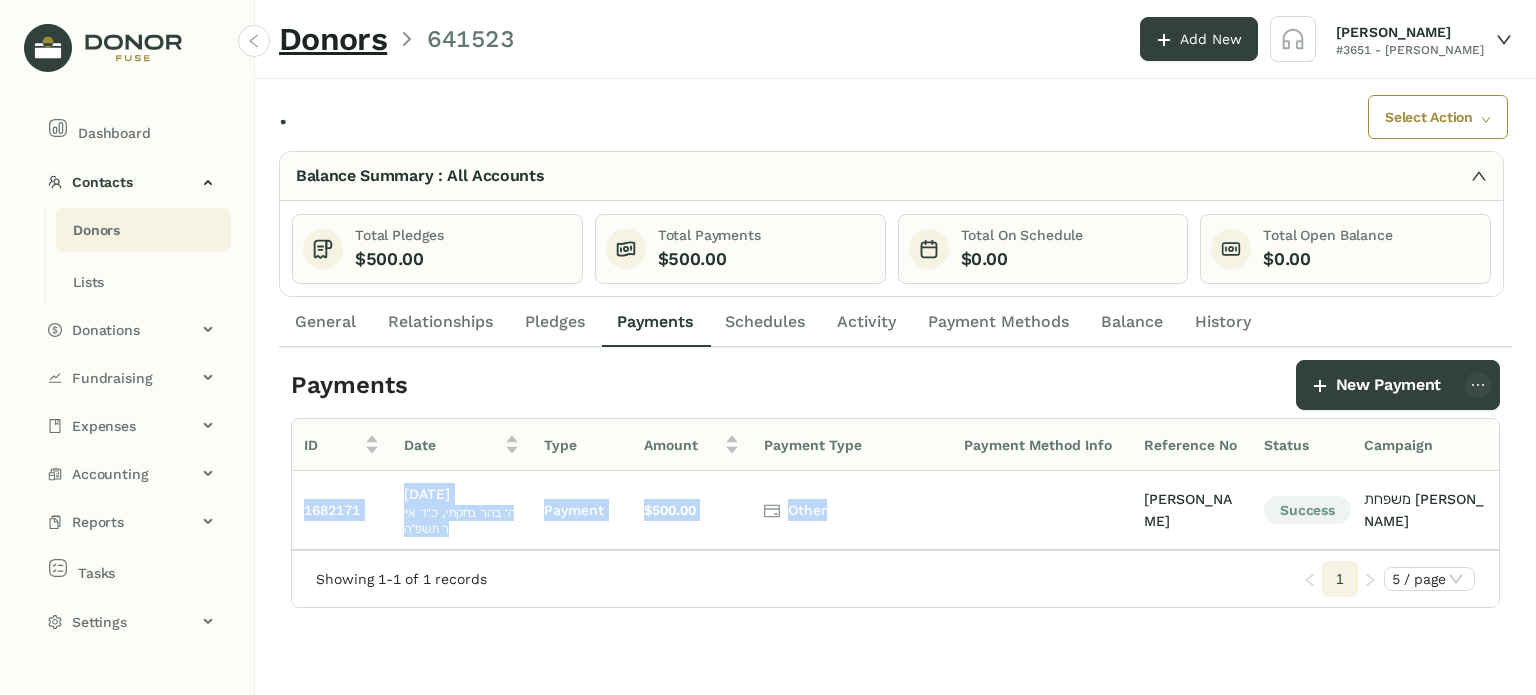 drag, startPoint x: 1097, startPoint y: 543, endPoint x: 1105, endPoint y: 552, distance: 12.0415945 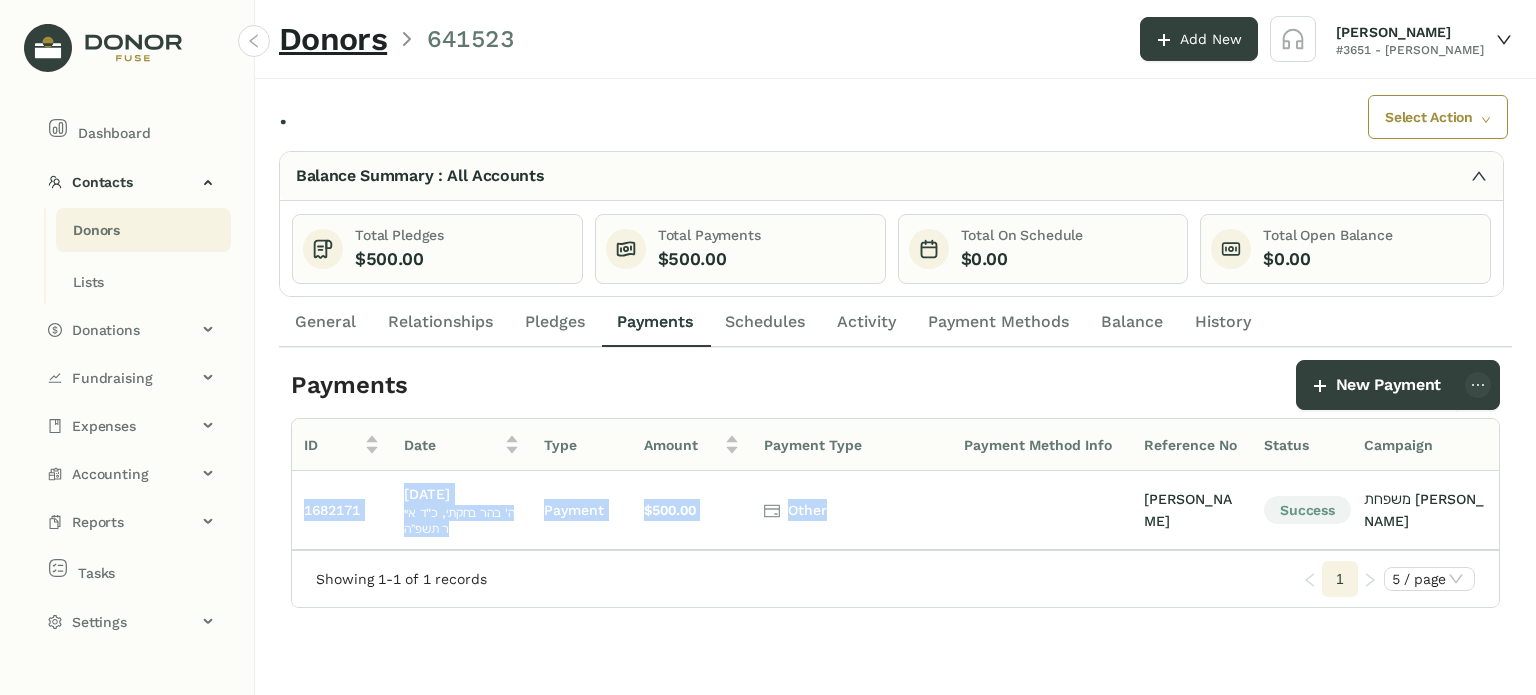 scroll, scrollTop: 0, scrollLeft: 64, axis: horizontal 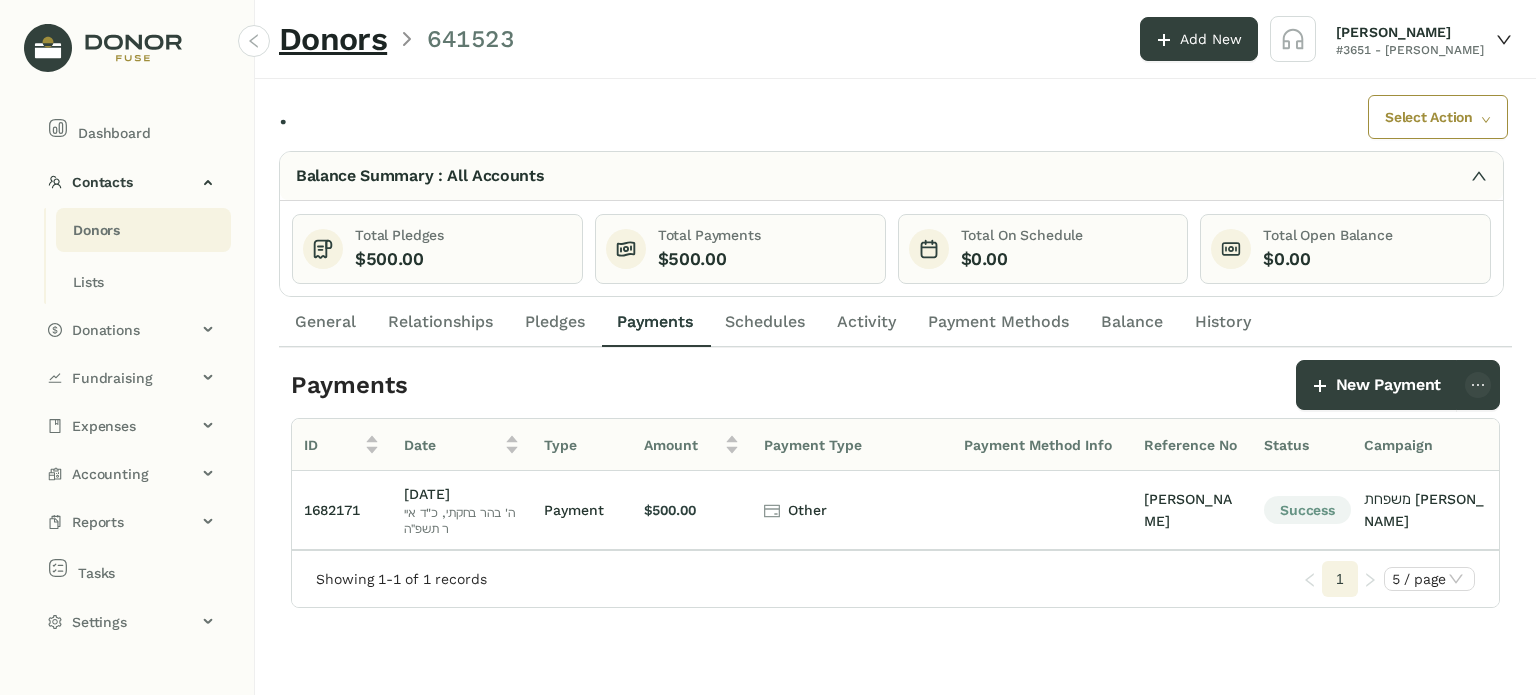 click on "Donors" 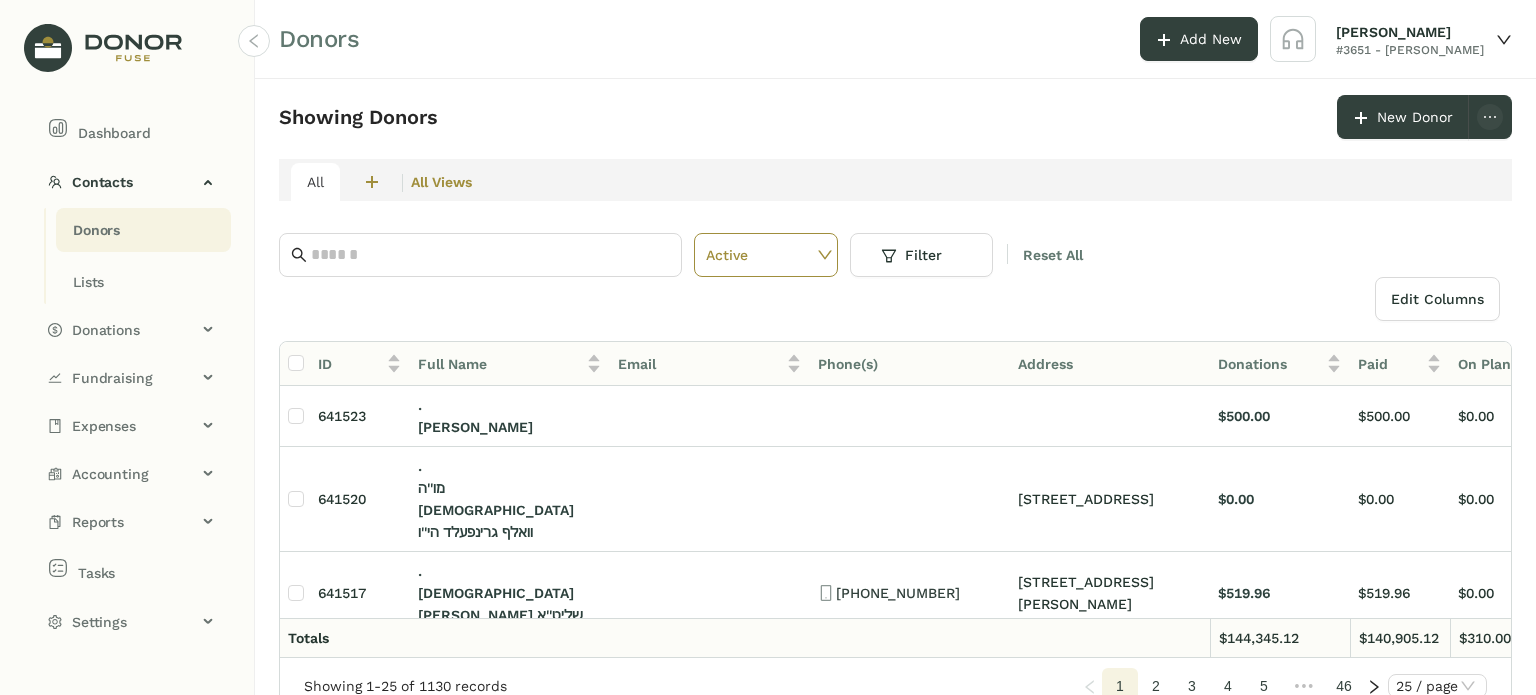 click on "Donors" 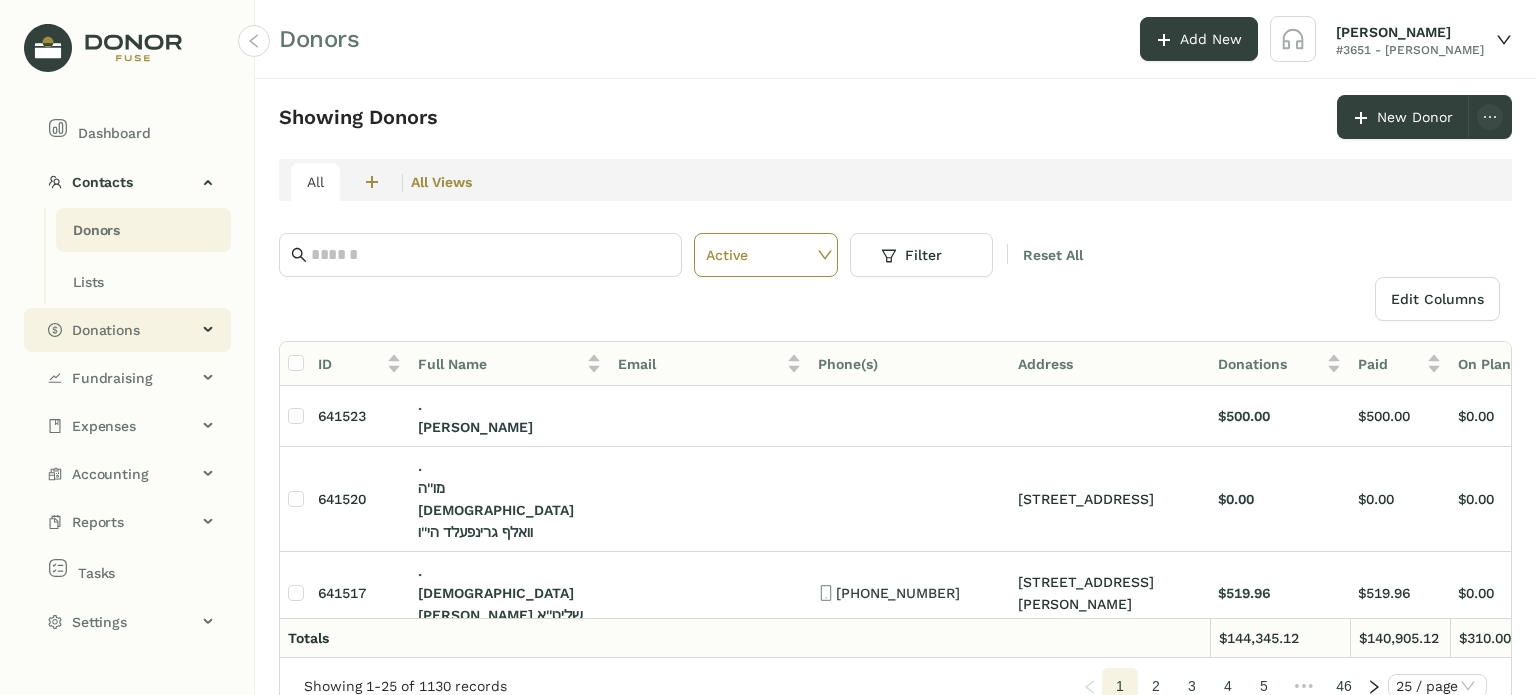 click on "Donations" 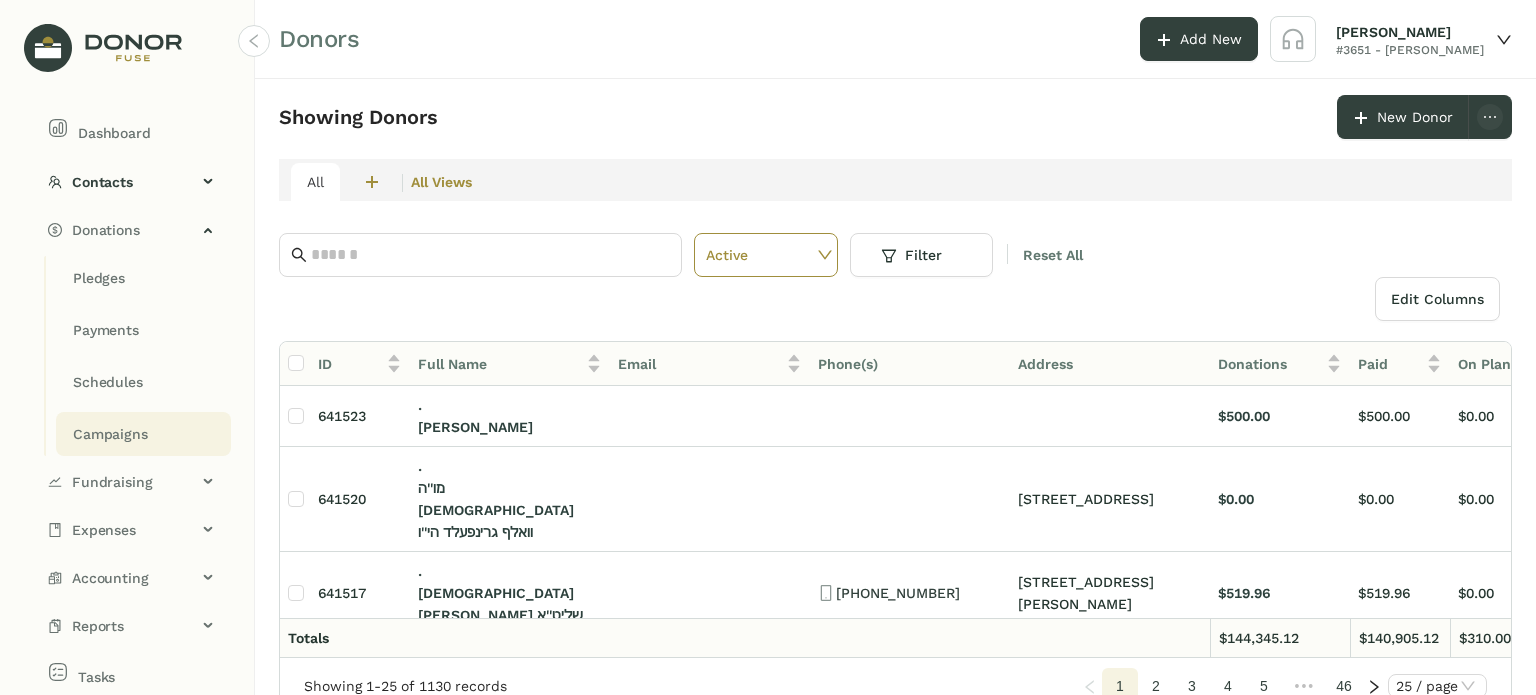 click on "Campaigns" 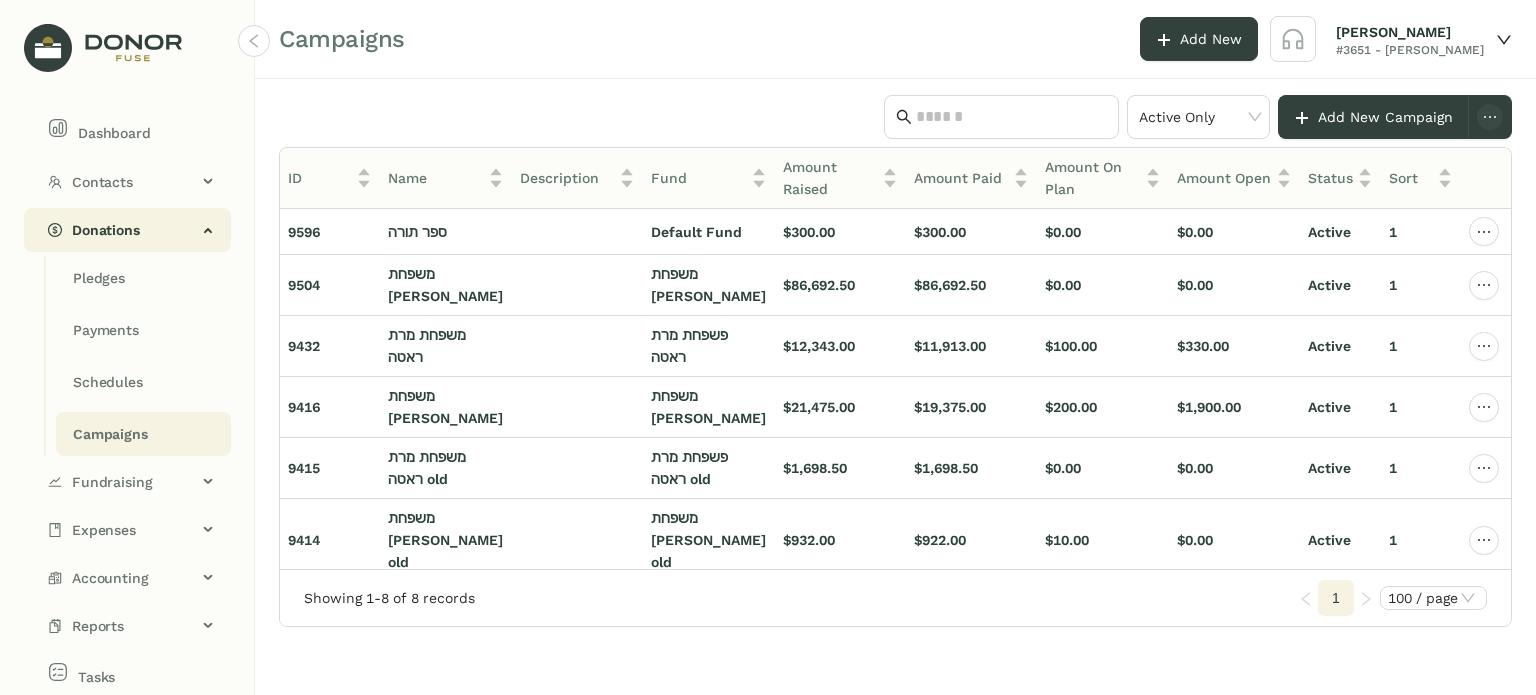 click on "Donations" 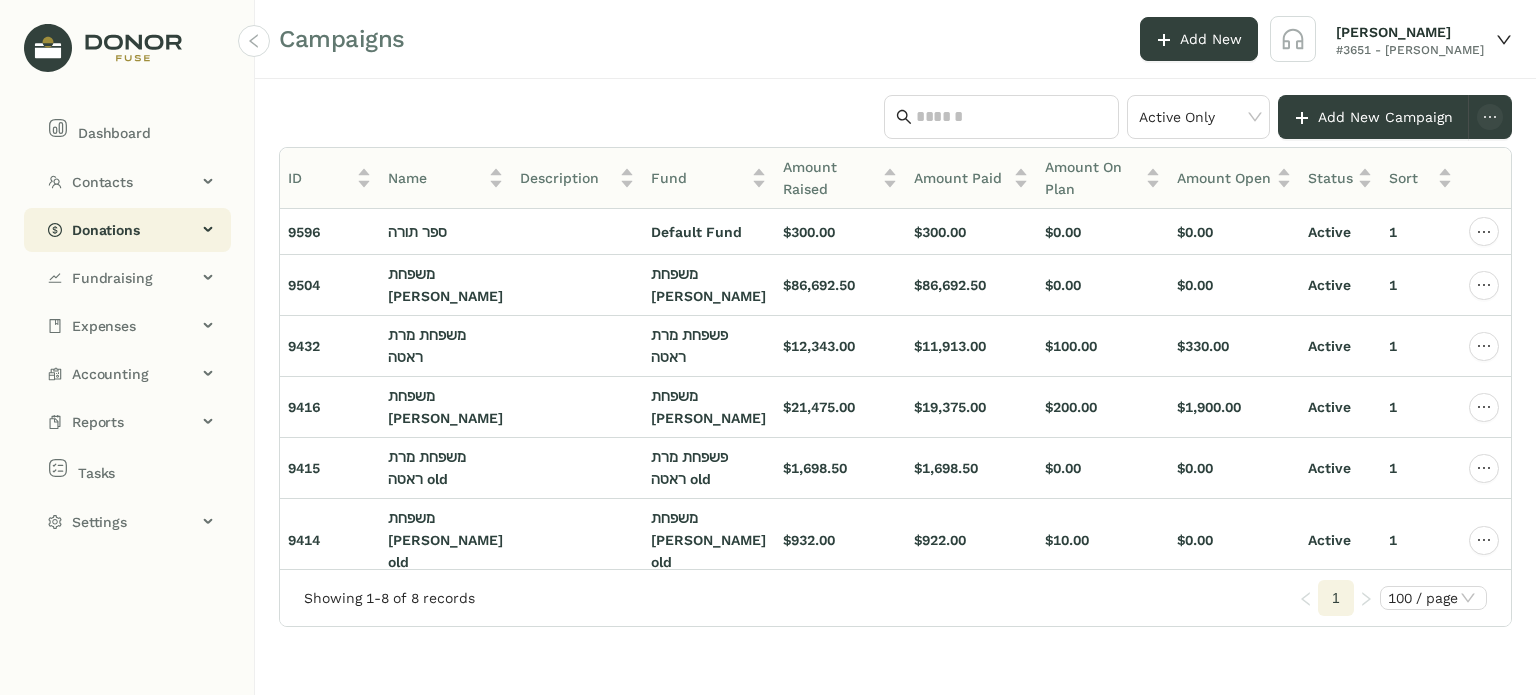 click on "Donations" 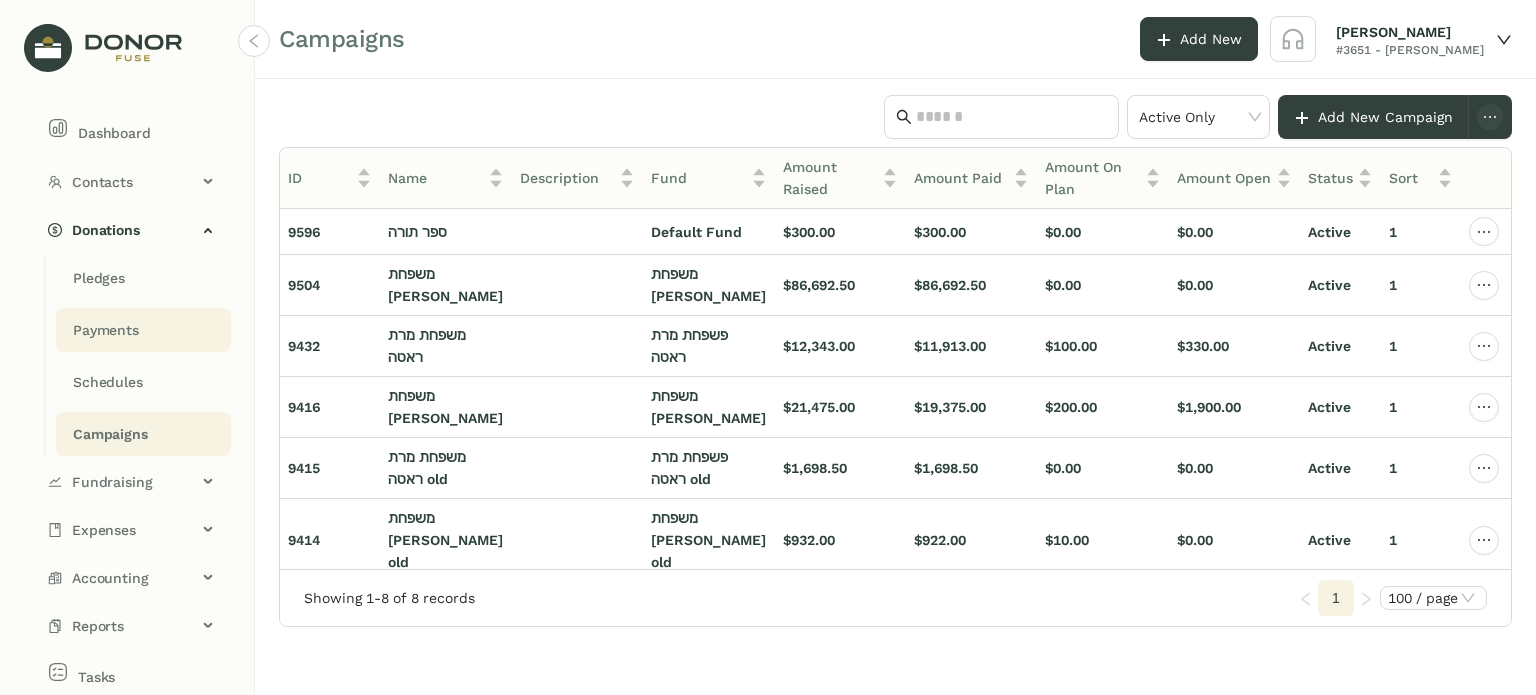 click on "Payments" 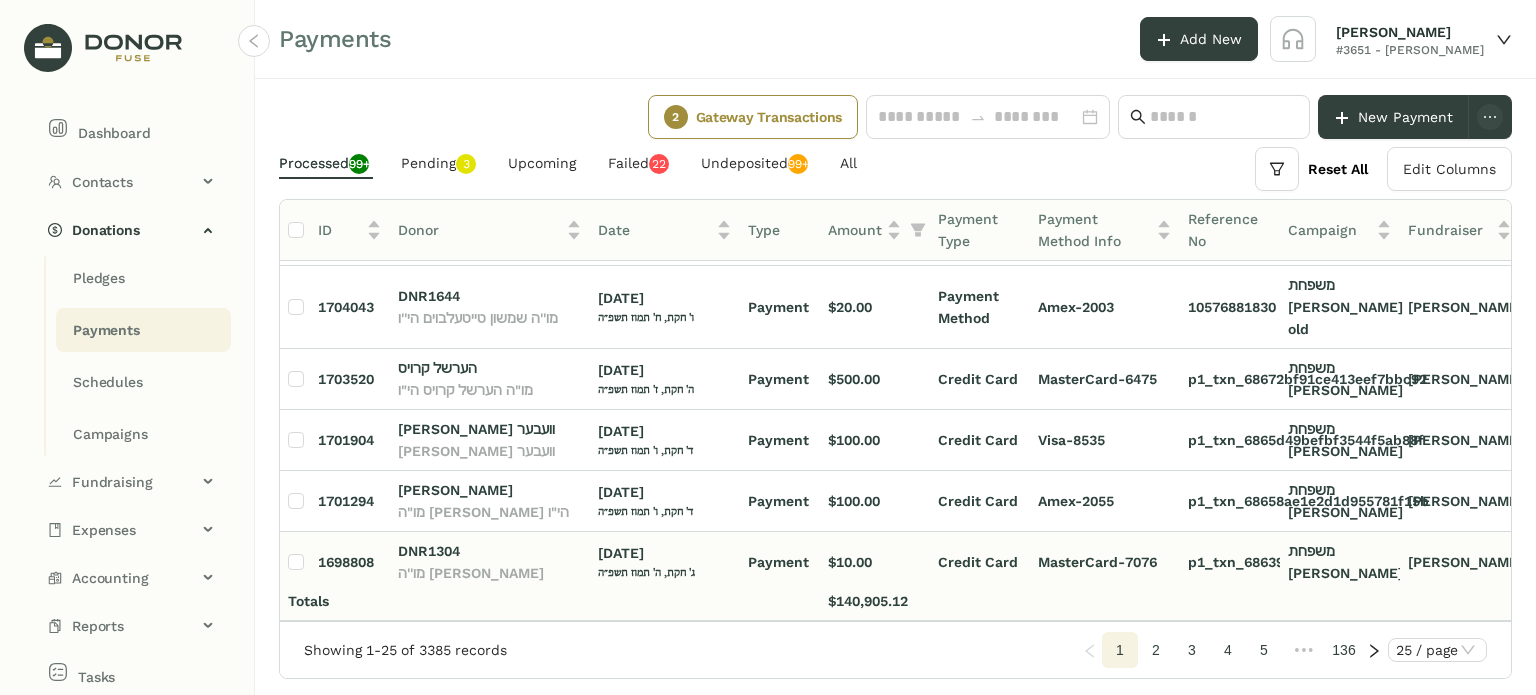 scroll, scrollTop: 0, scrollLeft: 0, axis: both 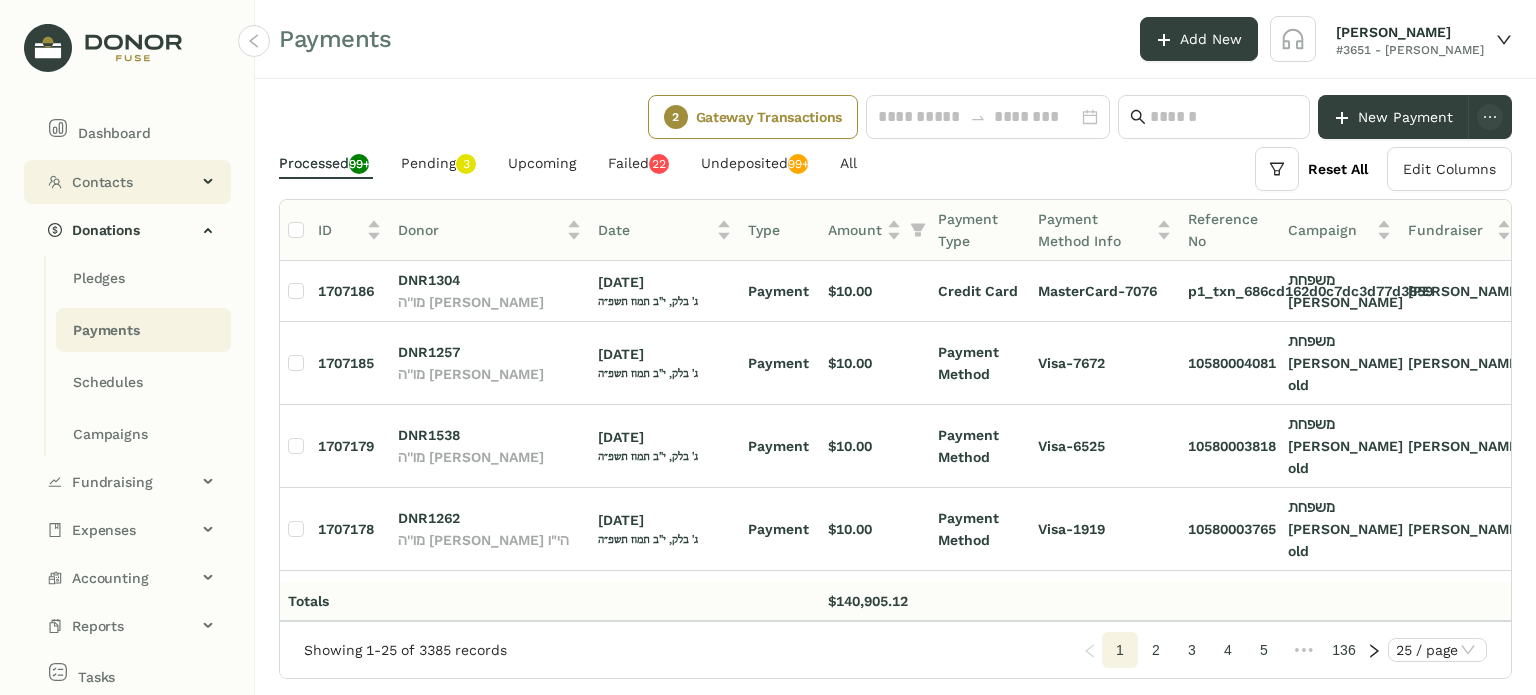 click on "Contacts" 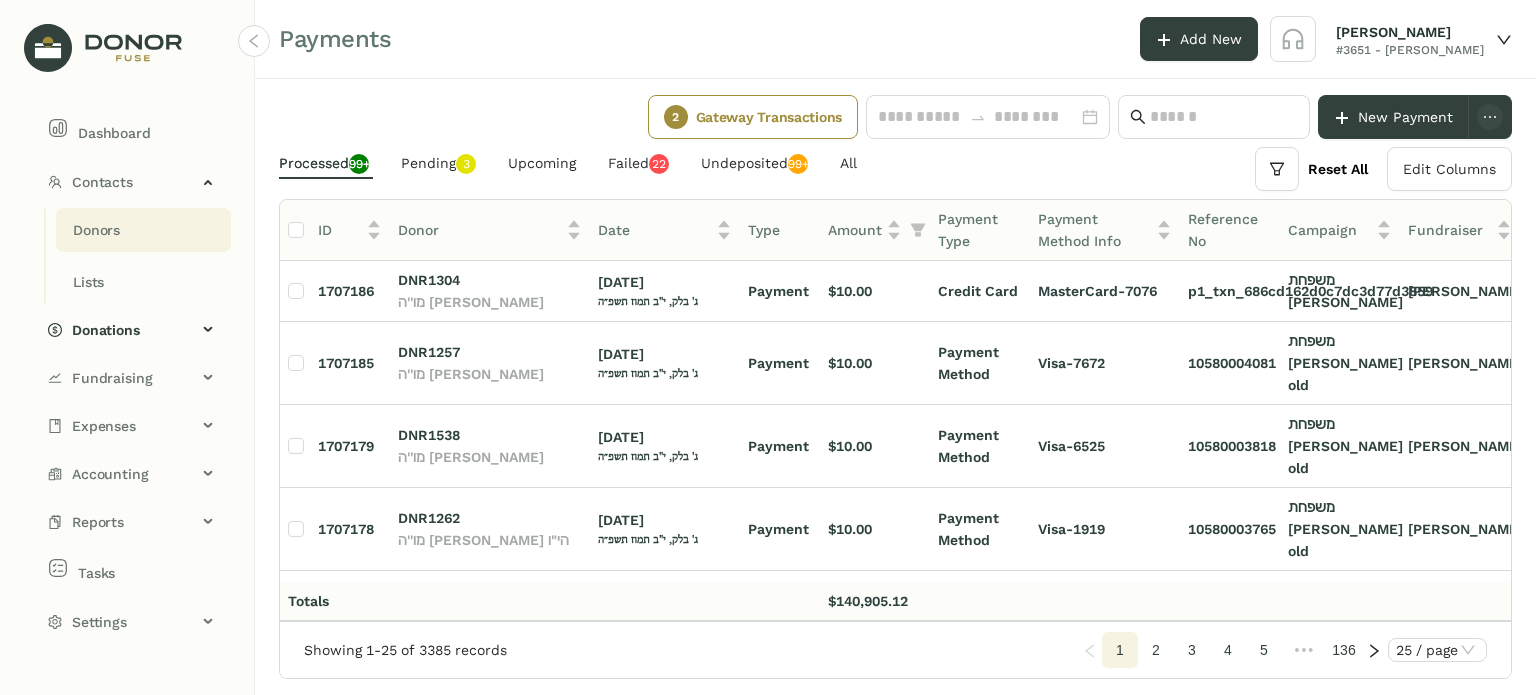 click on "Donors" 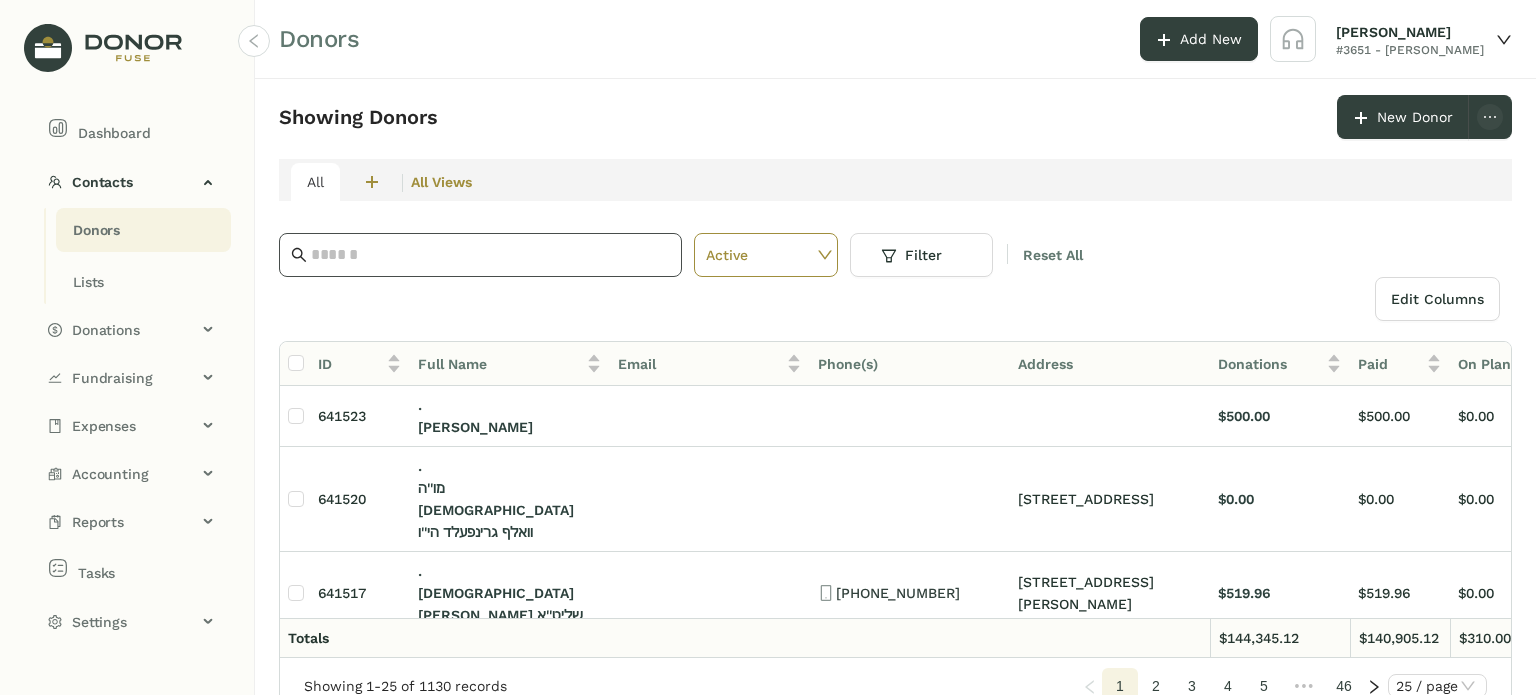 click 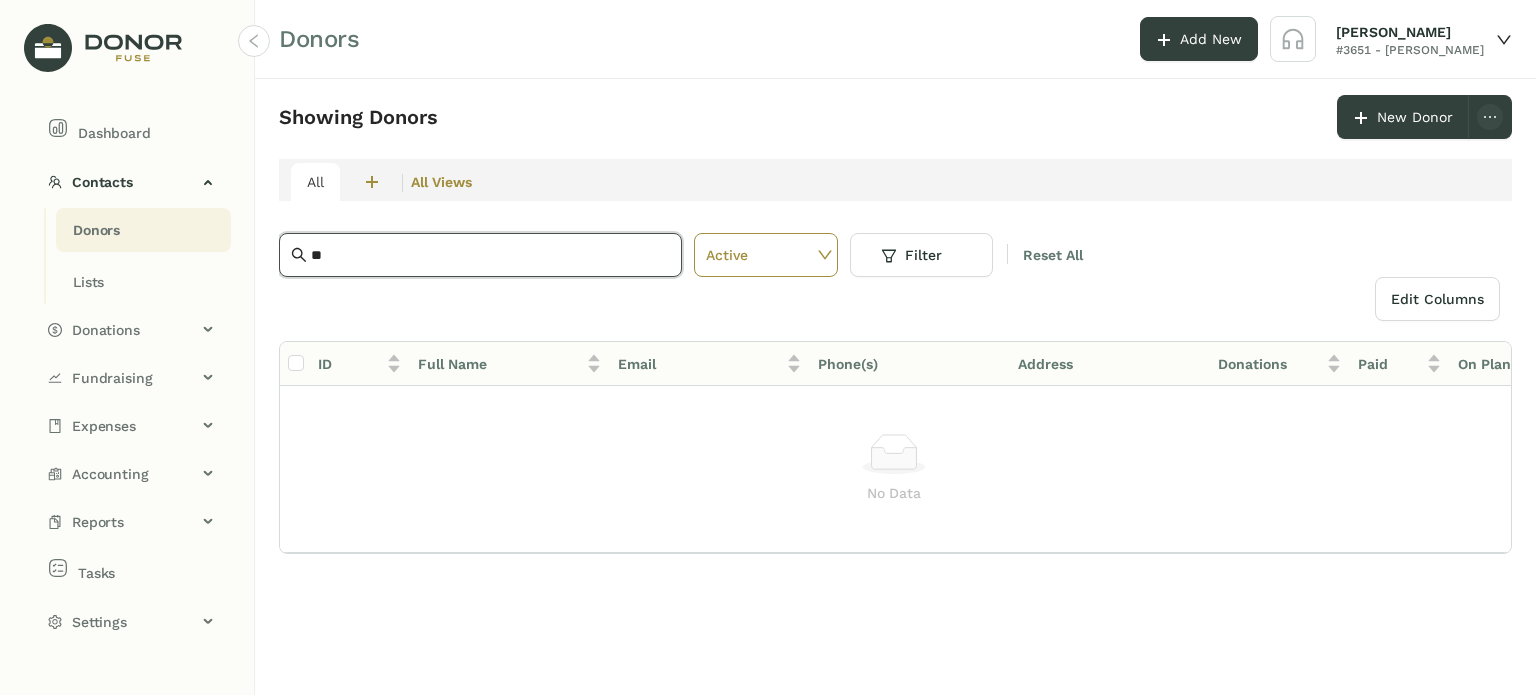 type on "*" 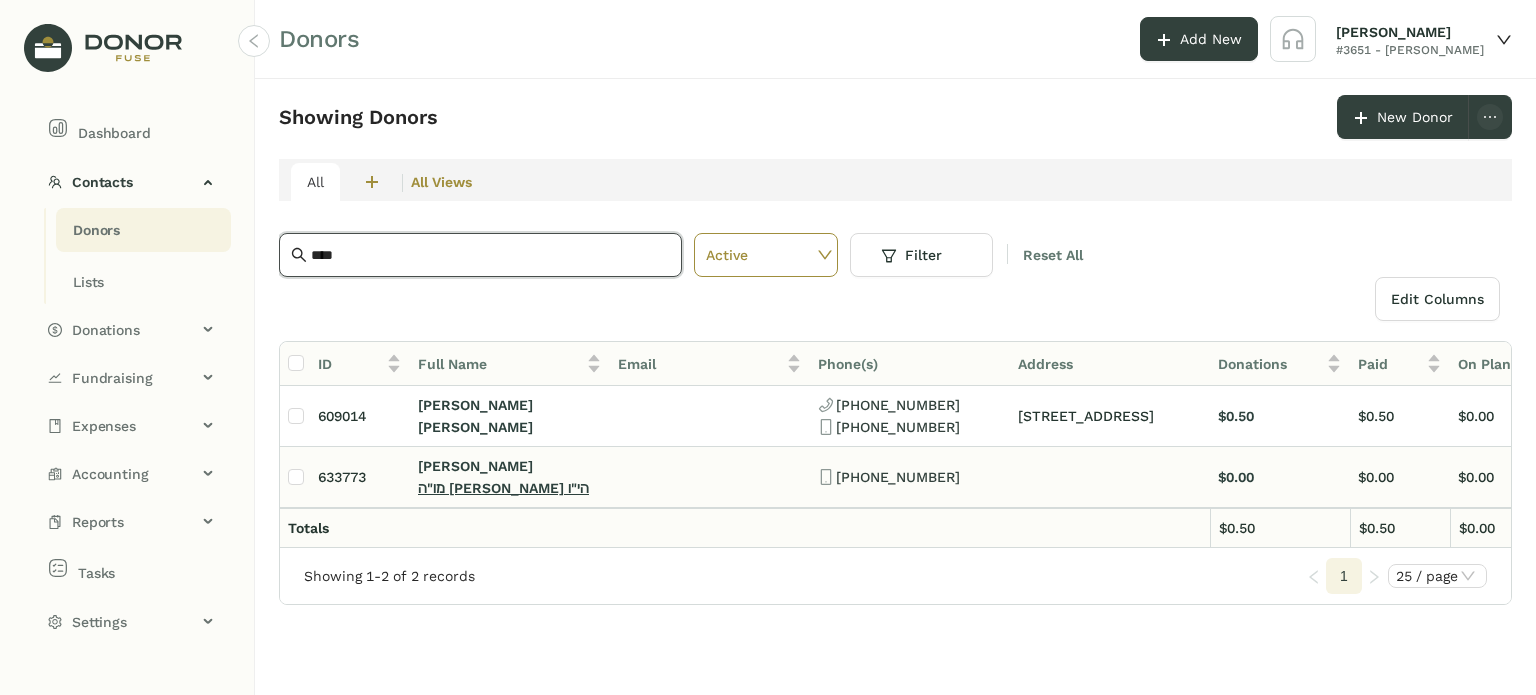 type on "****" 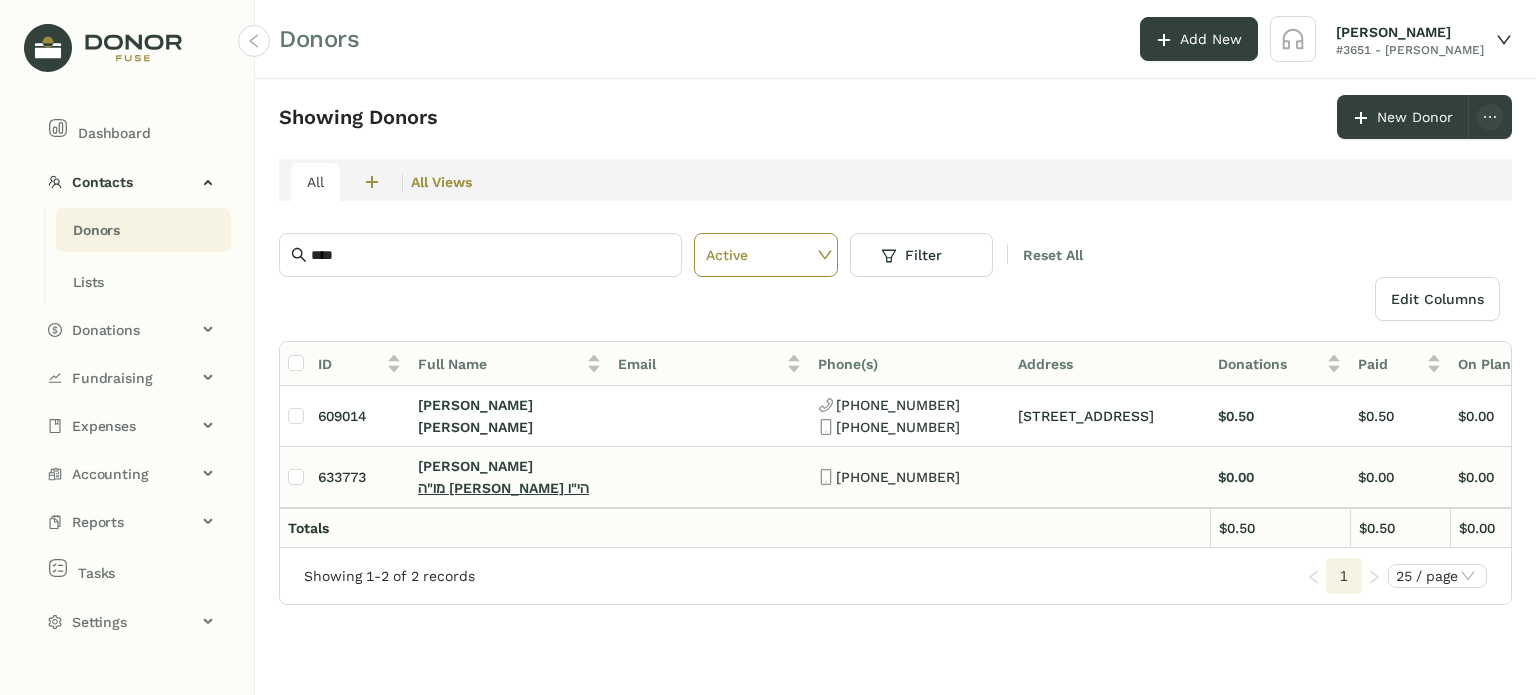 click on "מו"ה [PERSON_NAME] הי"ו" 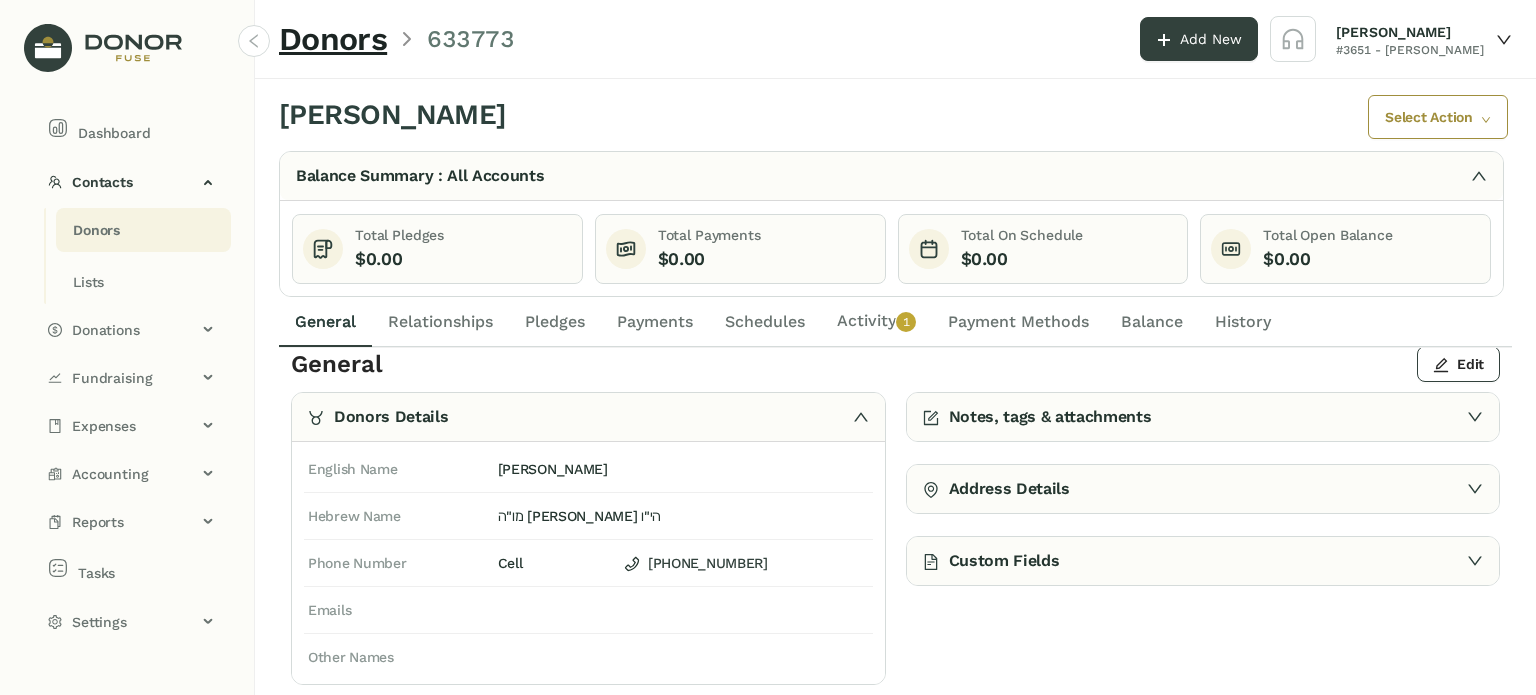 scroll, scrollTop: 0, scrollLeft: 0, axis: both 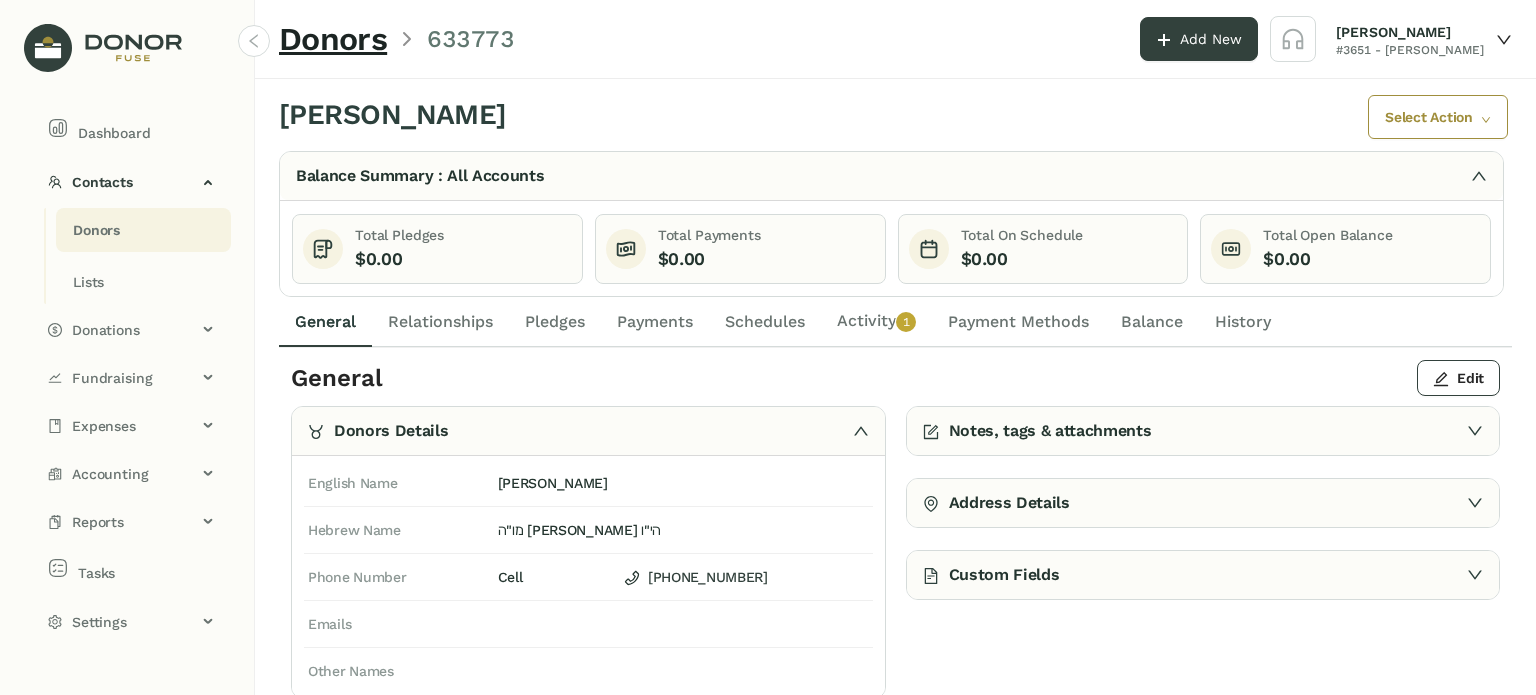 click on "Activity   0   1   2   3   4   5   6   7   8   9" 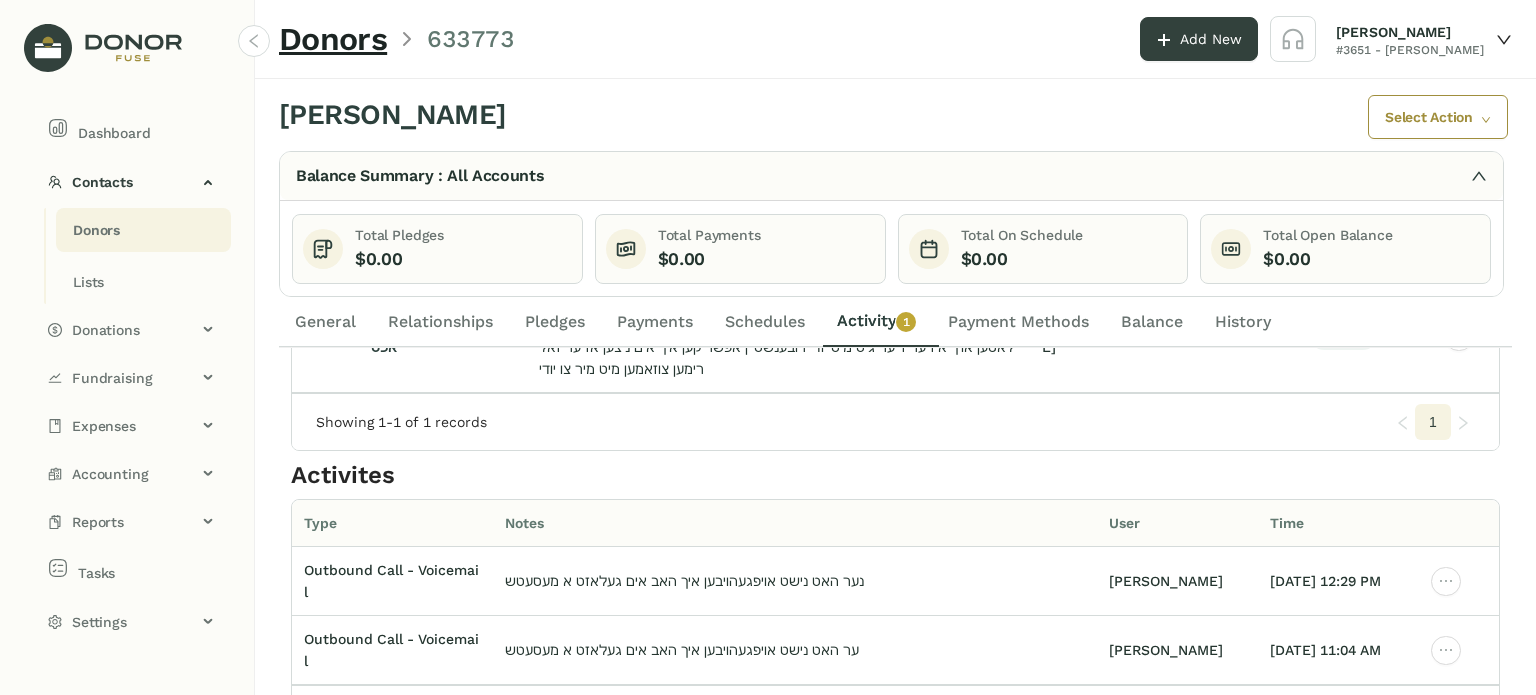 scroll, scrollTop: 0, scrollLeft: 0, axis: both 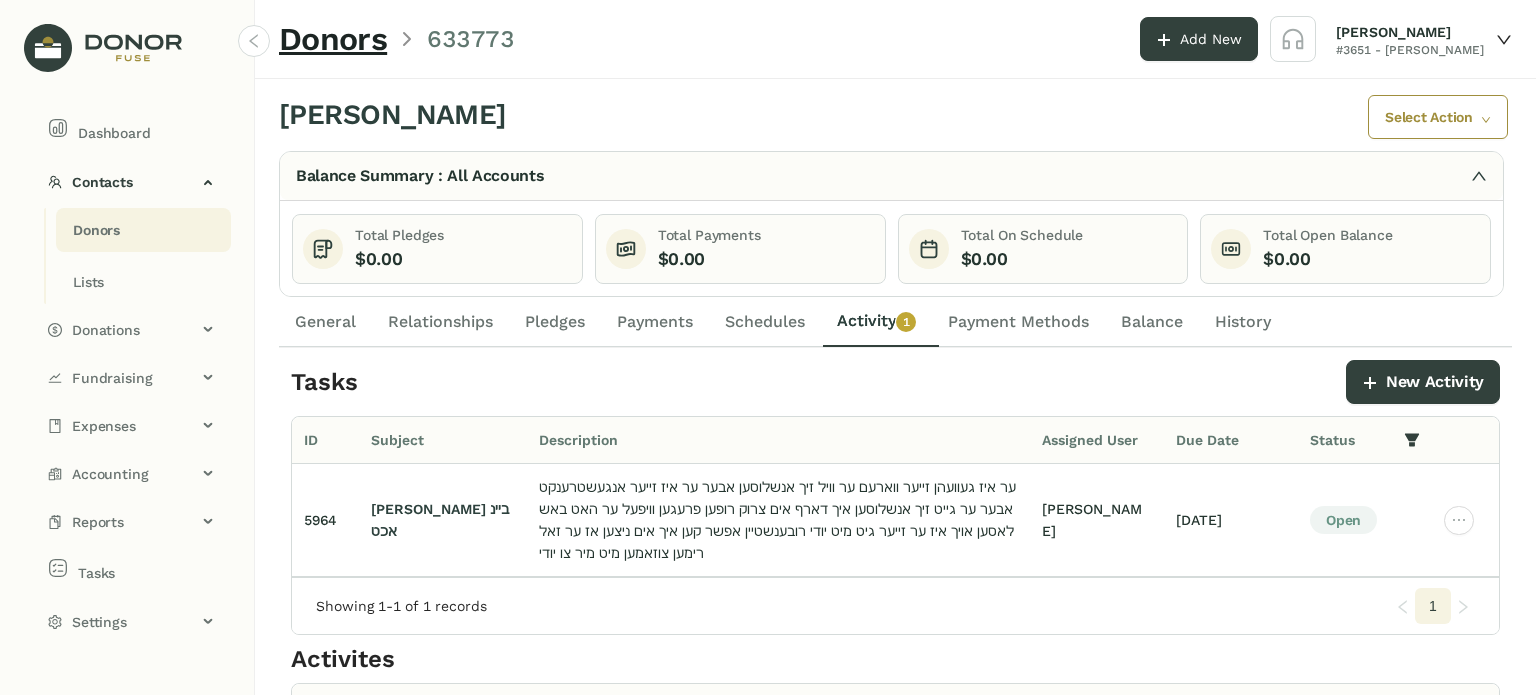 click on "Schedules" 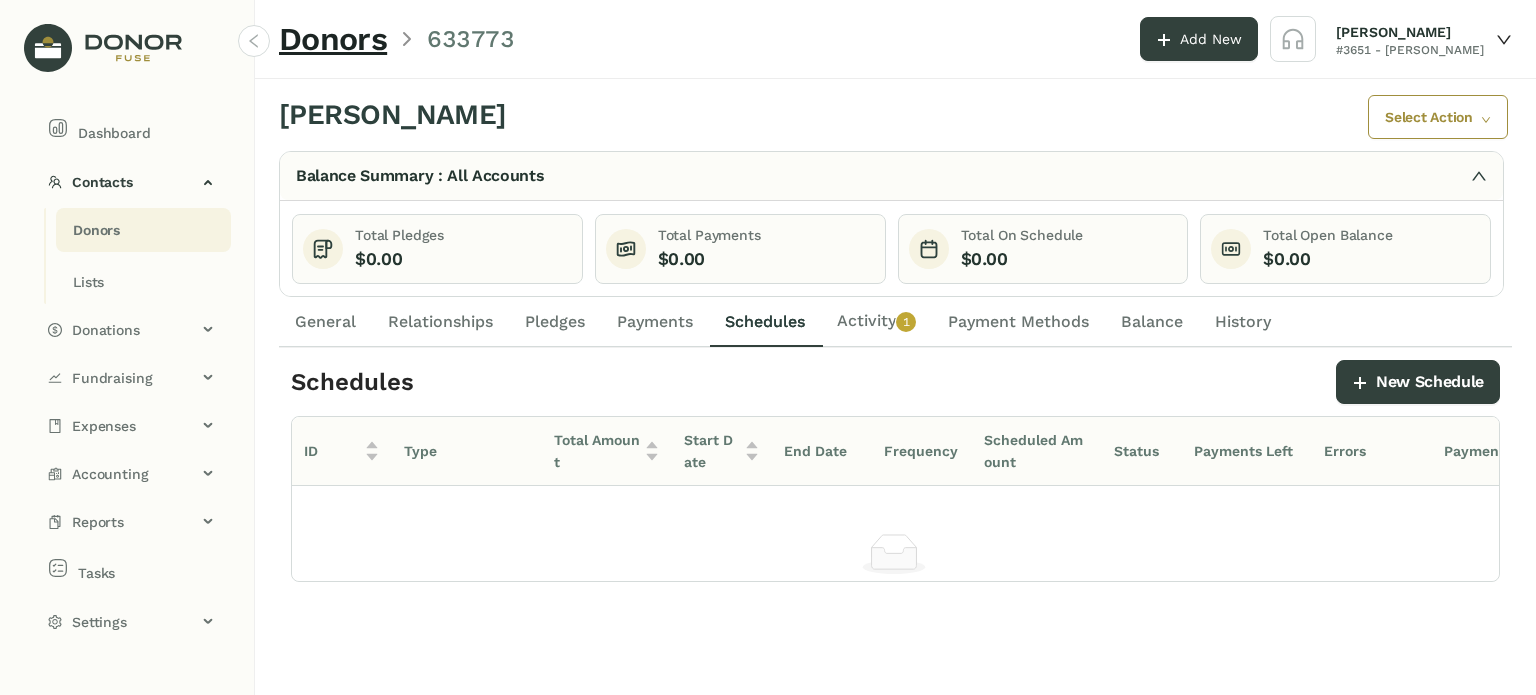 click on "Activity   0   1   2   3   4   5   6   7   8   9" 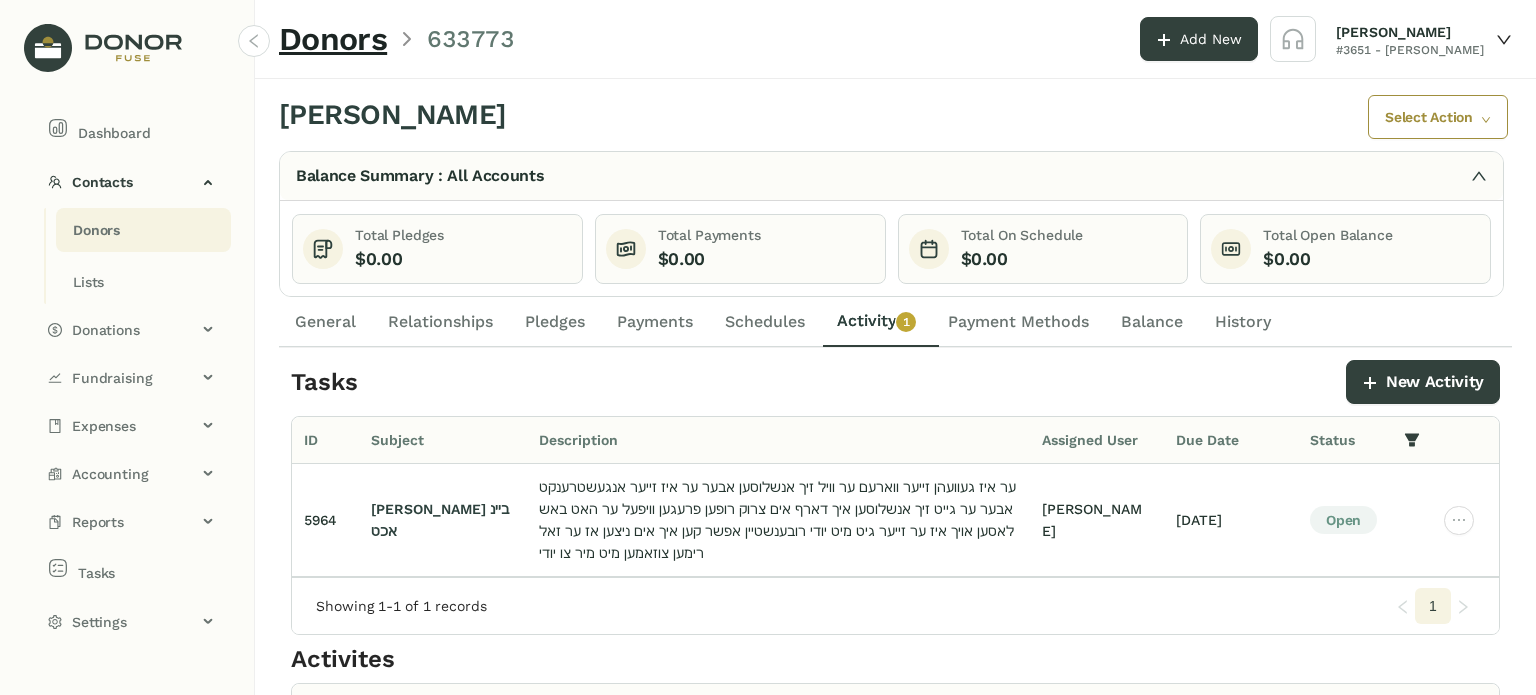 click on "General" 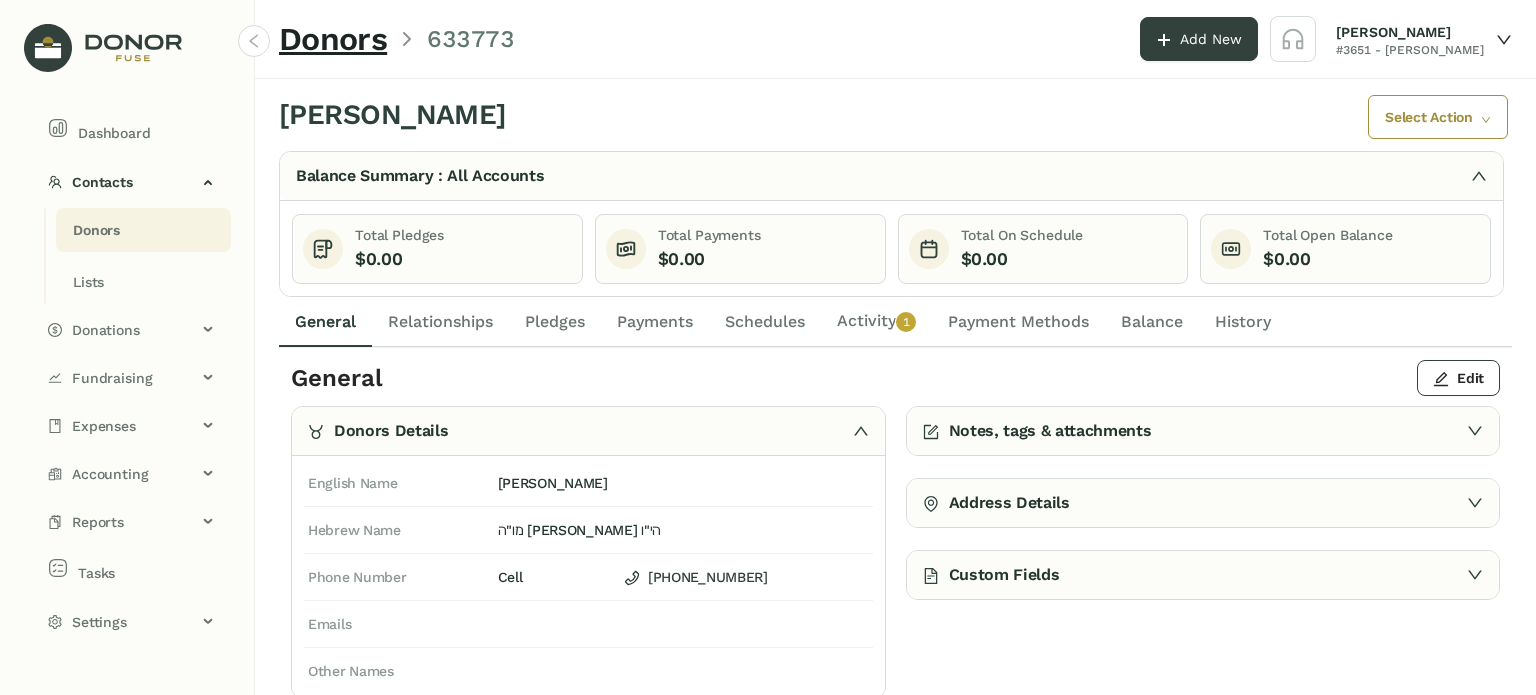 click on "Relationships" 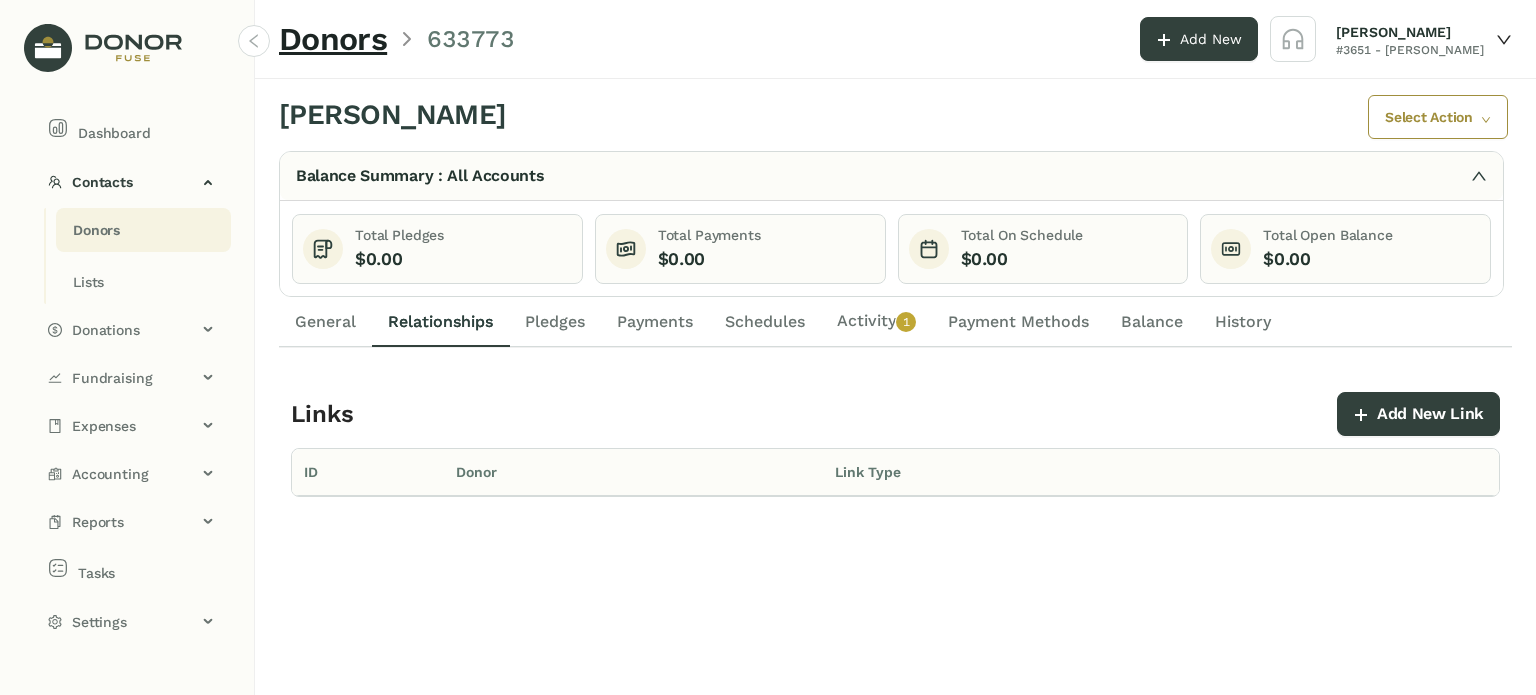 click on "Activity   0   1   2   3   4   5   6   7   8   9" 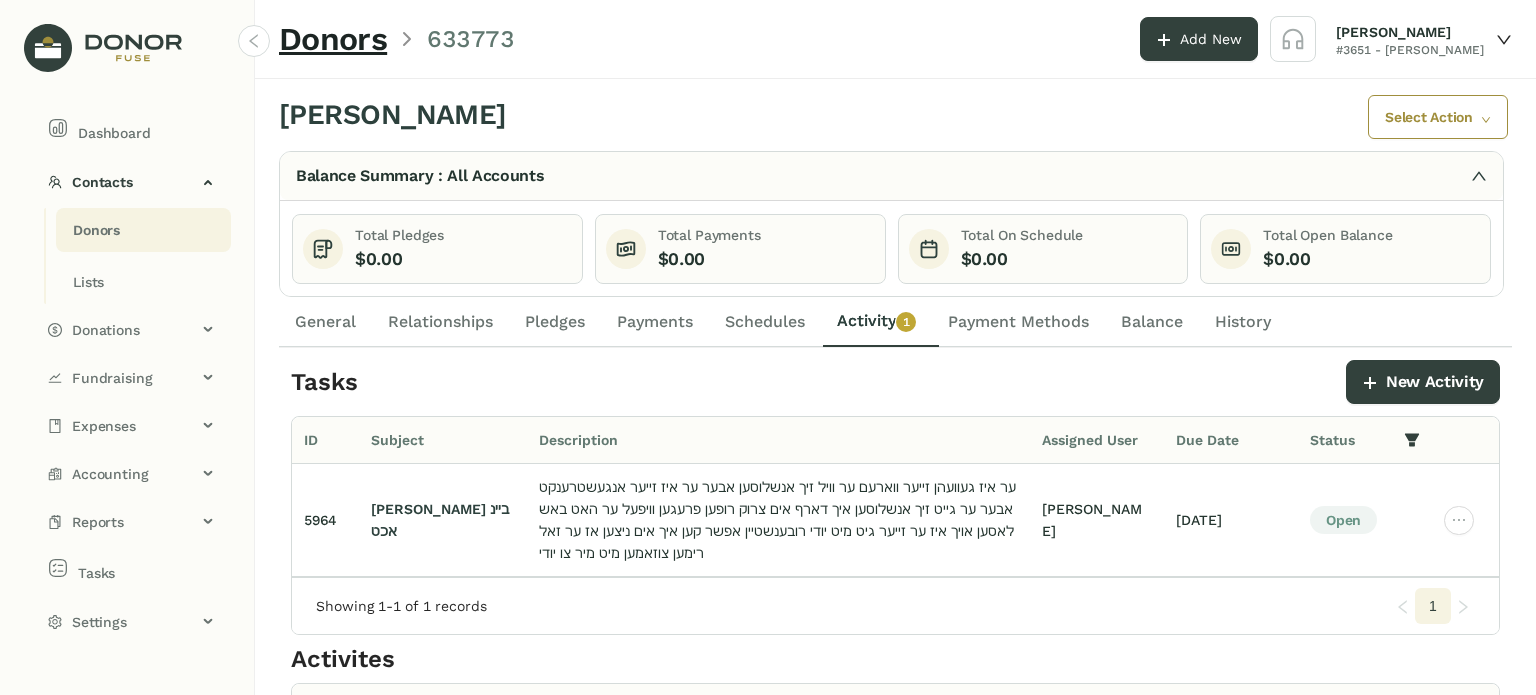 click on "Pledges" 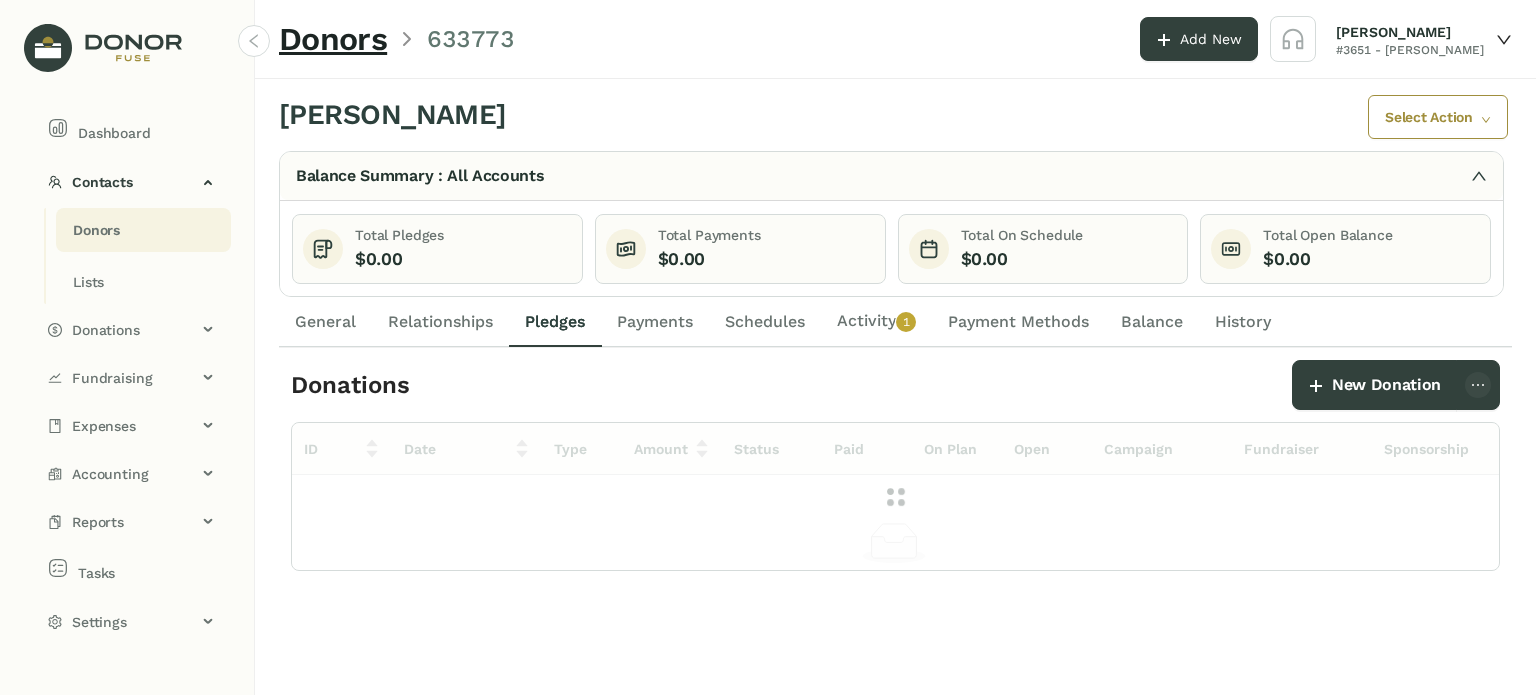 click on "Relationships" 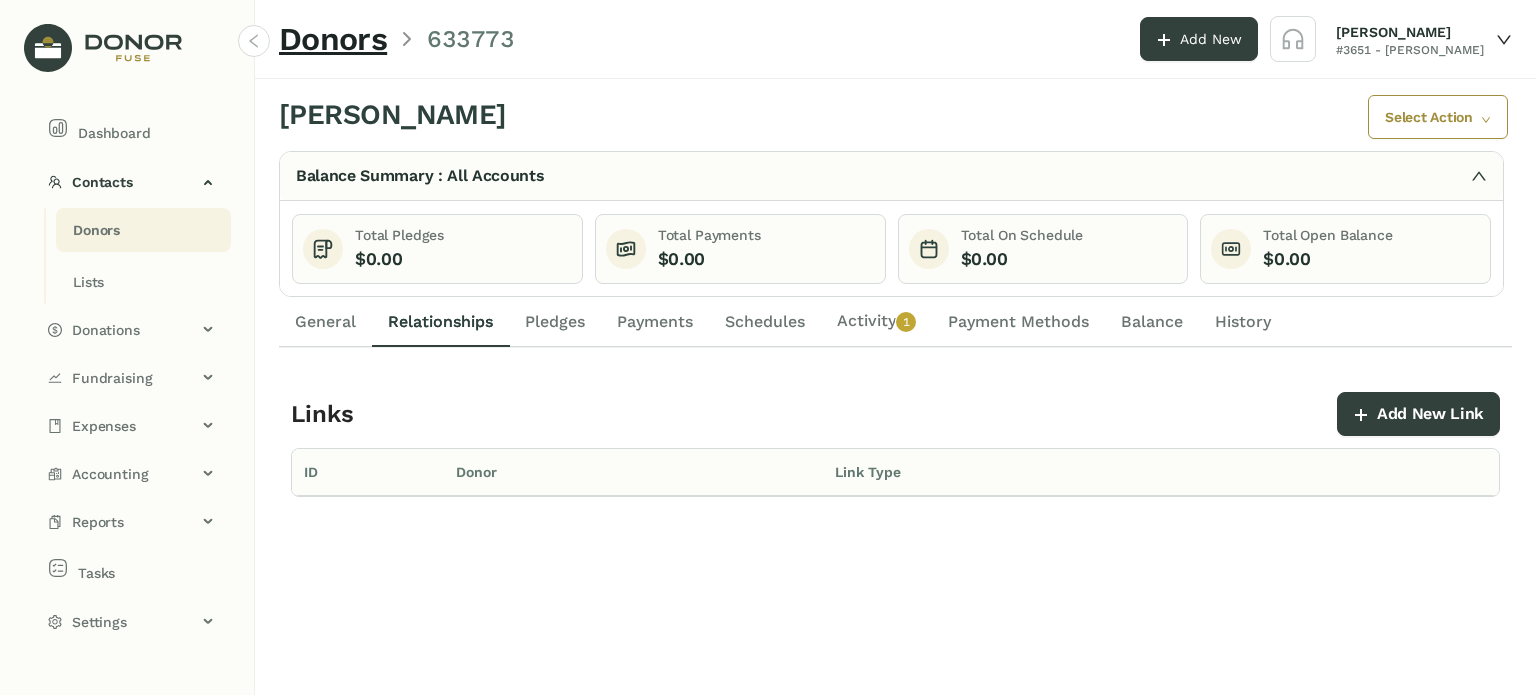 click on "General" 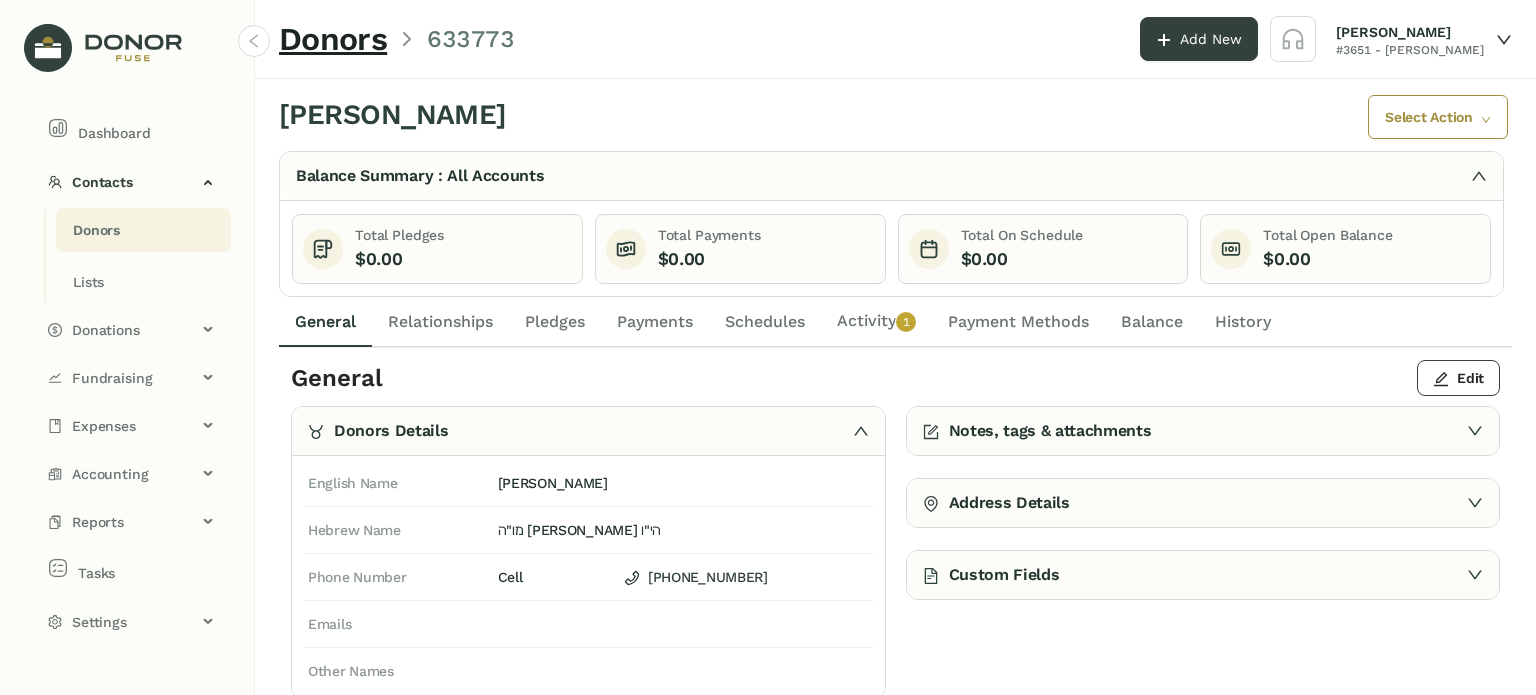 click on "Activity   0   1   2   3   4   5   6   7   8   9" 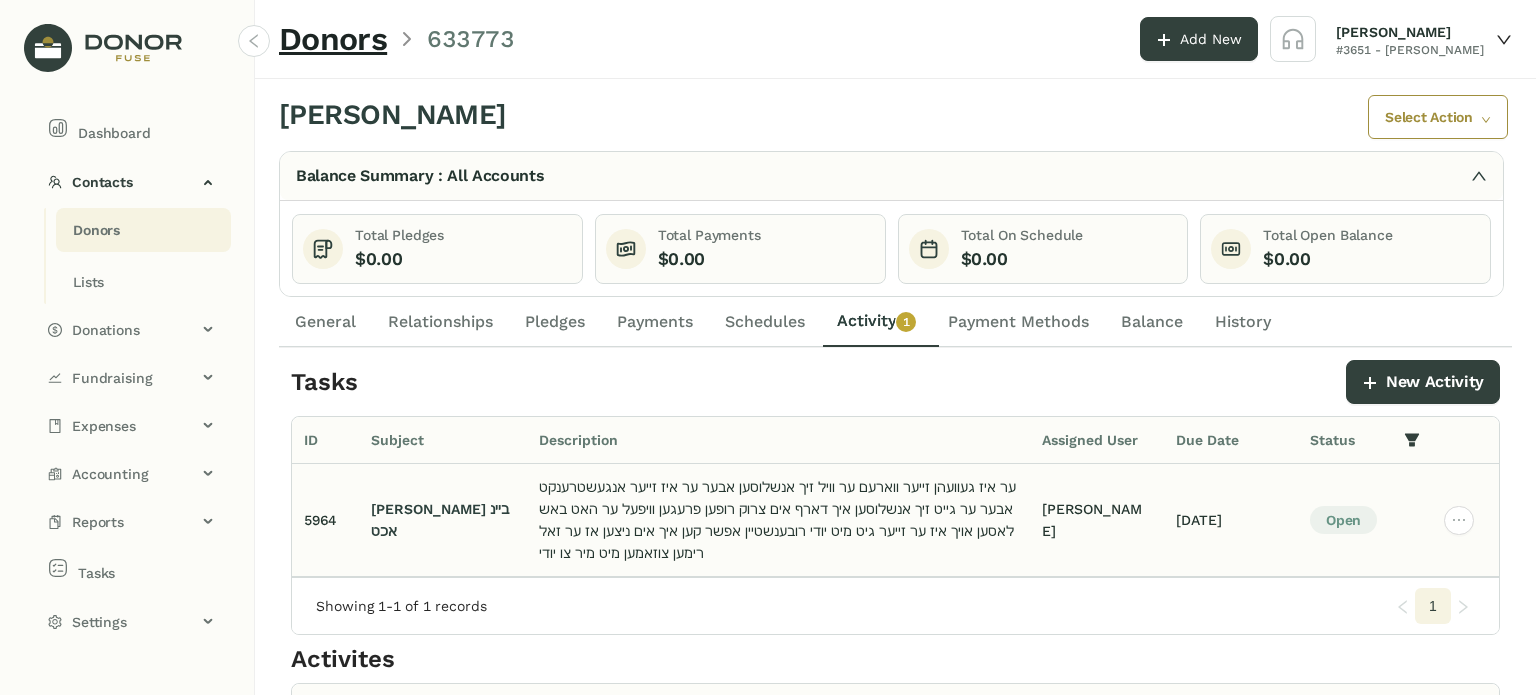 click on "ער איז געוועהן זייער ווארעם ער וויל זיך אנשלוסען אבער ער איז זייער אנגעשטרענקט אבער ער גייט זיך אנשלוסען איך דארף אים צרוק רופען פרעגען וויפעל ער האט באשלאסען
אויך איז ער זייער גיט מיט יודי רובענשטיין אפשר קען איך אים ניצען אז ער זאל רימען צוזאמען מיט מיר צו יודי" 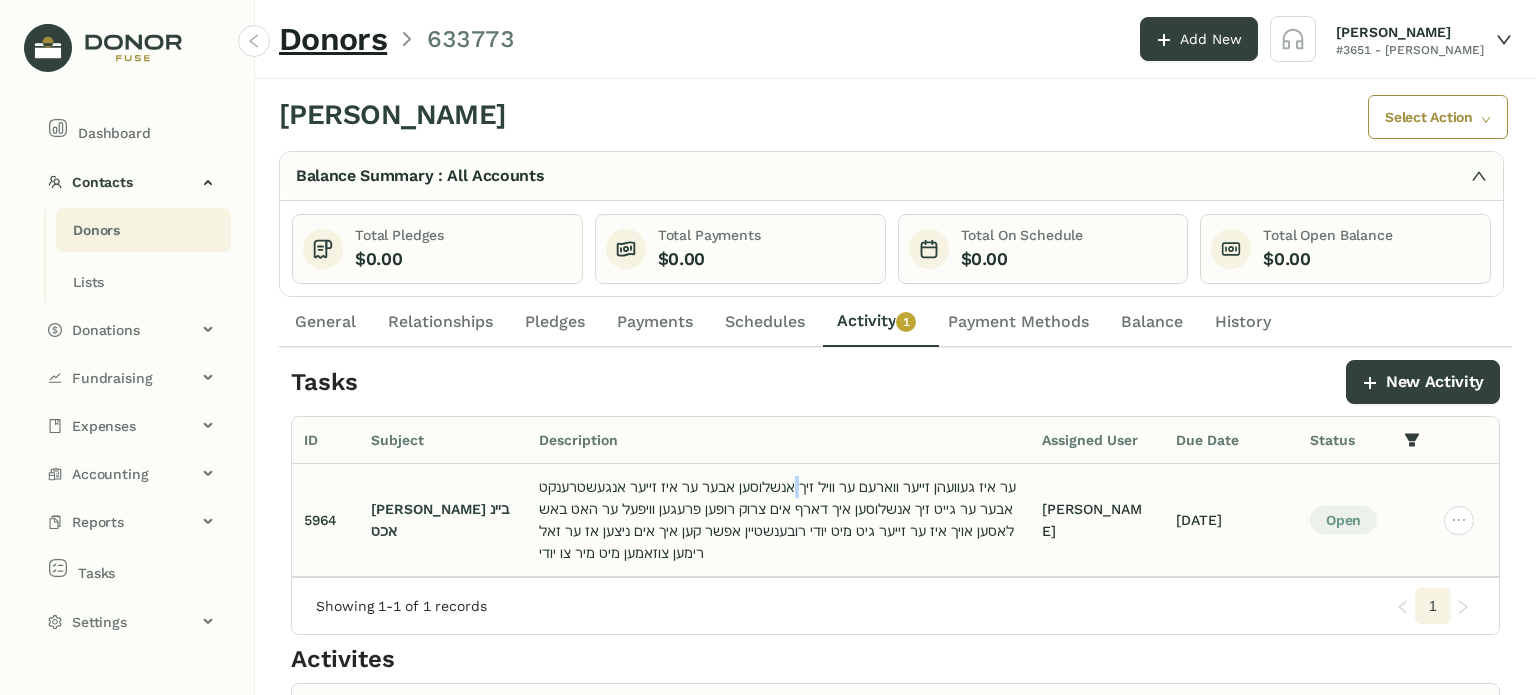 click on "ער איז געוועהן זייער ווארעם ער וויל זיך אנשלוסען אבער ער איז זייער אנגעשטרענקט אבער ער גייט זיך אנשלוסען איך דארף אים צרוק רופען פרעגען וויפעל ער האט באשלאסען
אויך איז ער זייער גיט מיט יודי רובענשטיין אפשר קען איך אים ניצען אז ער זאל רימען צוזאמען מיט מיר צו יודי" 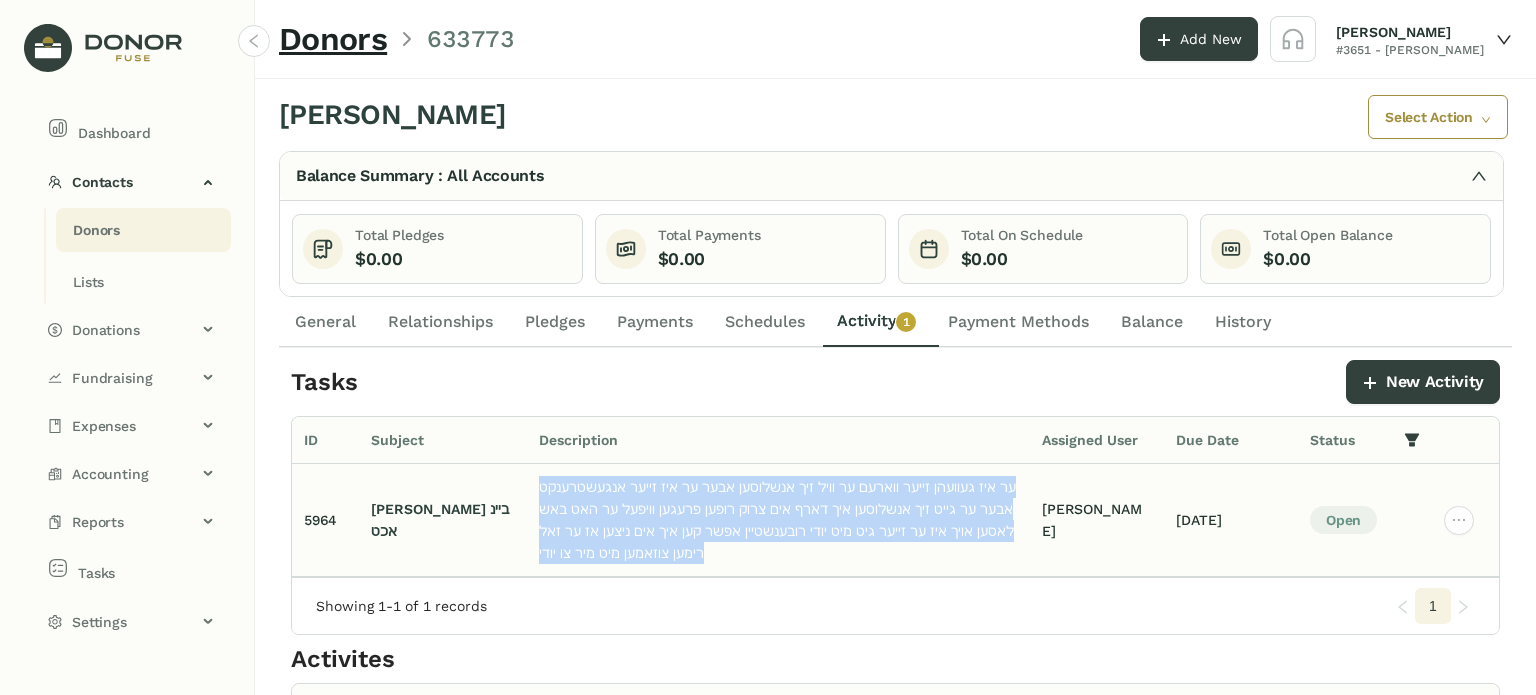click on "ער איז געוועהן זייער ווארעם ער וויל זיך אנשלוסען אבער ער איז זייער אנגעשטרענקט אבער ער גייט זיך אנשלוסען איך דארף אים צרוק רופען פרעגען וויפעל ער האט באשלאסען
אויך איז ער זייער גיט מיט יודי רובענשטיין אפשר קען איך אים ניצען אז ער זאל רימען צוזאמען מיט מיר צו יודי" 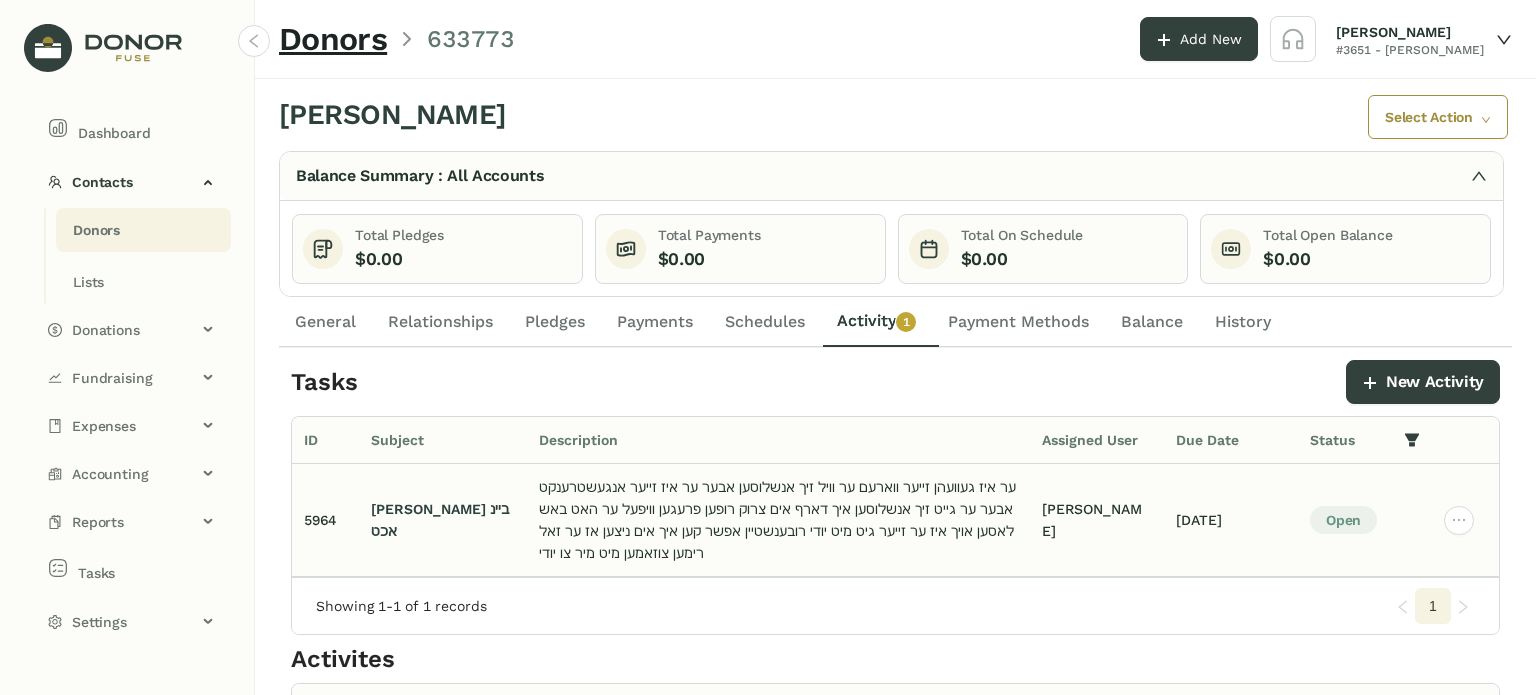 click on "[PERSON_NAME]" 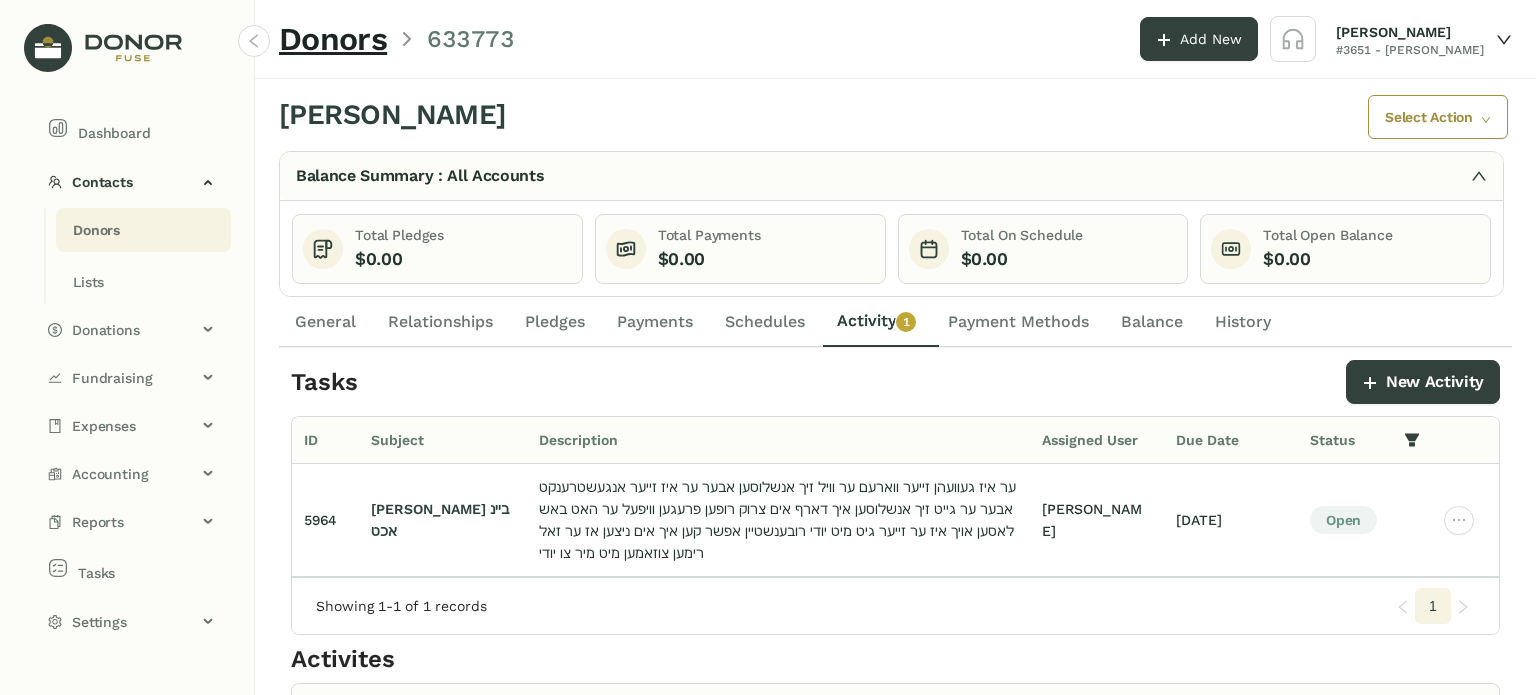 click on "Payment Methods" 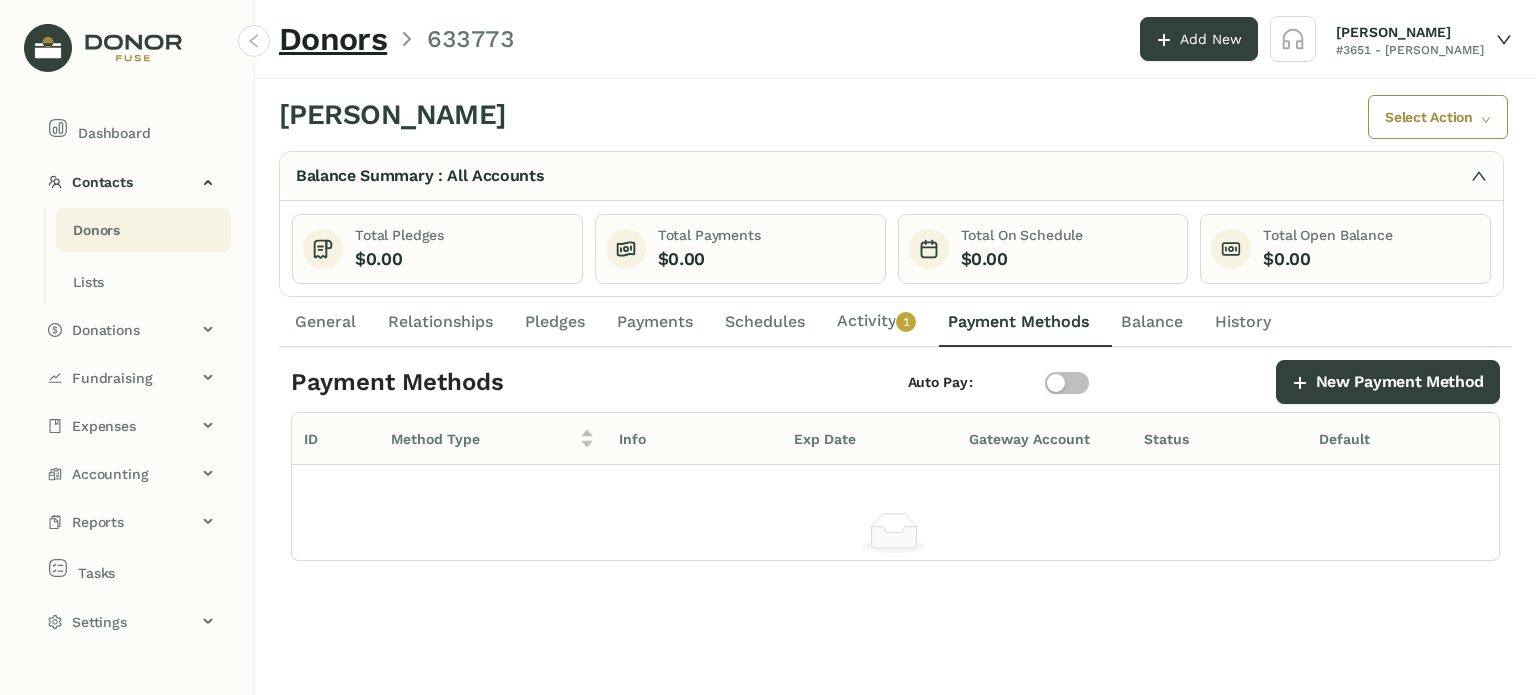 click on "Activity   0   1   2   3   4   5   6   7   8   9" 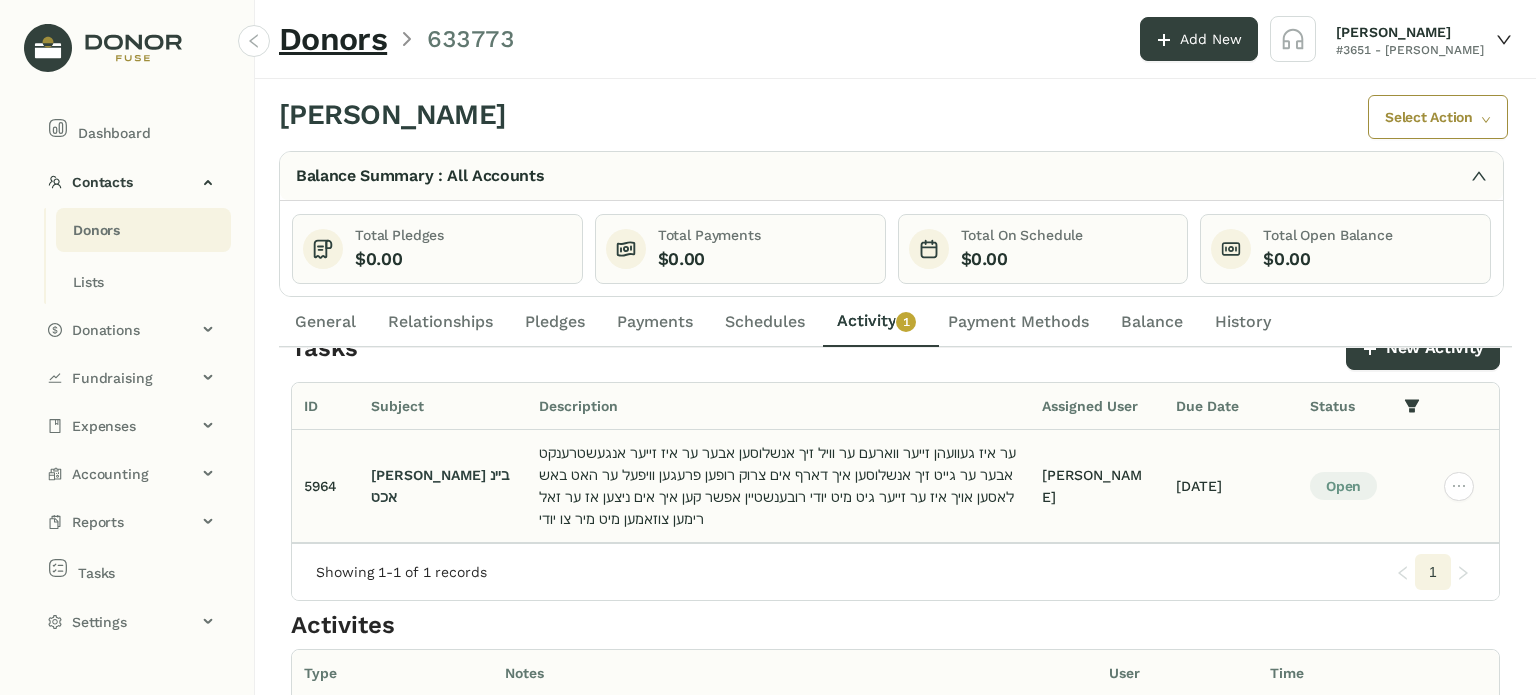 scroll, scrollTop: 0, scrollLeft: 0, axis: both 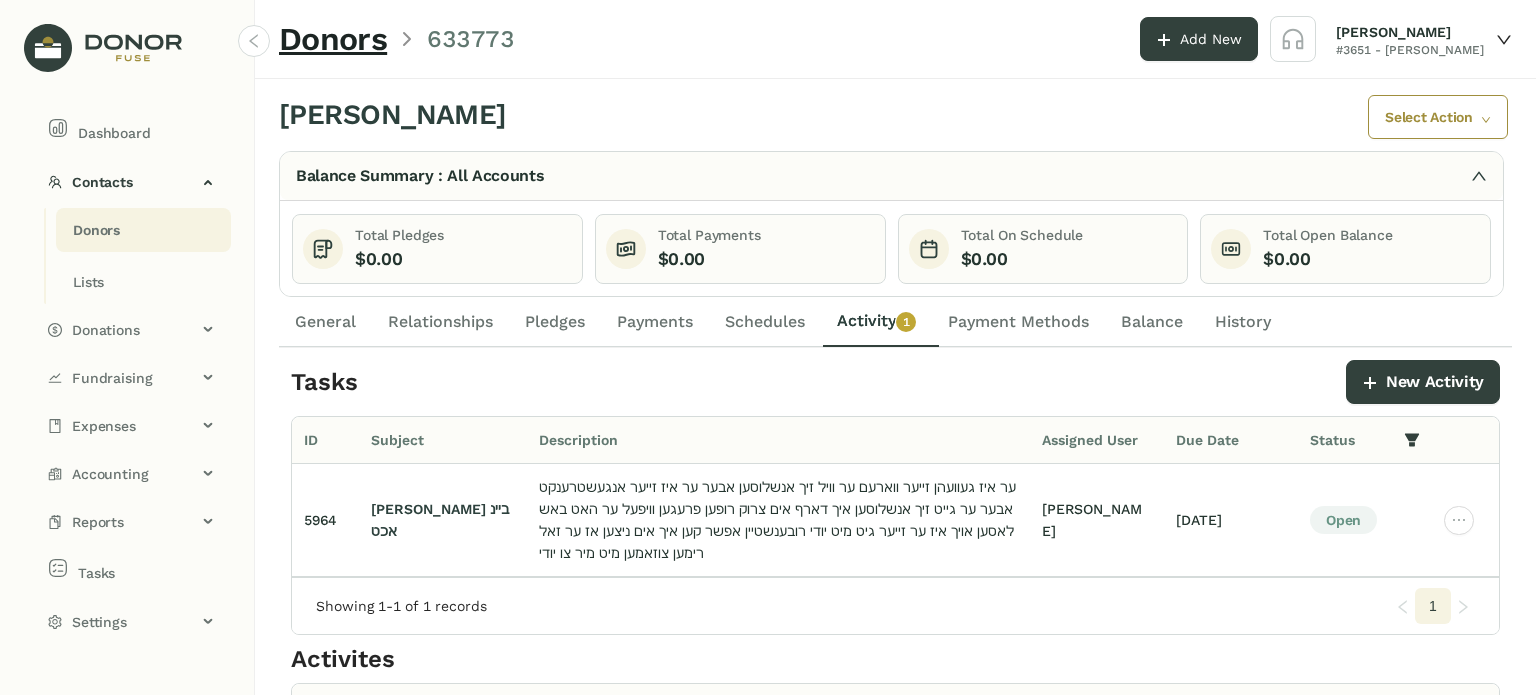 click on "Schedules" 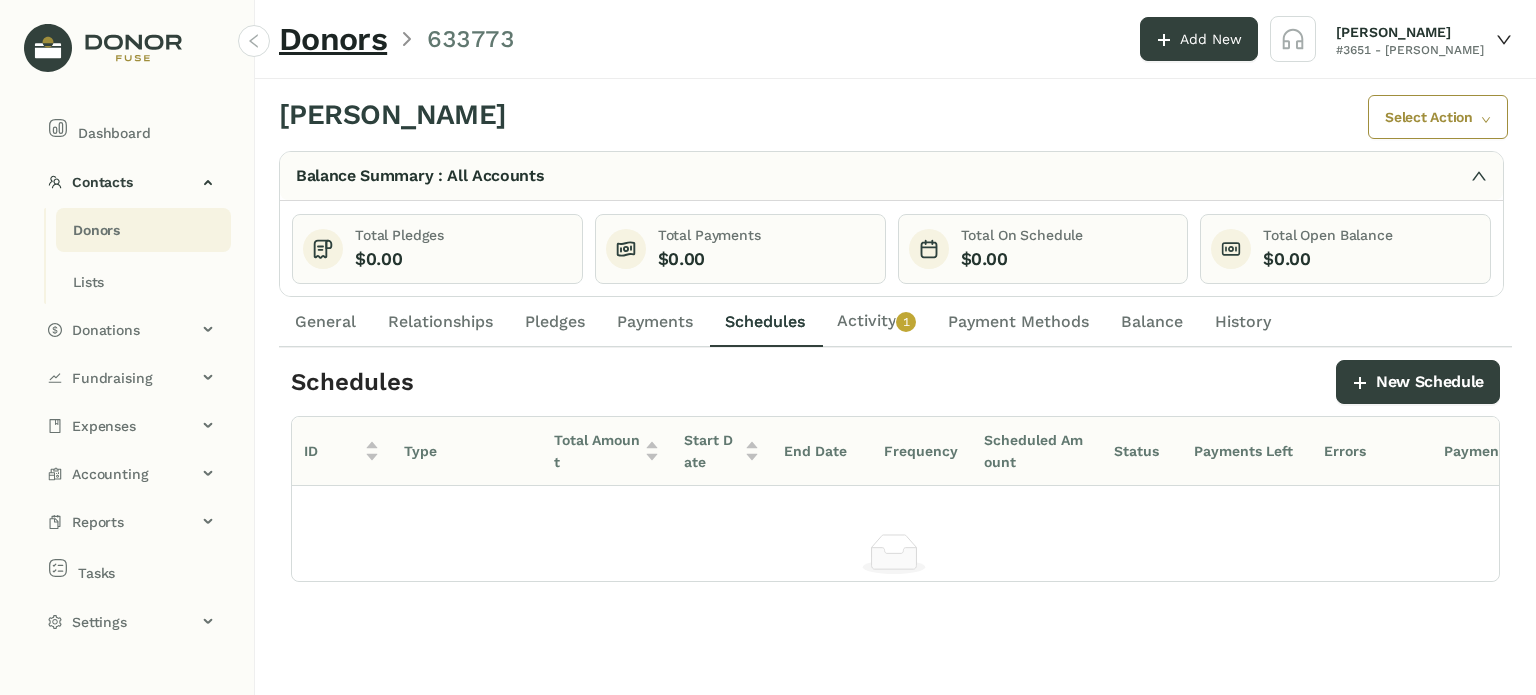 click on "Activity   0   1   2   3   4   5   6   7   8   9" 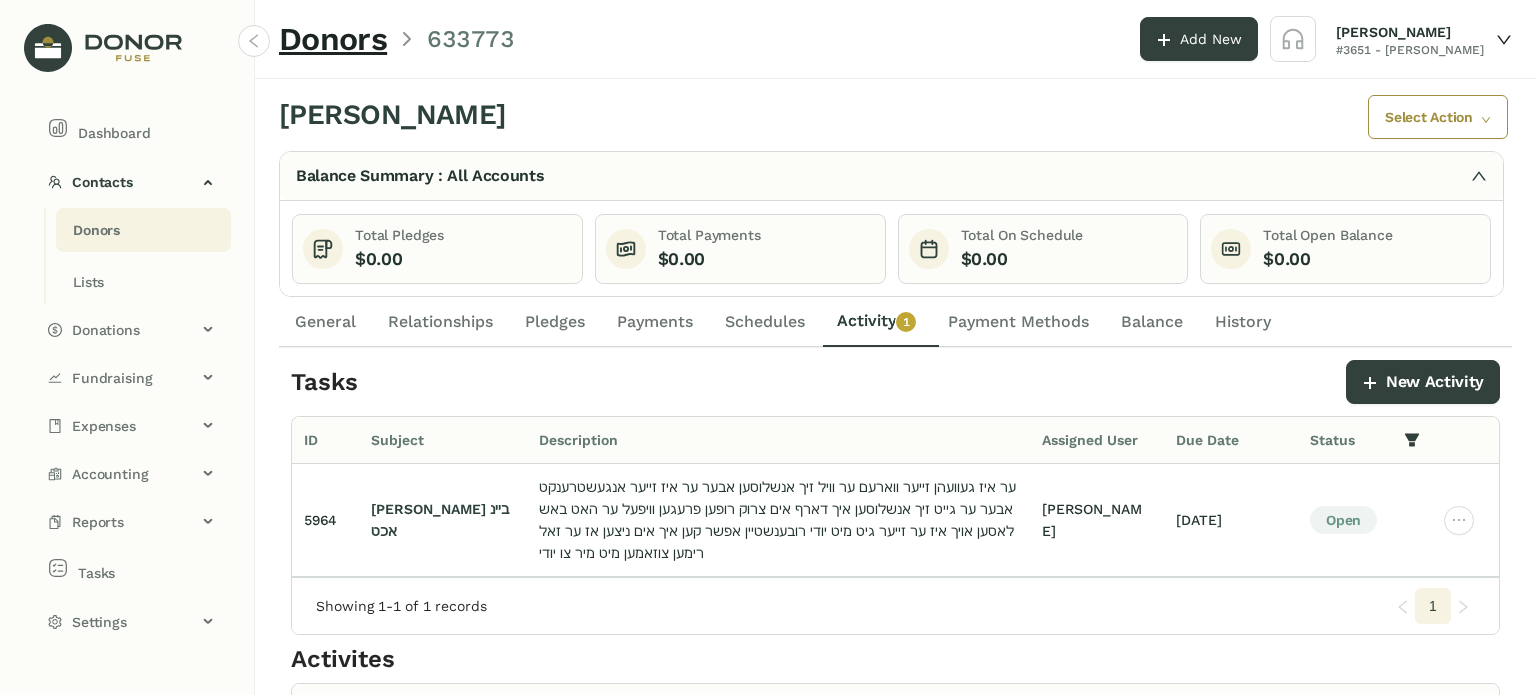 click on "Payment Methods" 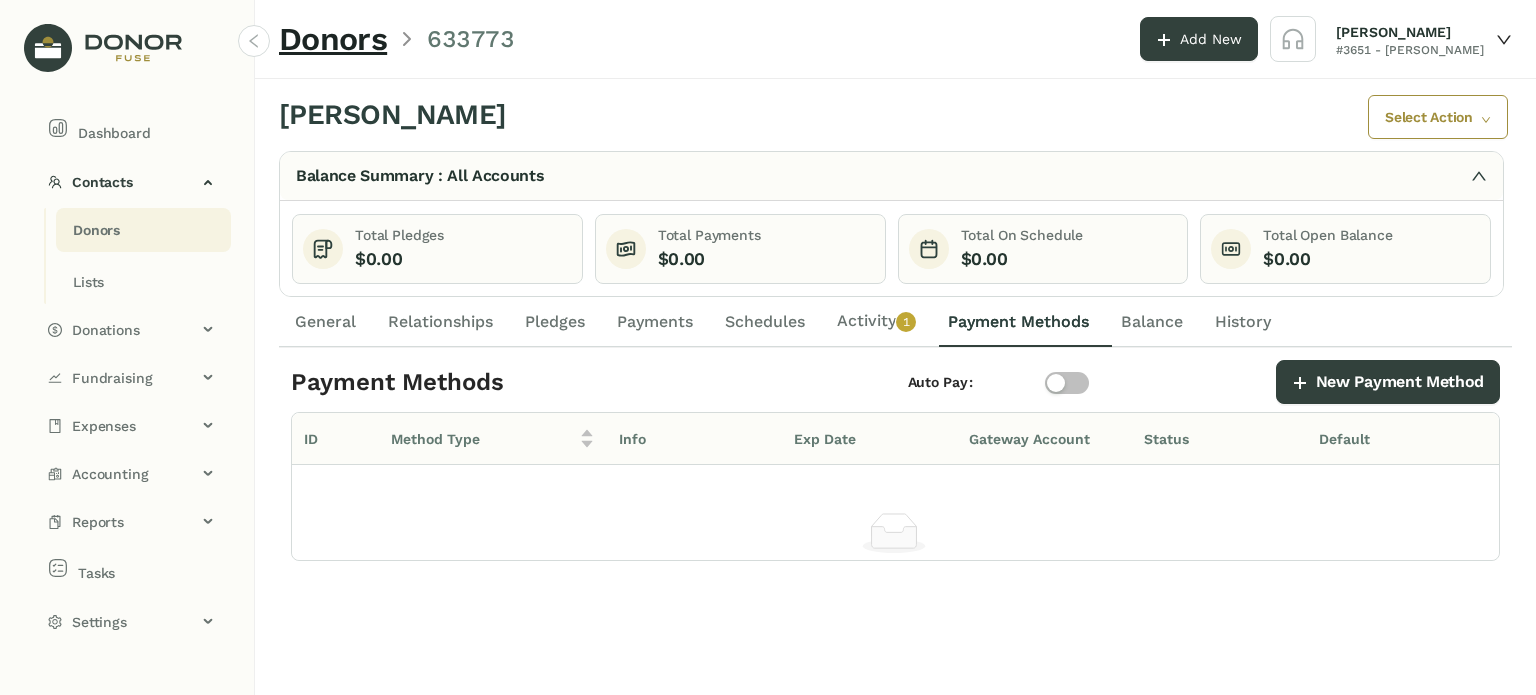 click on "Activity   0   1   2   3   4   5   6   7   8   9" 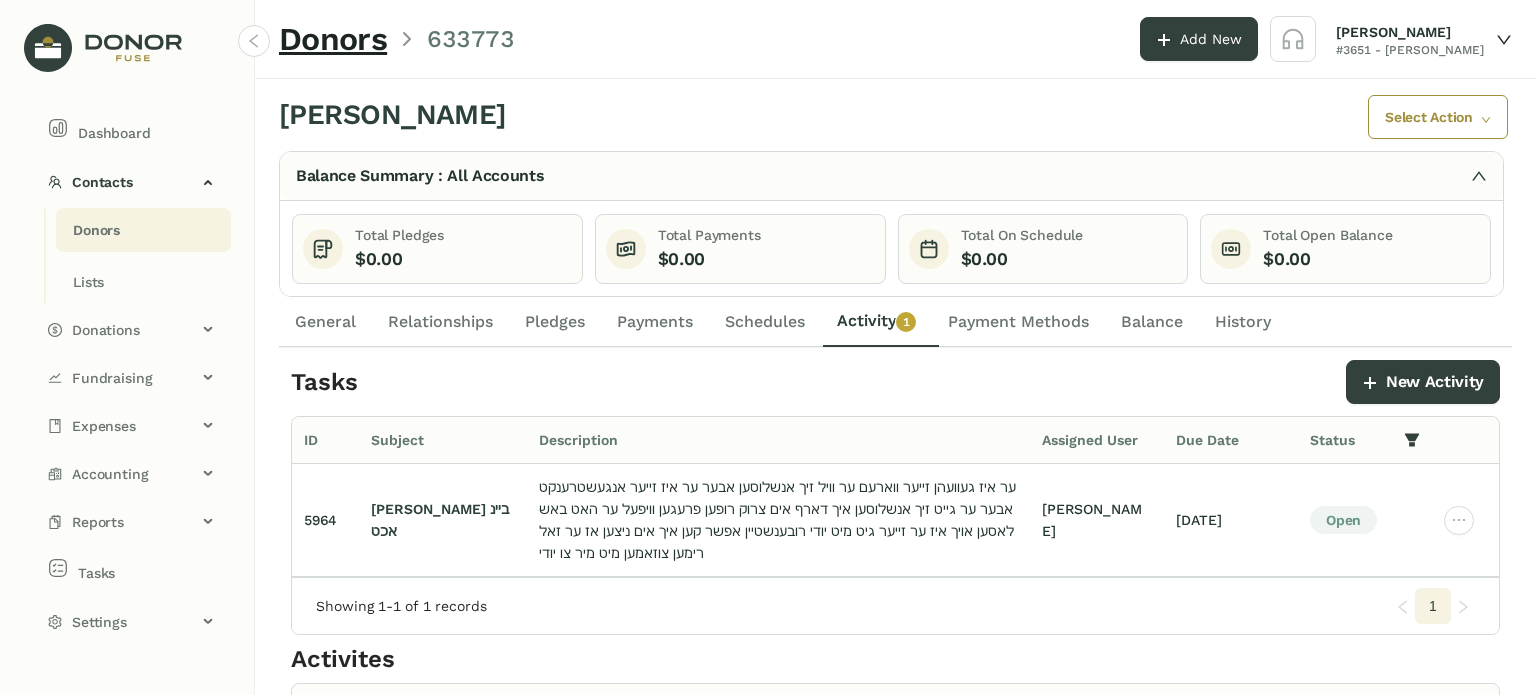 click on "Schedules" 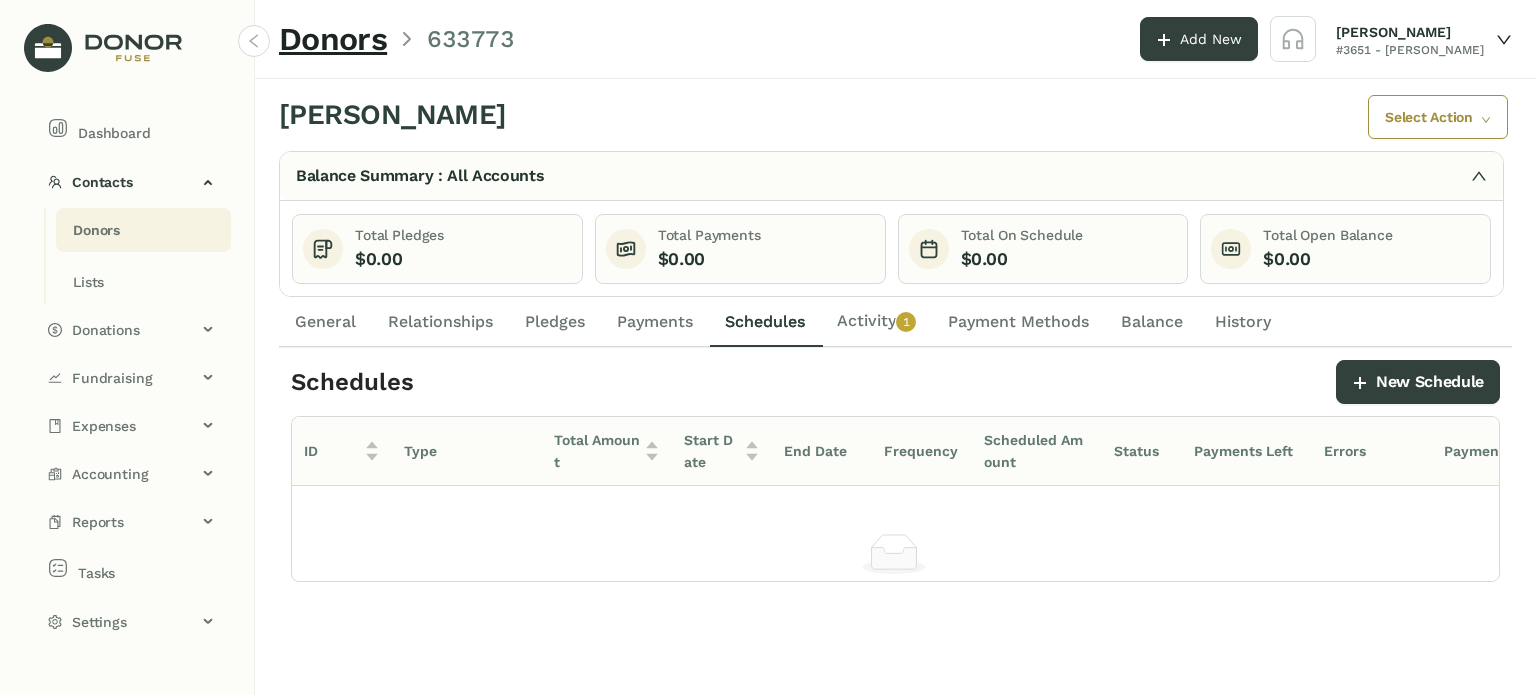 click on "Activity   0   1   2   3   4   5   6   7   8   9" 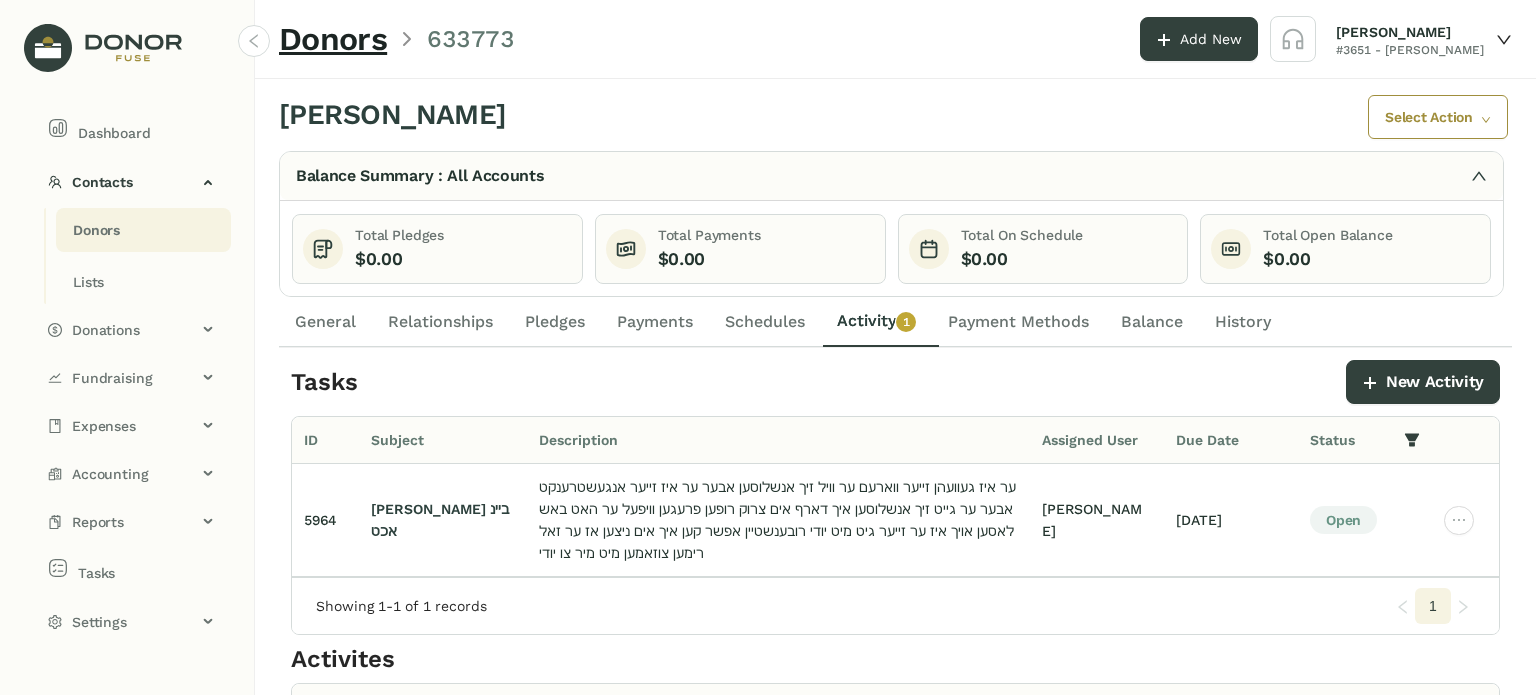 click on "Payment Methods" 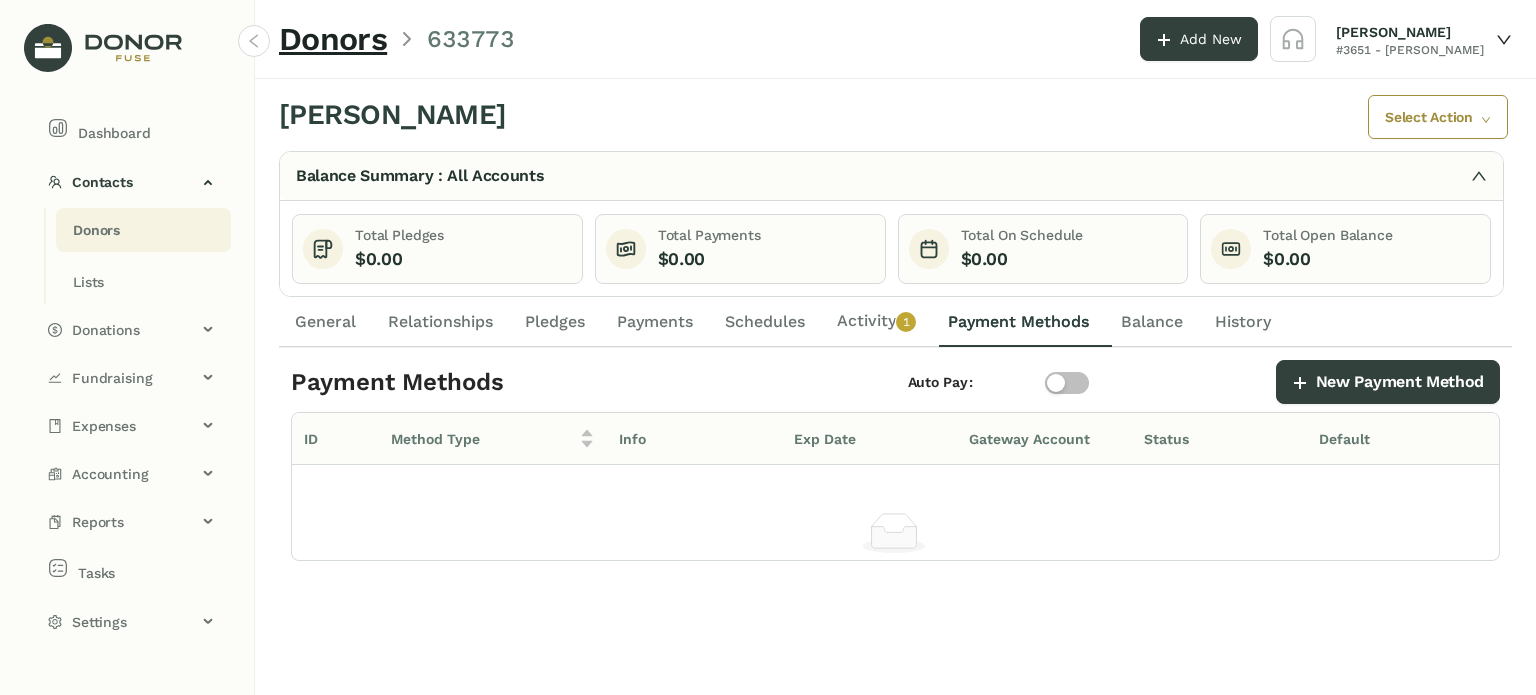 click on "1" 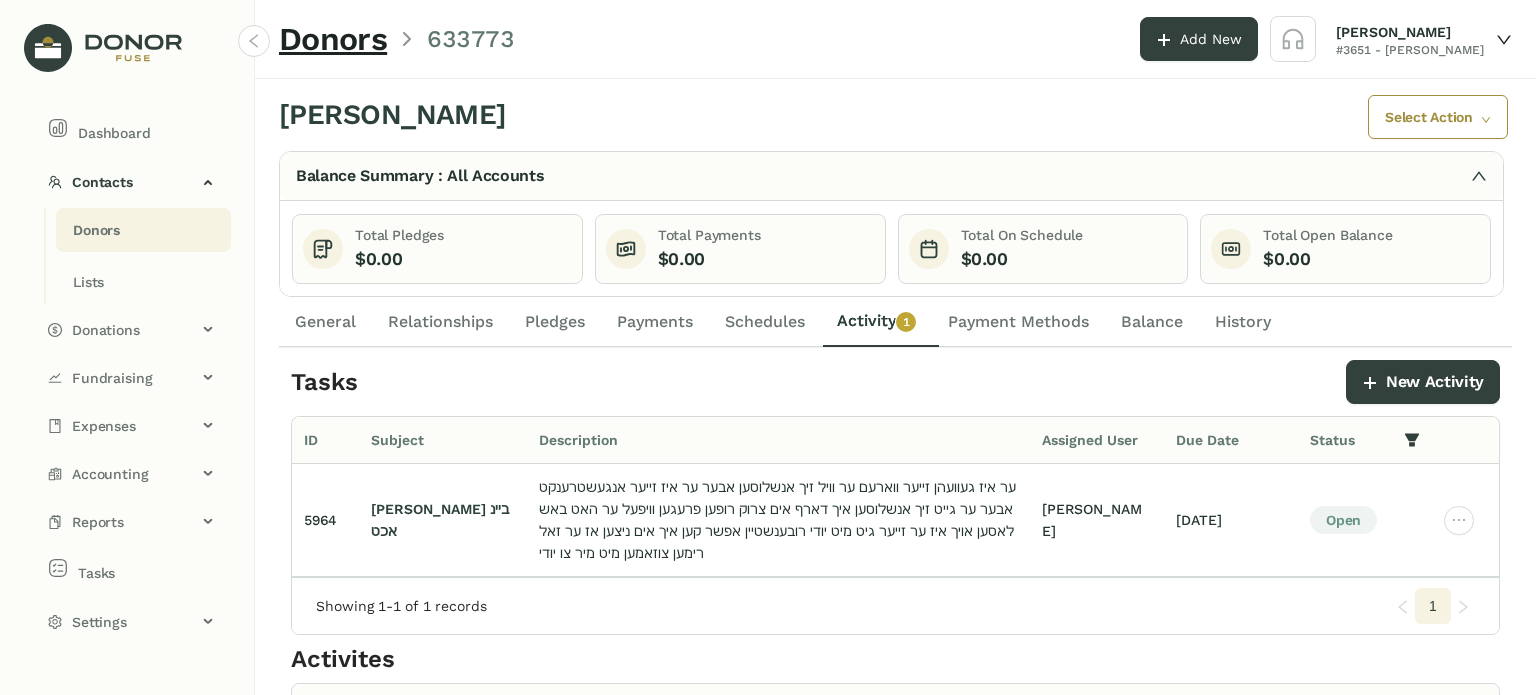 click on "General" 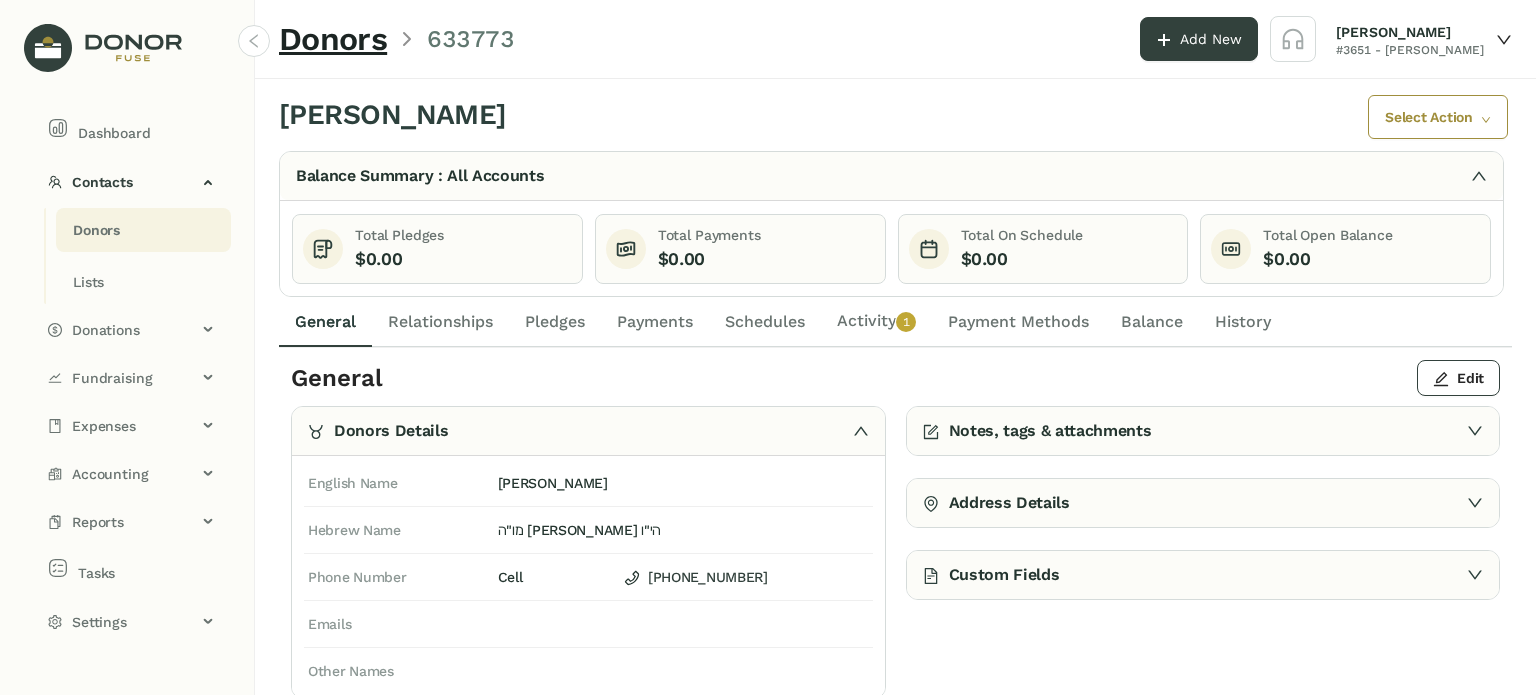click on "Activity   0   1   2   3   4   5   6   7   8   9" 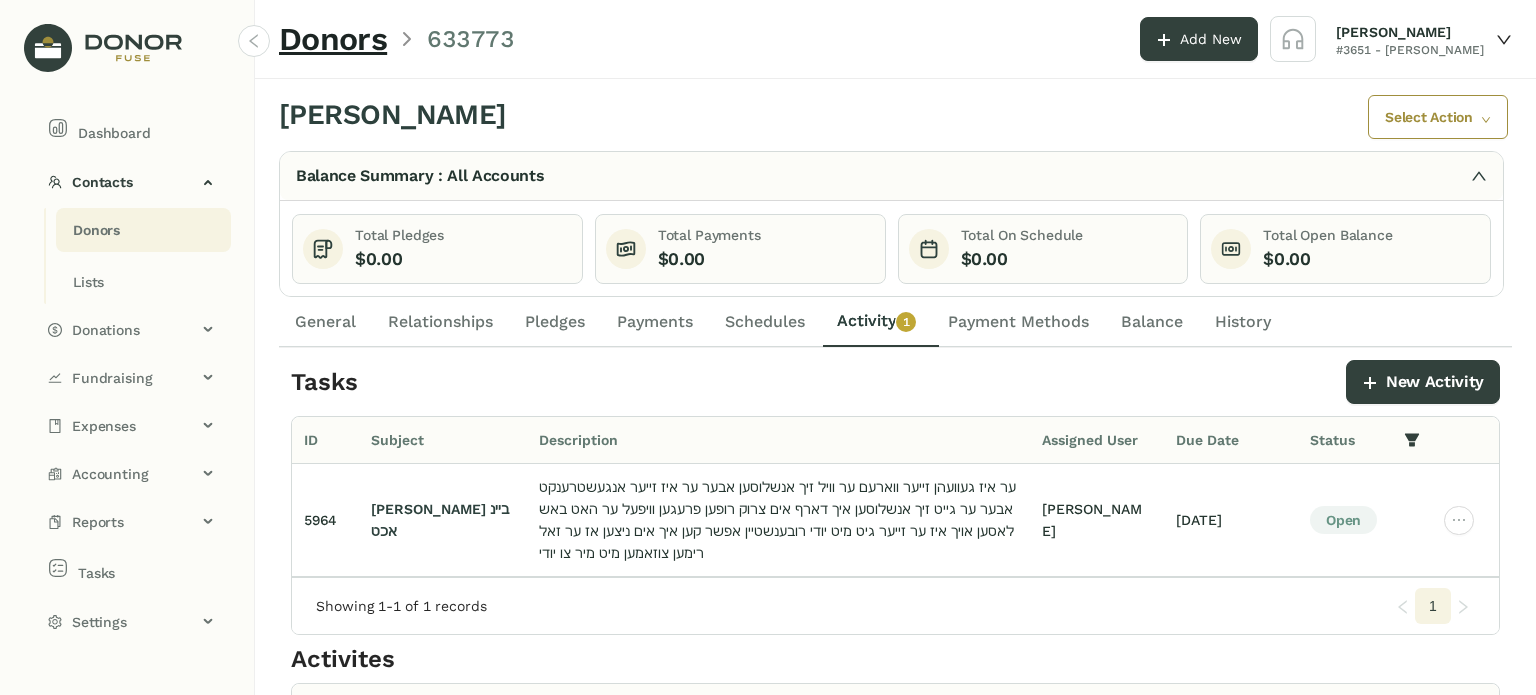 click on "Schedules" 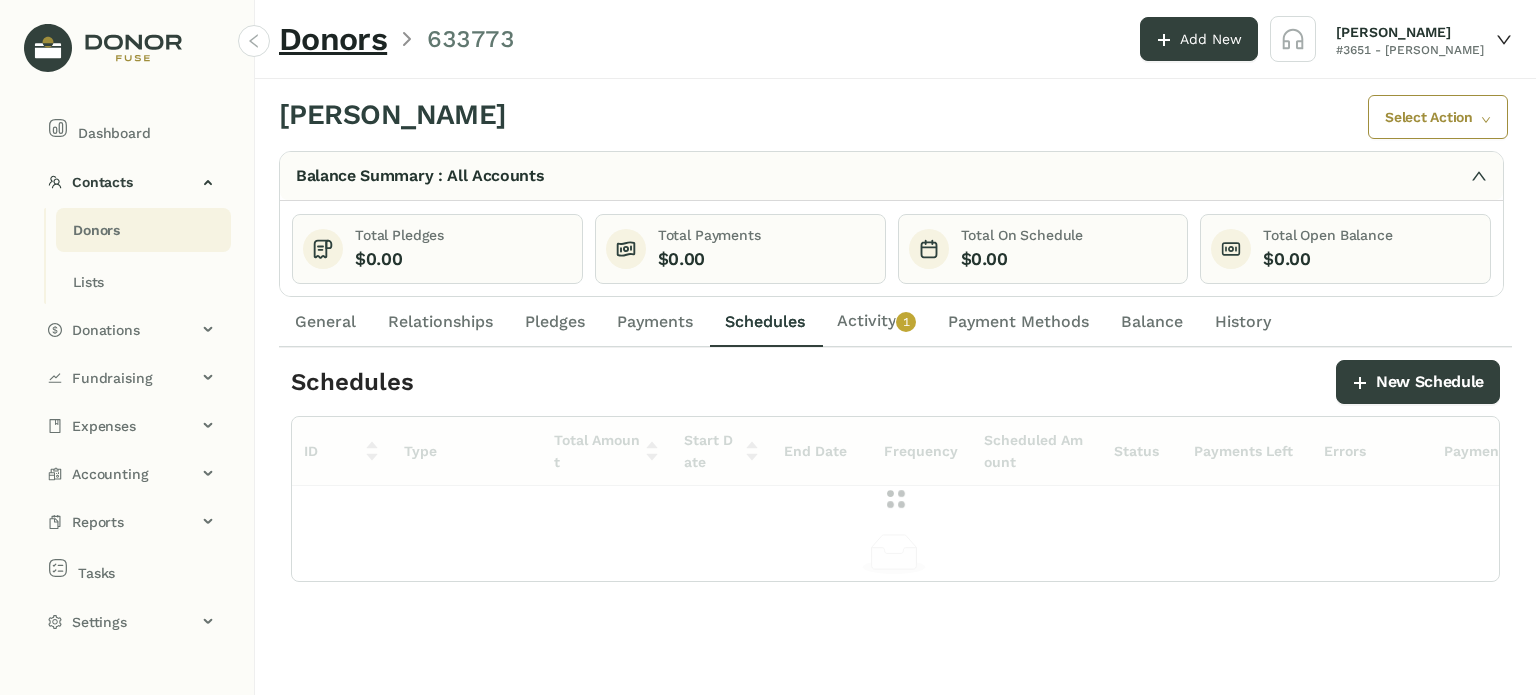 click on "Payments" 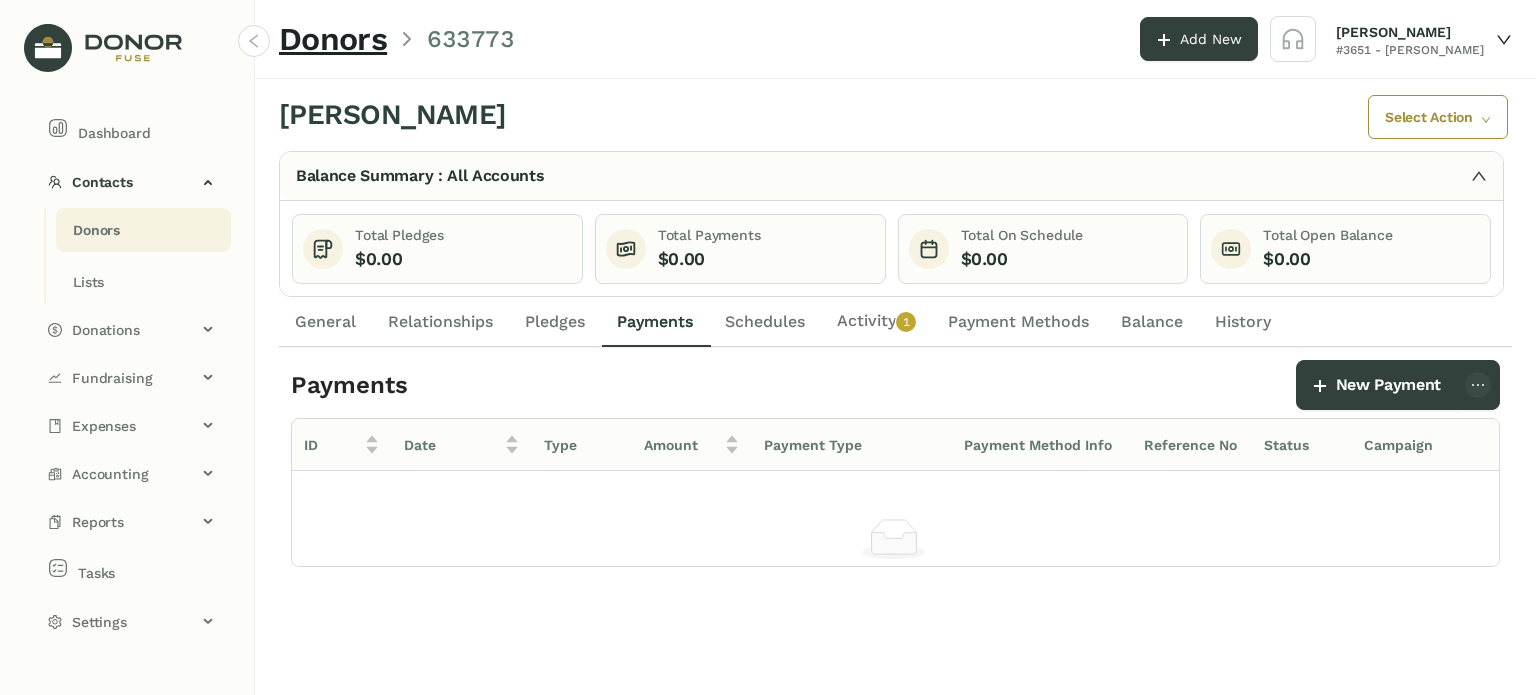 drag, startPoint x: 524, startPoint y: 325, endPoint x: 507, endPoint y: 325, distance: 17 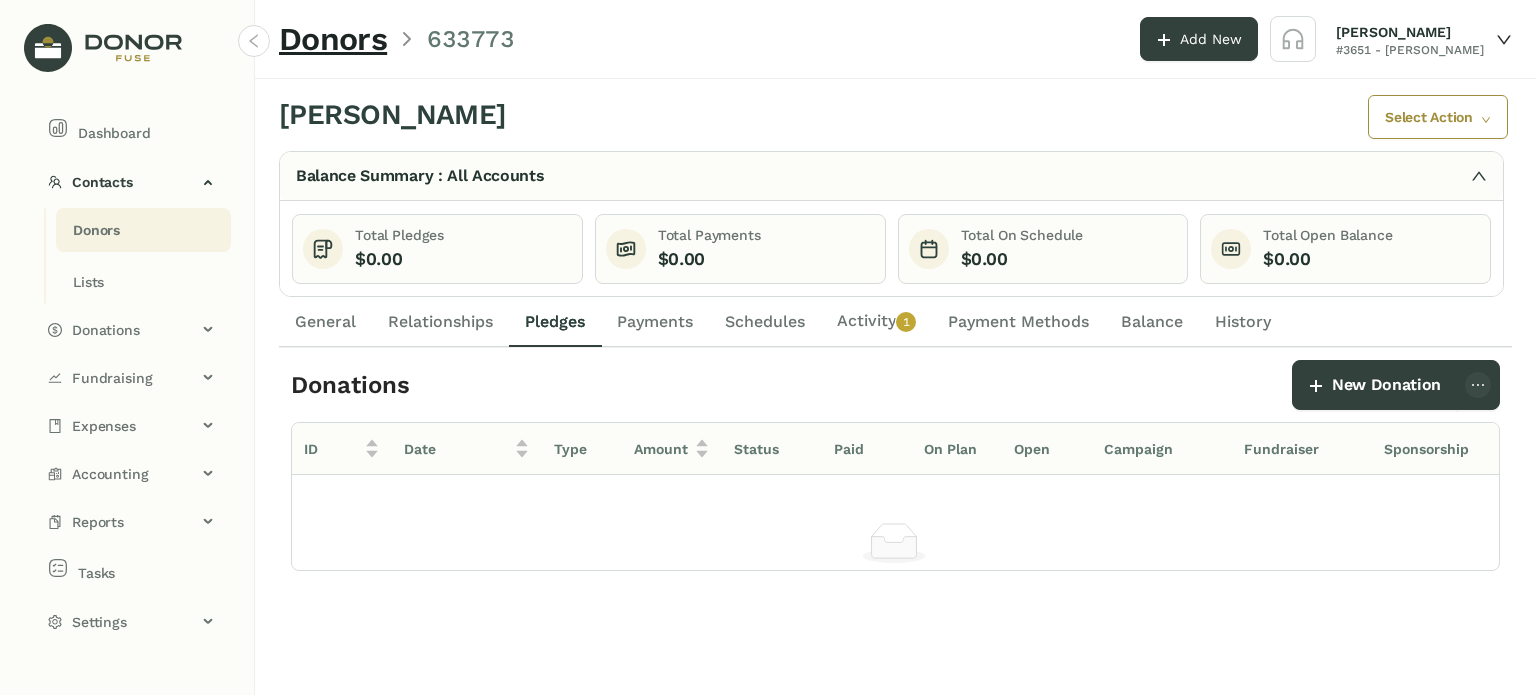 drag, startPoint x: 426, startPoint y: 325, endPoint x: 392, endPoint y: 322, distance: 34.132095 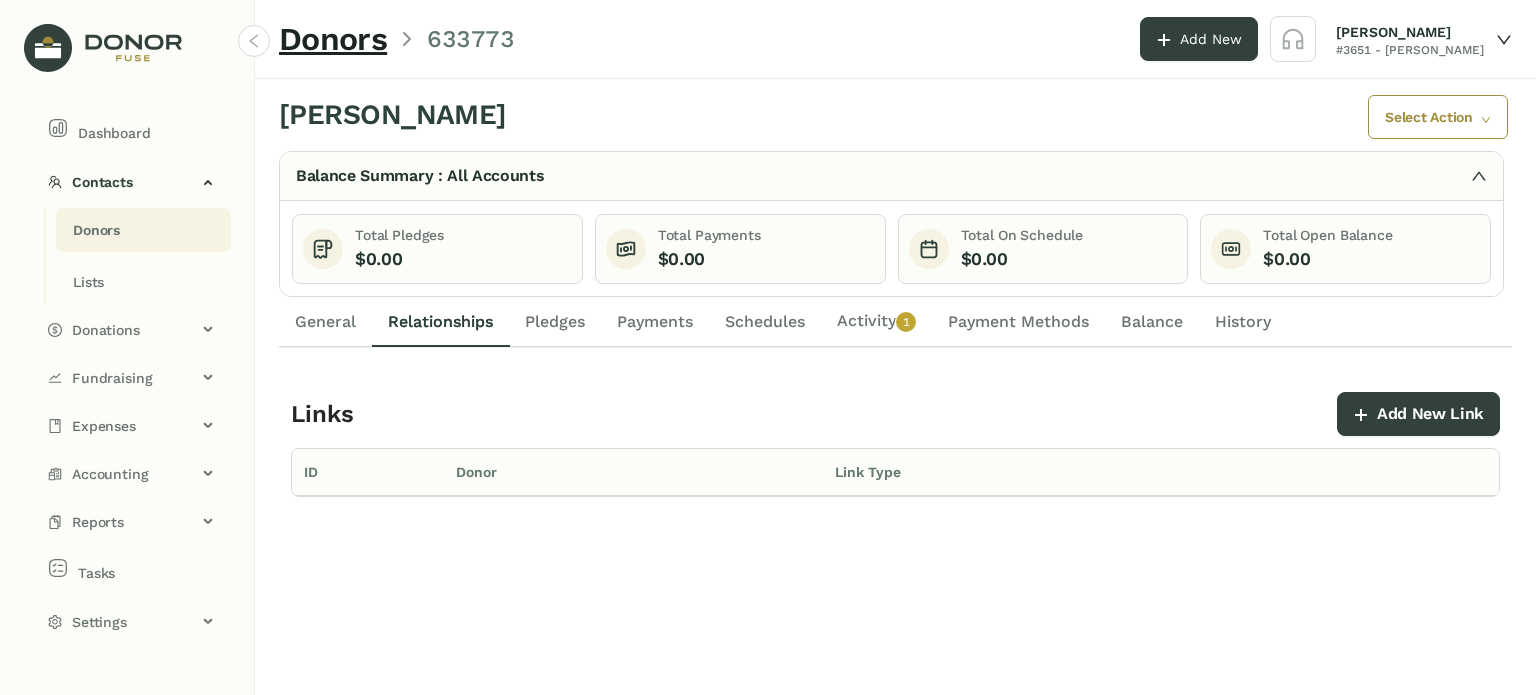 drag, startPoint x: 308, startPoint y: 322, endPoint x: 433, endPoint y: 322, distance: 125 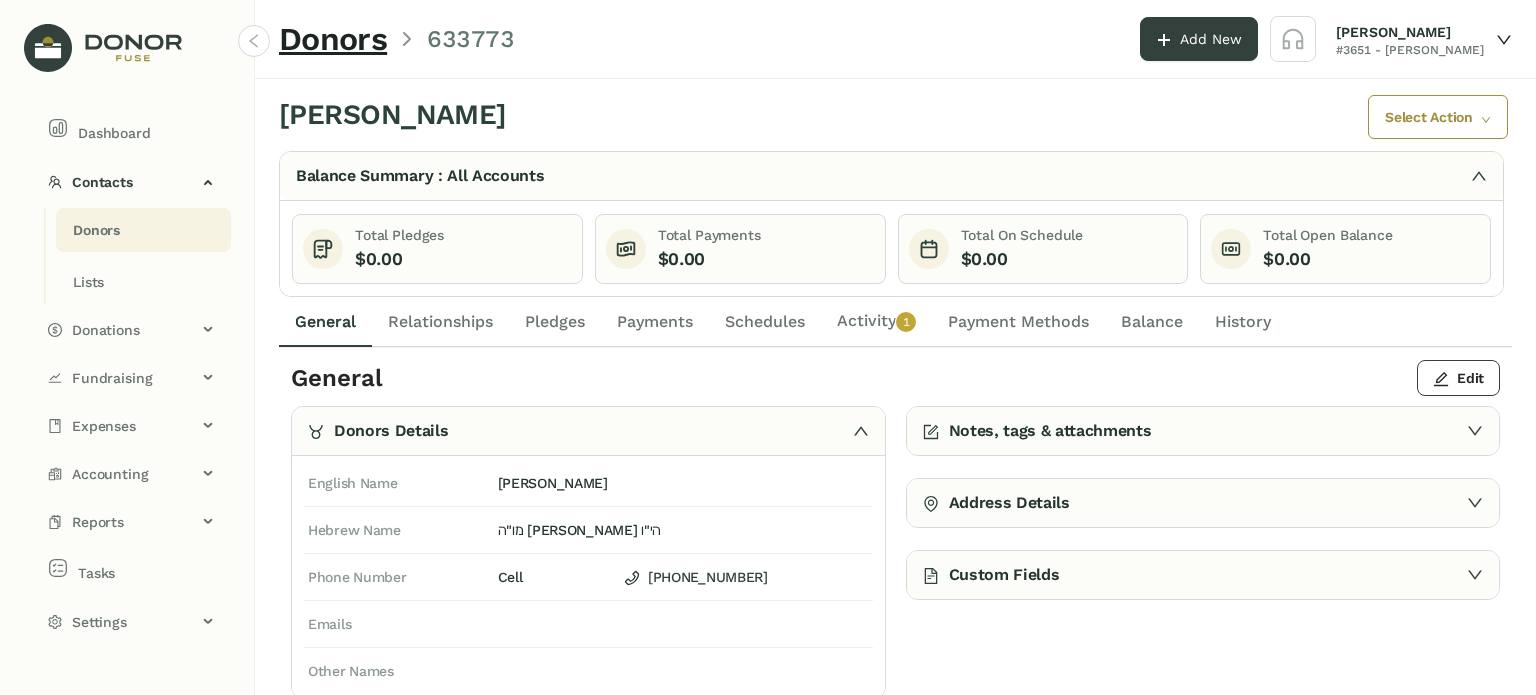 click on "Activity   0   1   2   3   4   5   6   7   8   9" 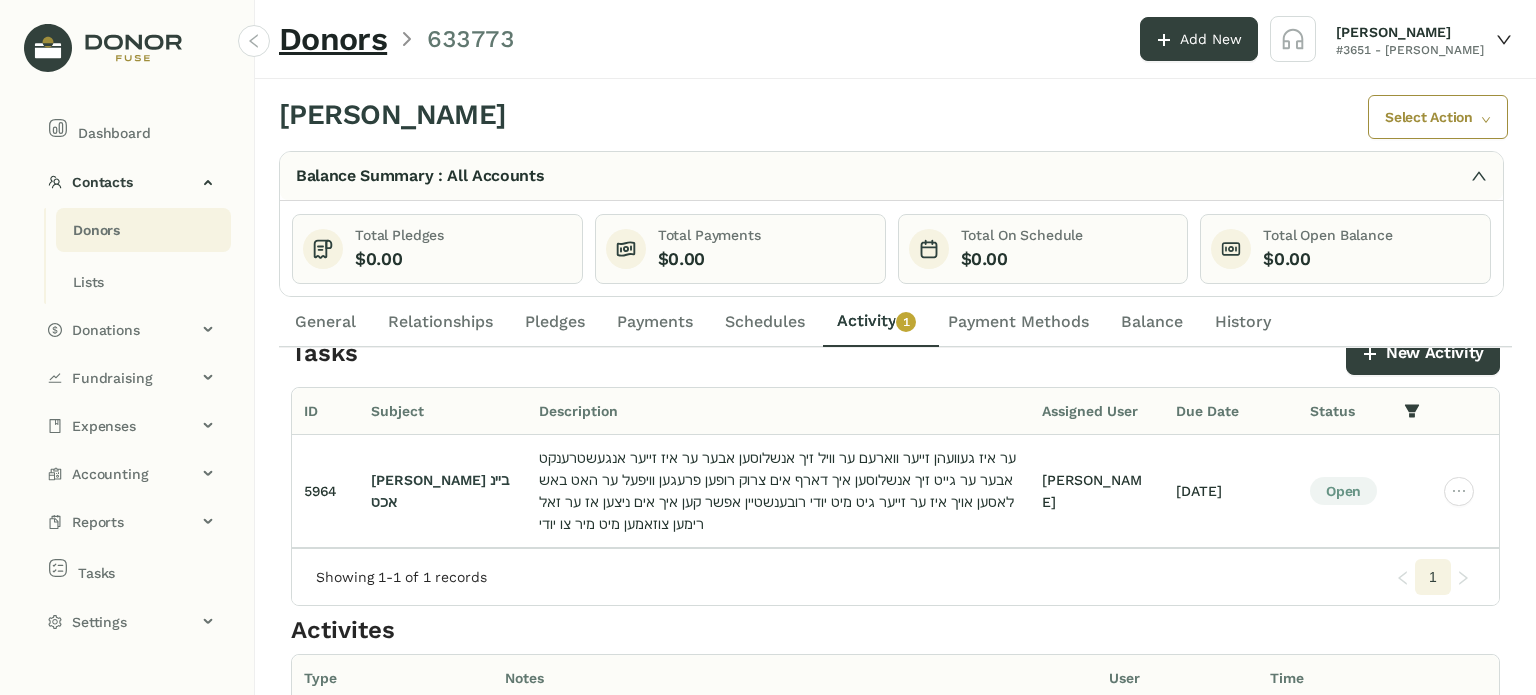 scroll, scrollTop: 0, scrollLeft: 0, axis: both 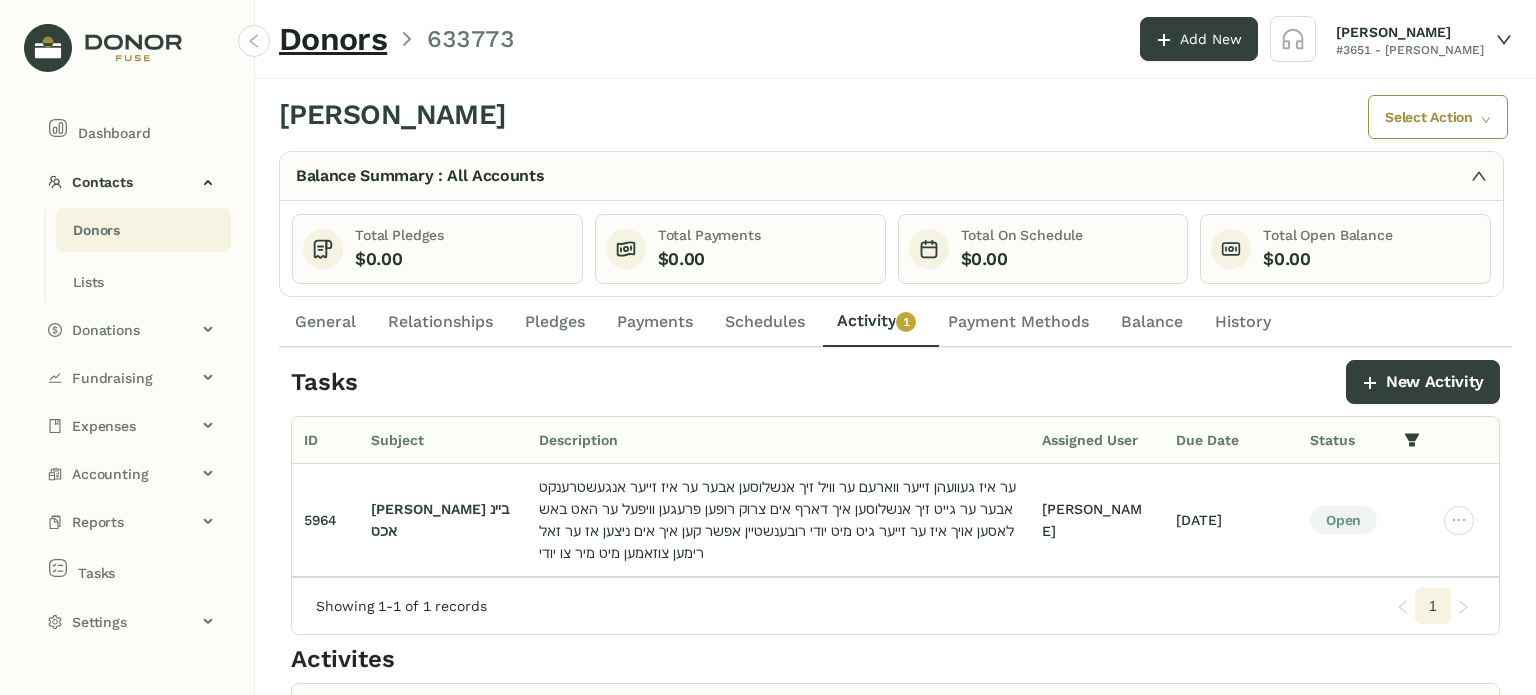 click on "Schedules" 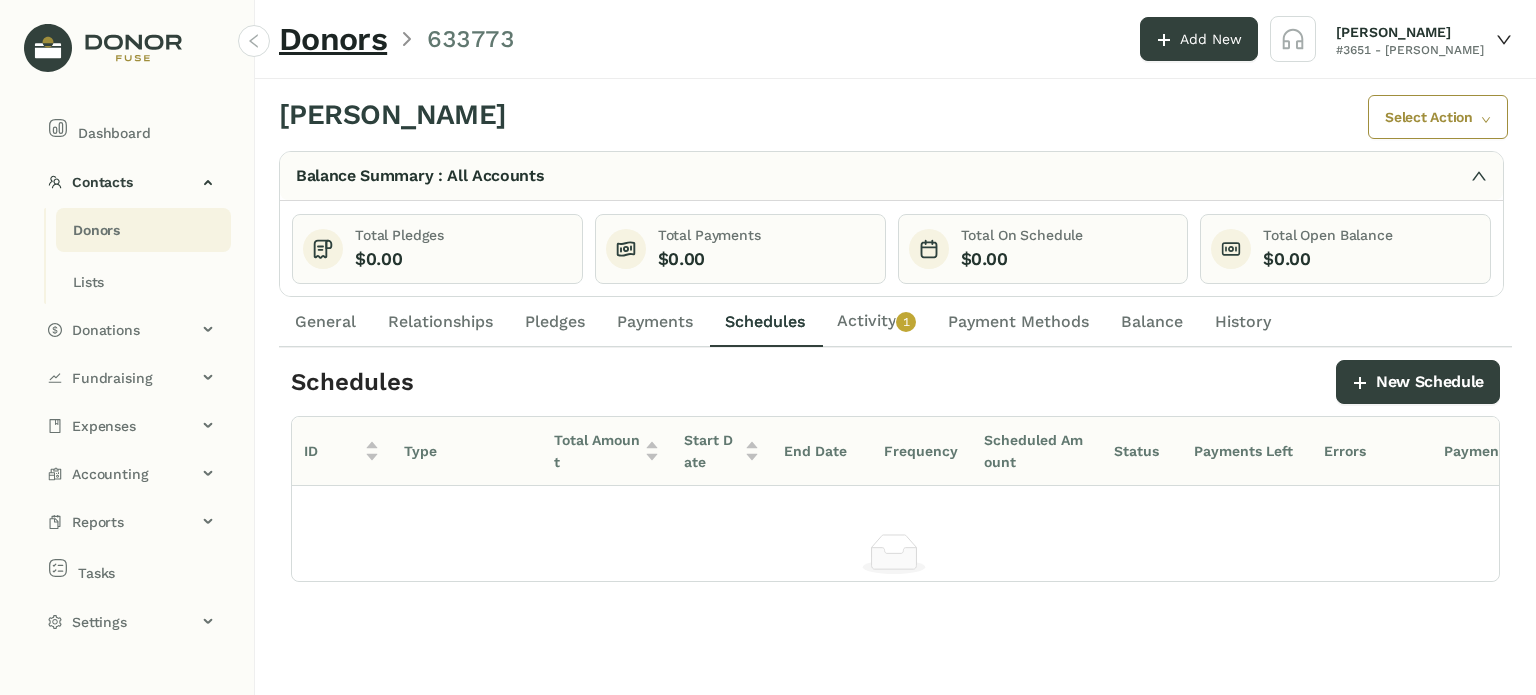 click on "Activity   0   1   2   3   4   5   6   7   8   9" 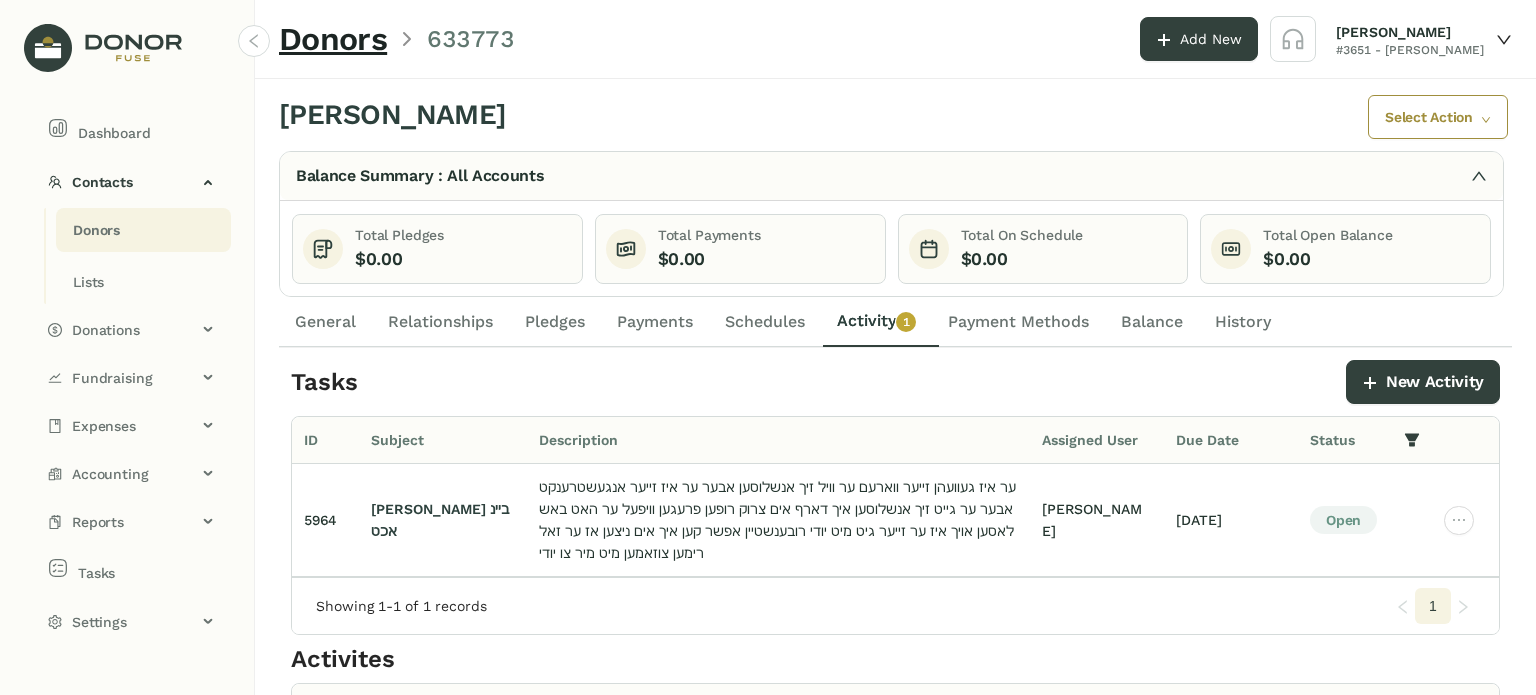click on "Schedules" 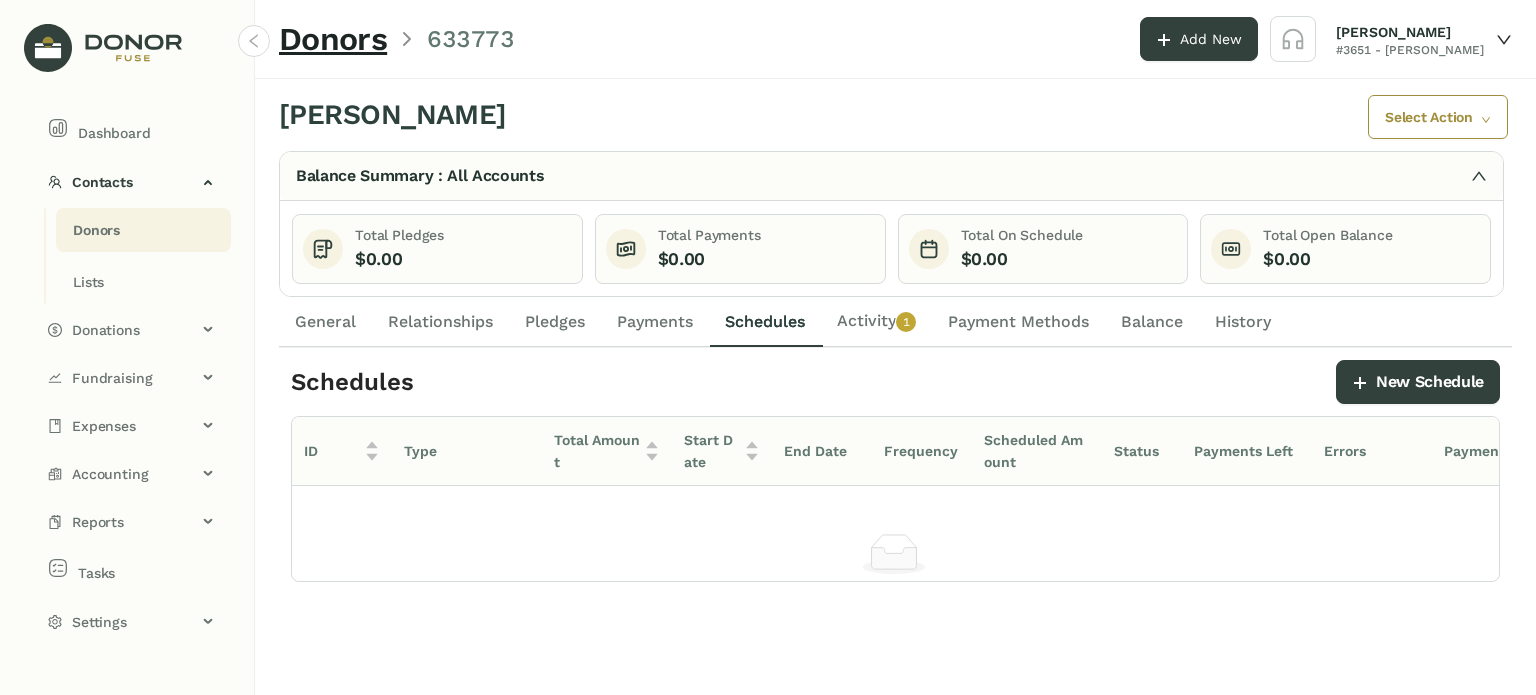 click on "Activity   0   1   2   3   4   5   6   7   8   9" 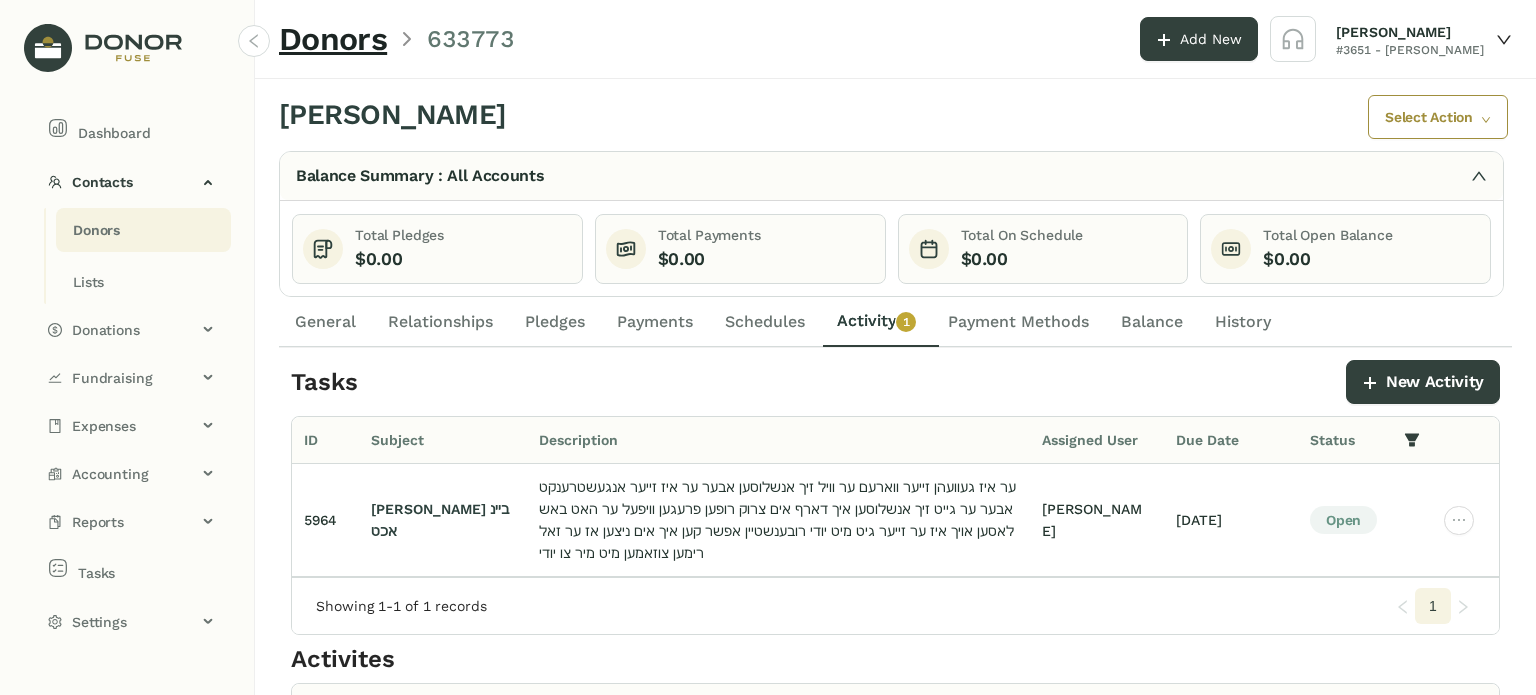 click on "General" 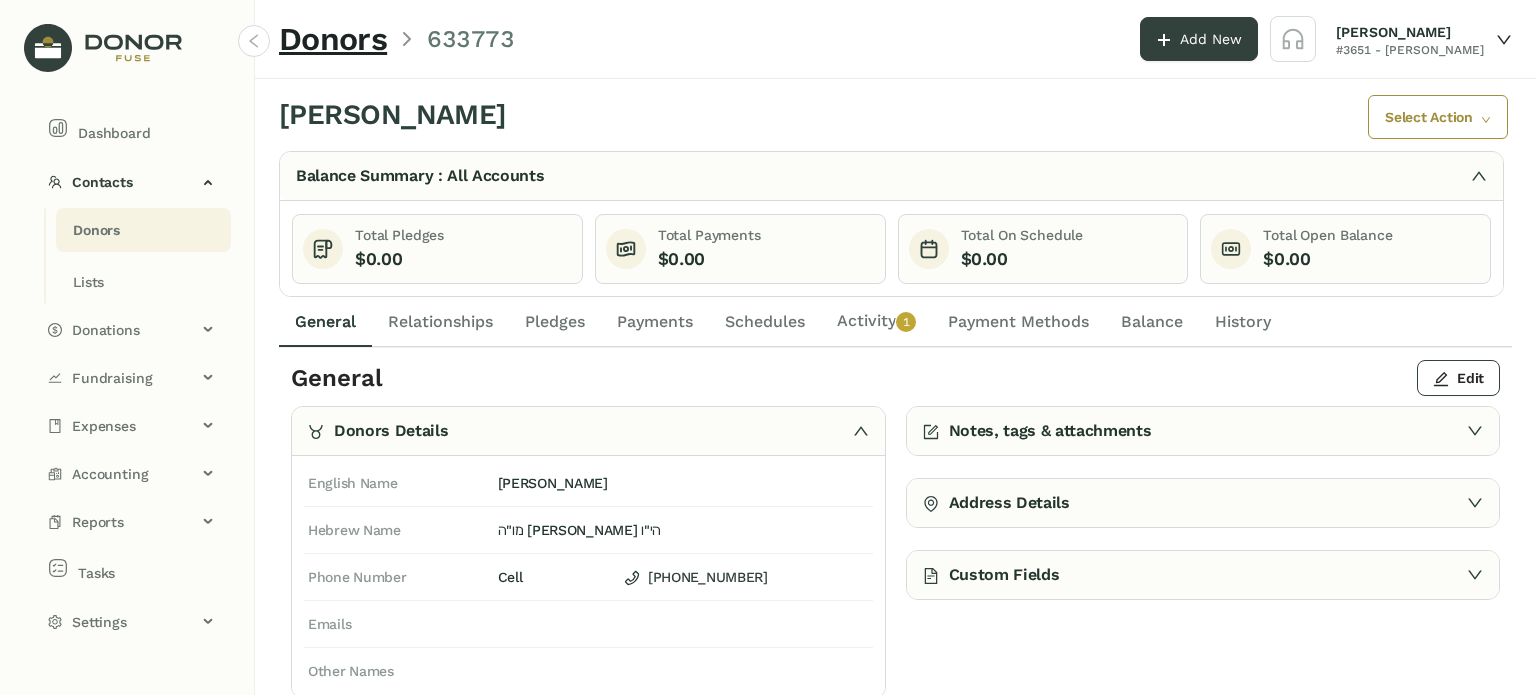 drag, startPoint x: 671, startPoint y: 331, endPoint x: 760, endPoint y: 328, distance: 89.050545 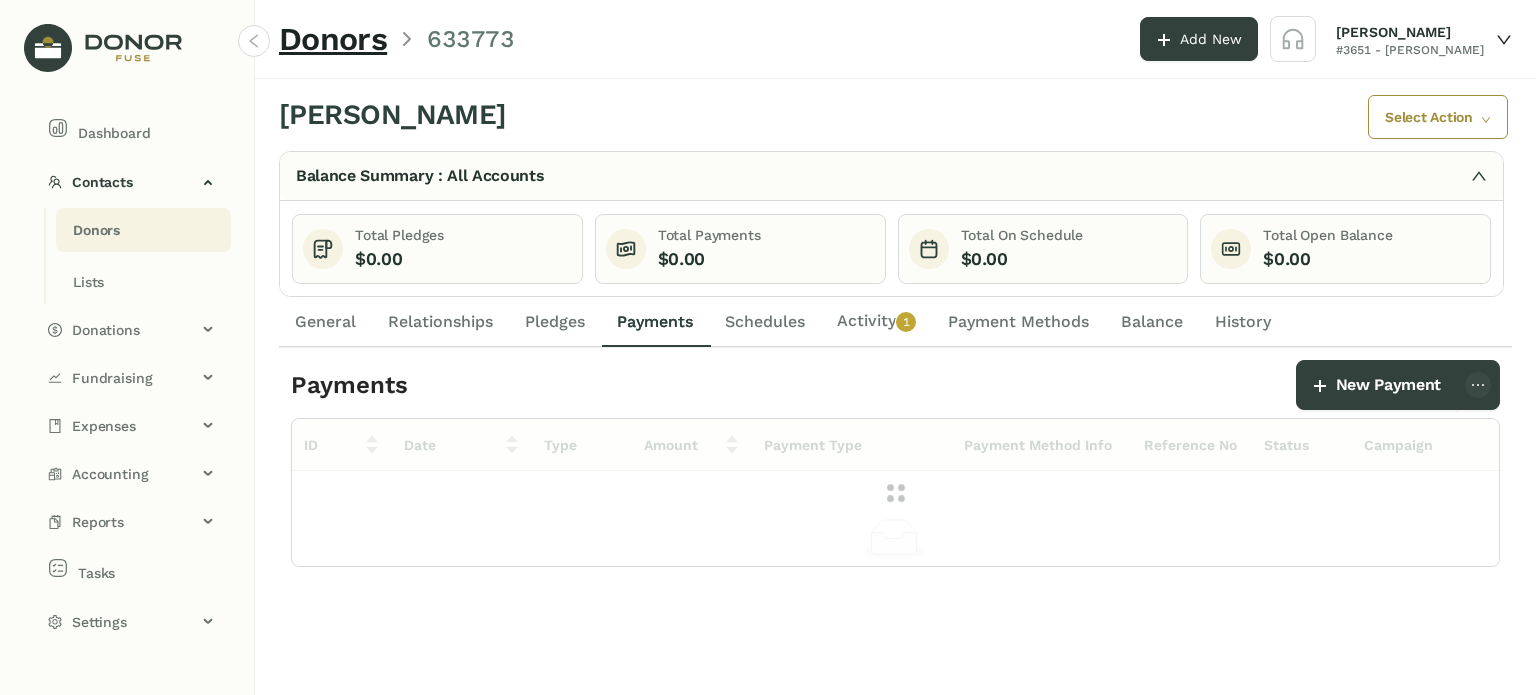 click on "Schedules" 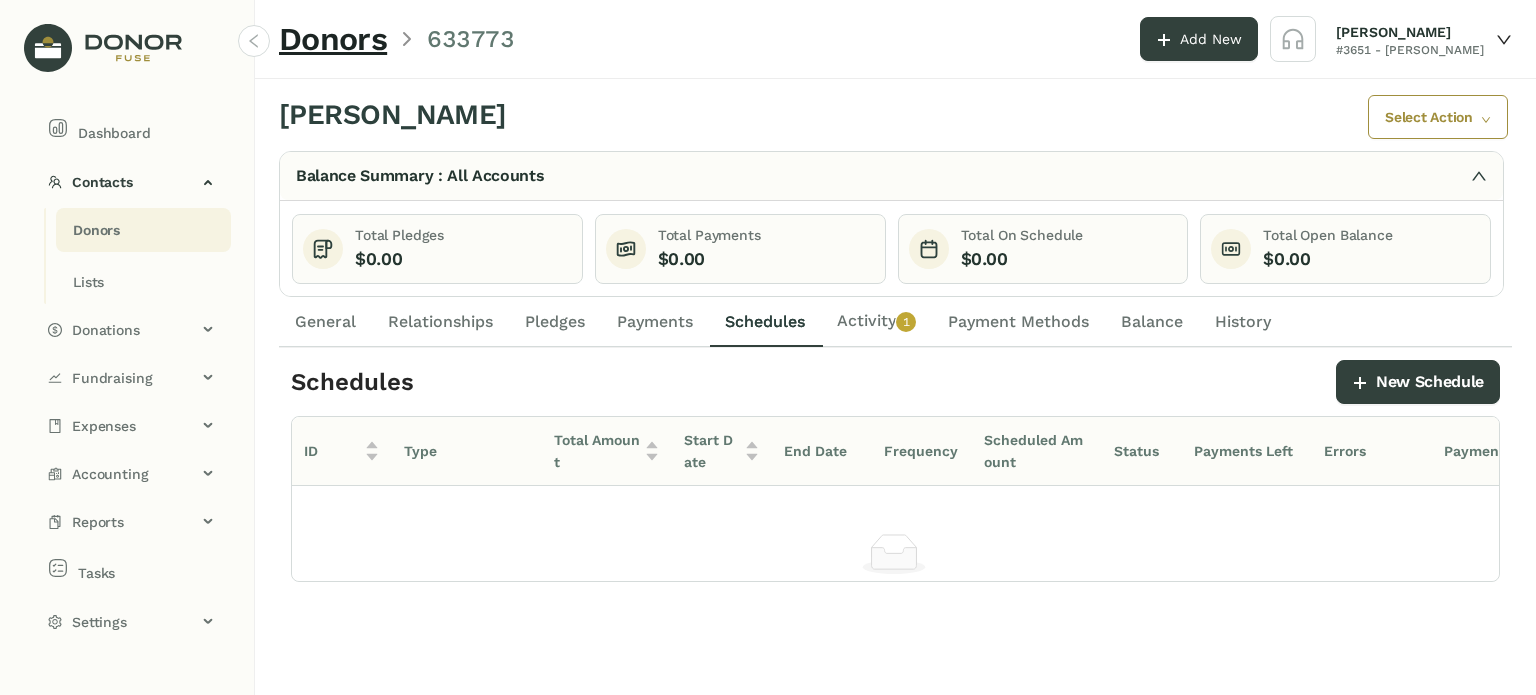click on "Activity   0   1   2   3   4   5   6   7   8   9" 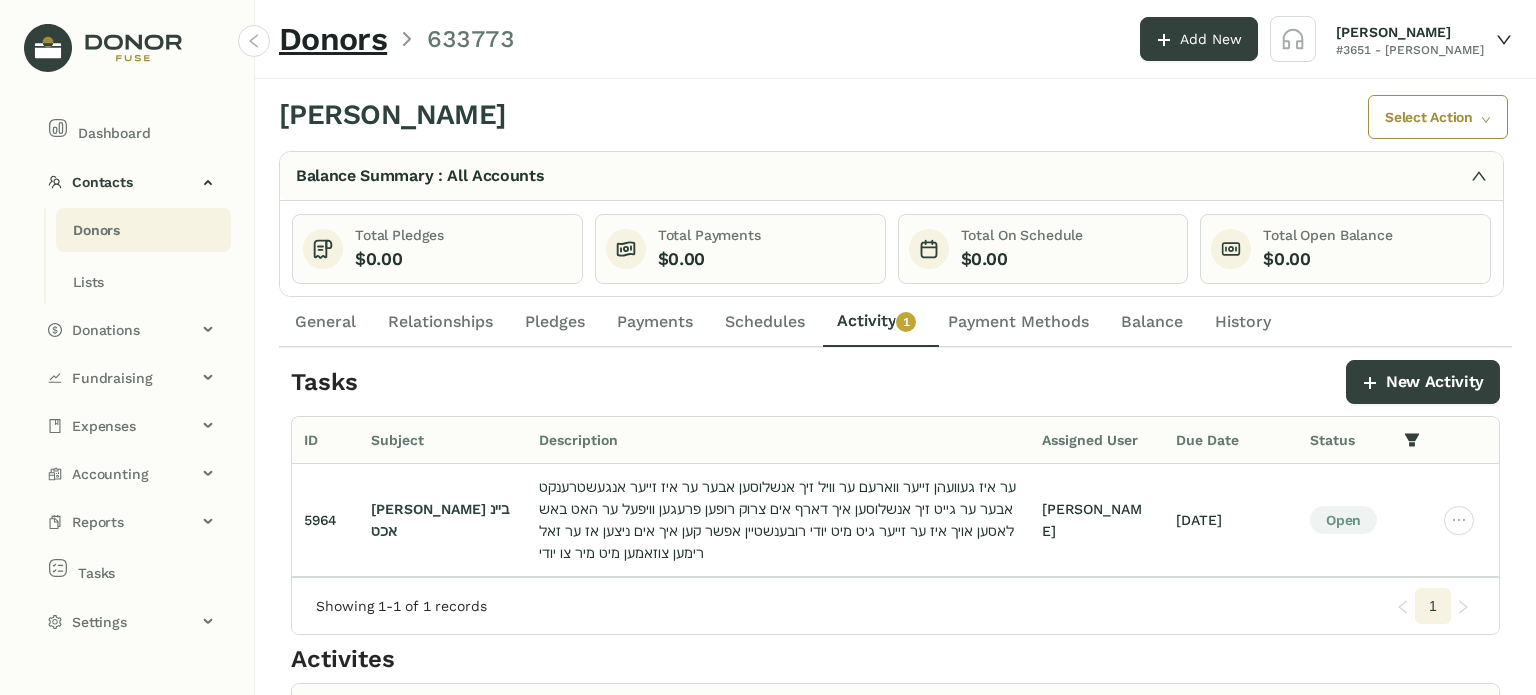 drag, startPoint x: 790, startPoint y: 319, endPoint x: 682, endPoint y: 319, distance: 108 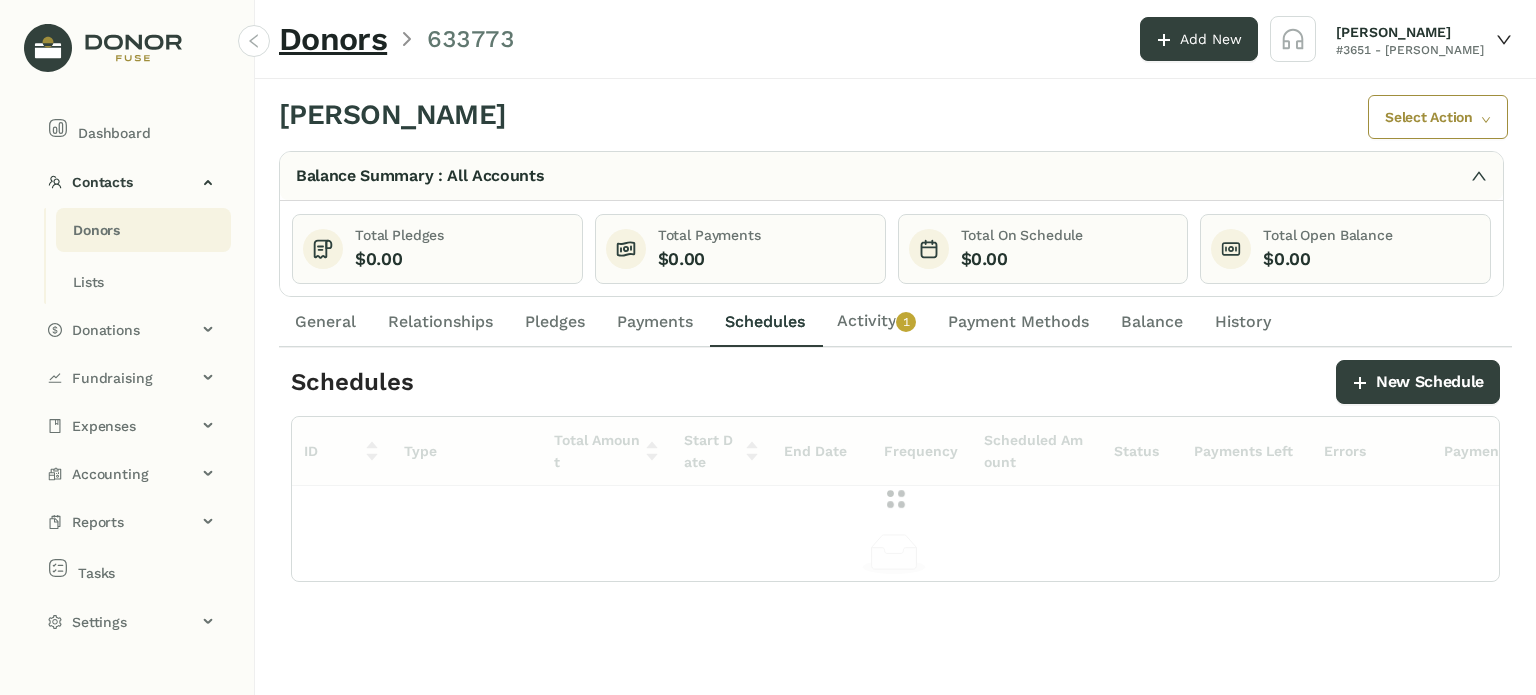 click on "Payments" 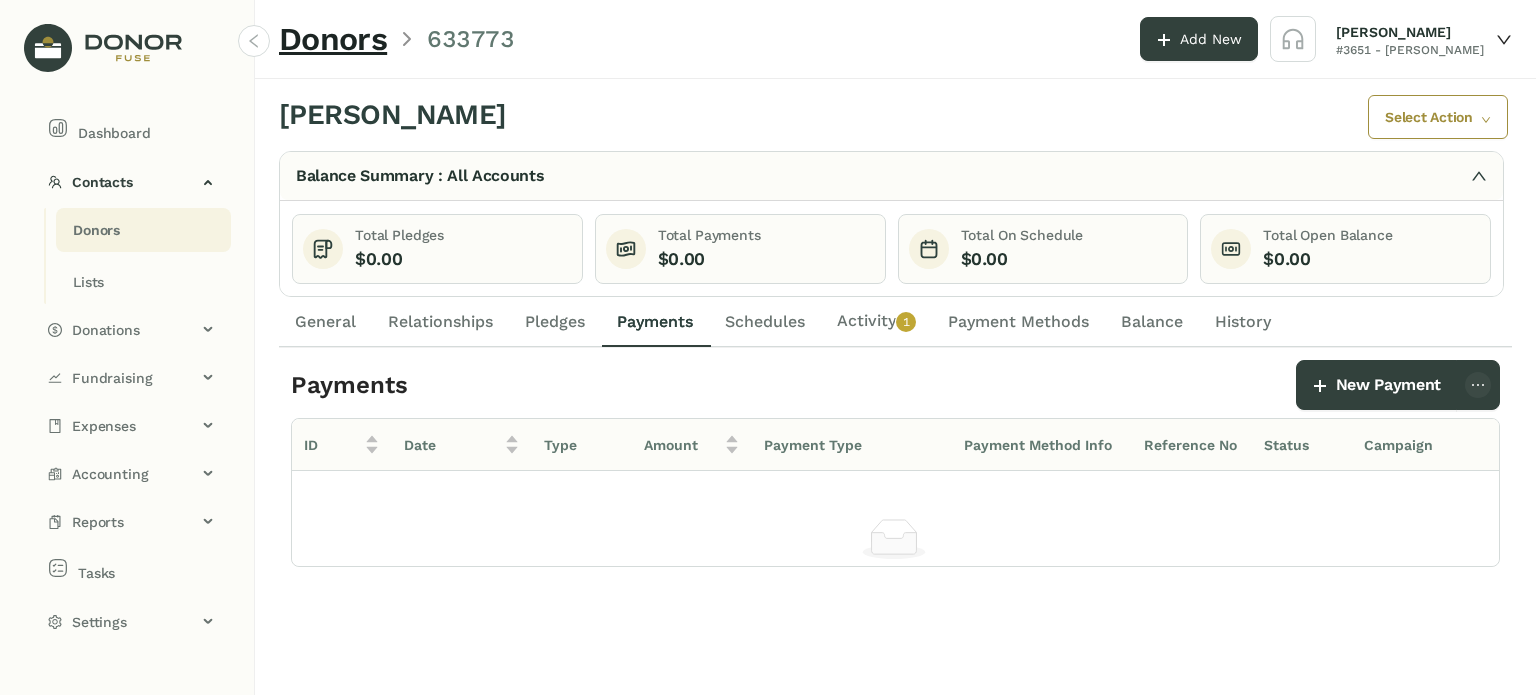 click on "Activity   0   1   2   3   4   5   6   7   8   9" 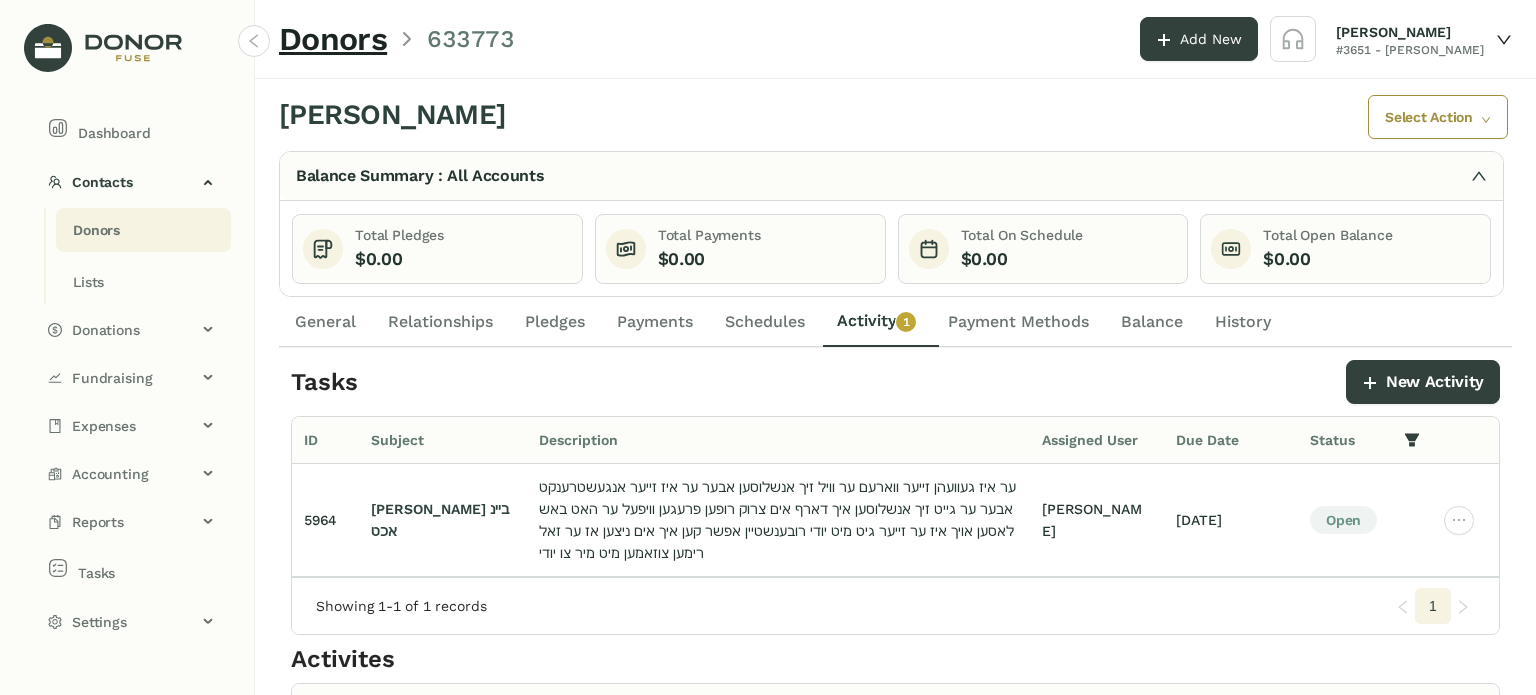 click on "Schedules" 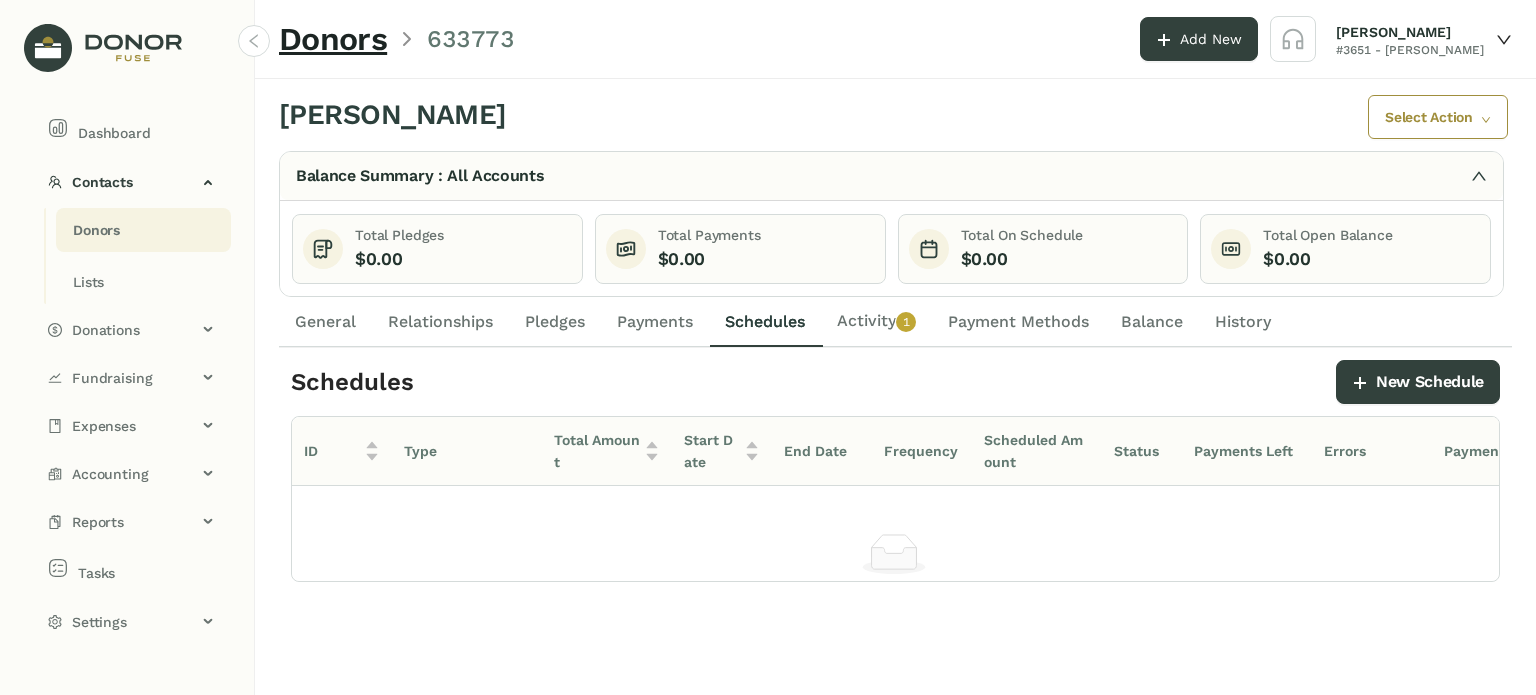 click on "Payments" 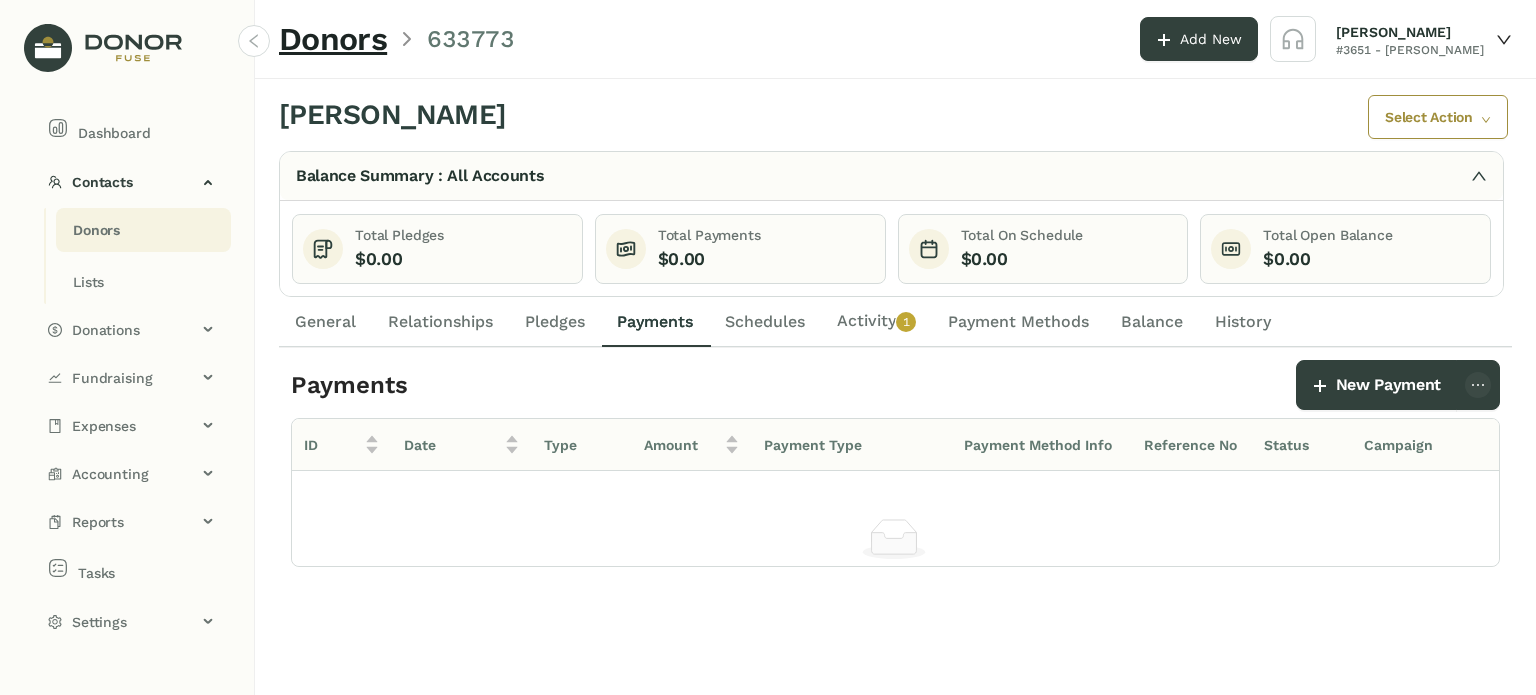 click on "Pledges" 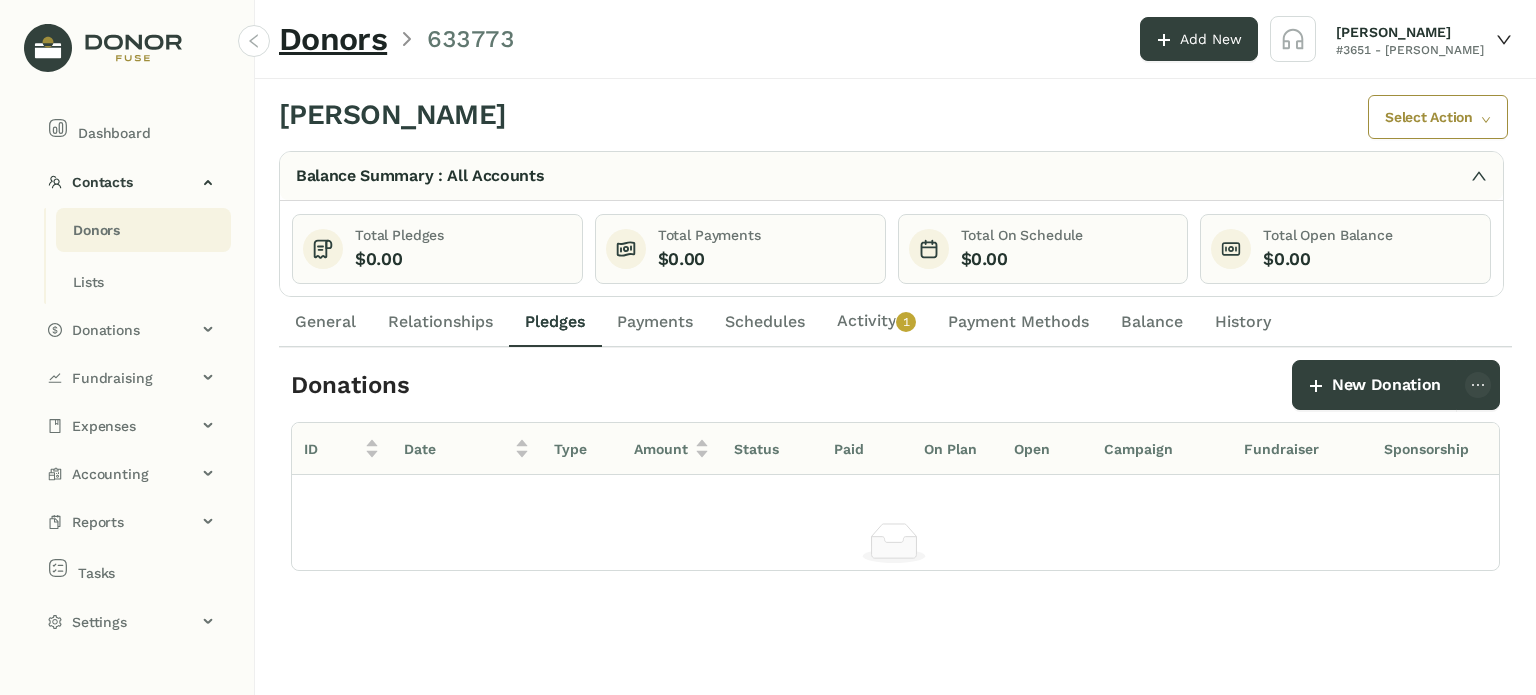 click on "Relationships" 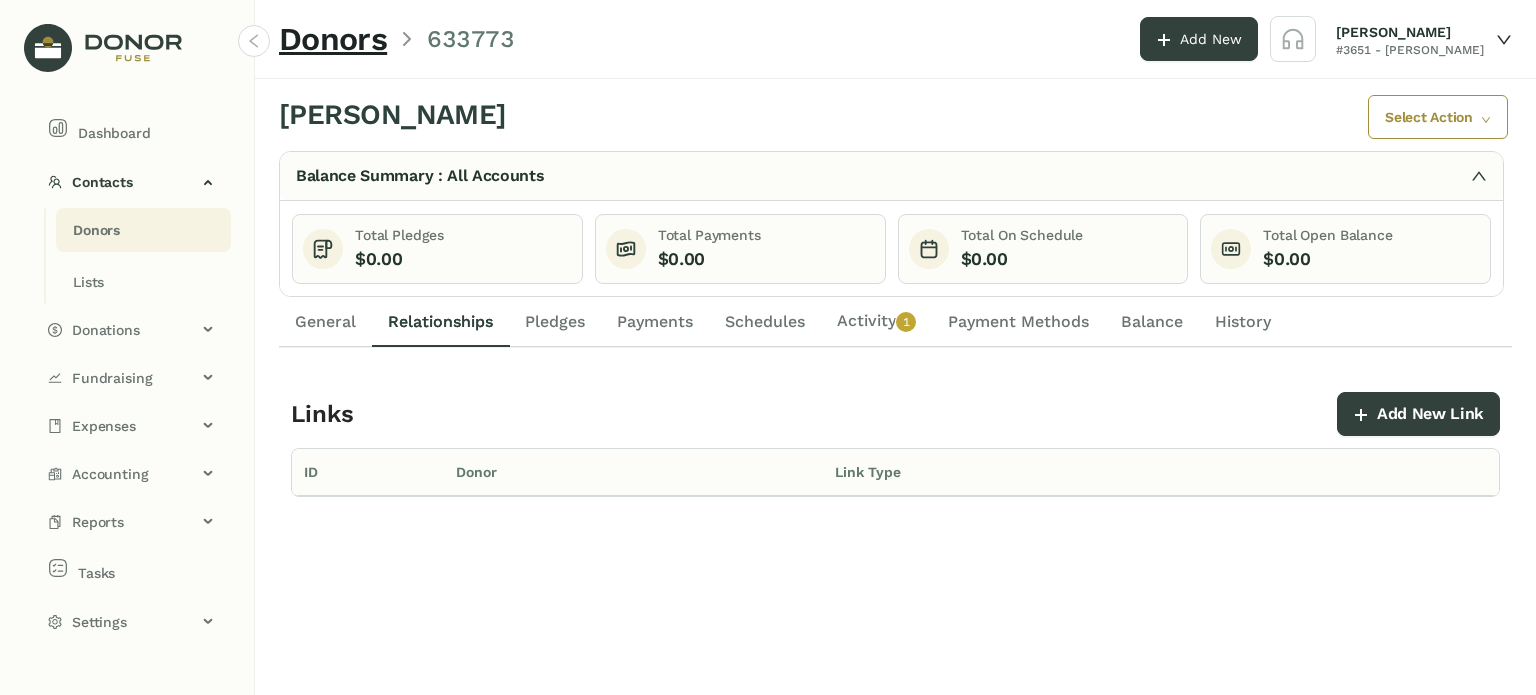 click on "0   1   2   3   4   5   6   7   8   9" 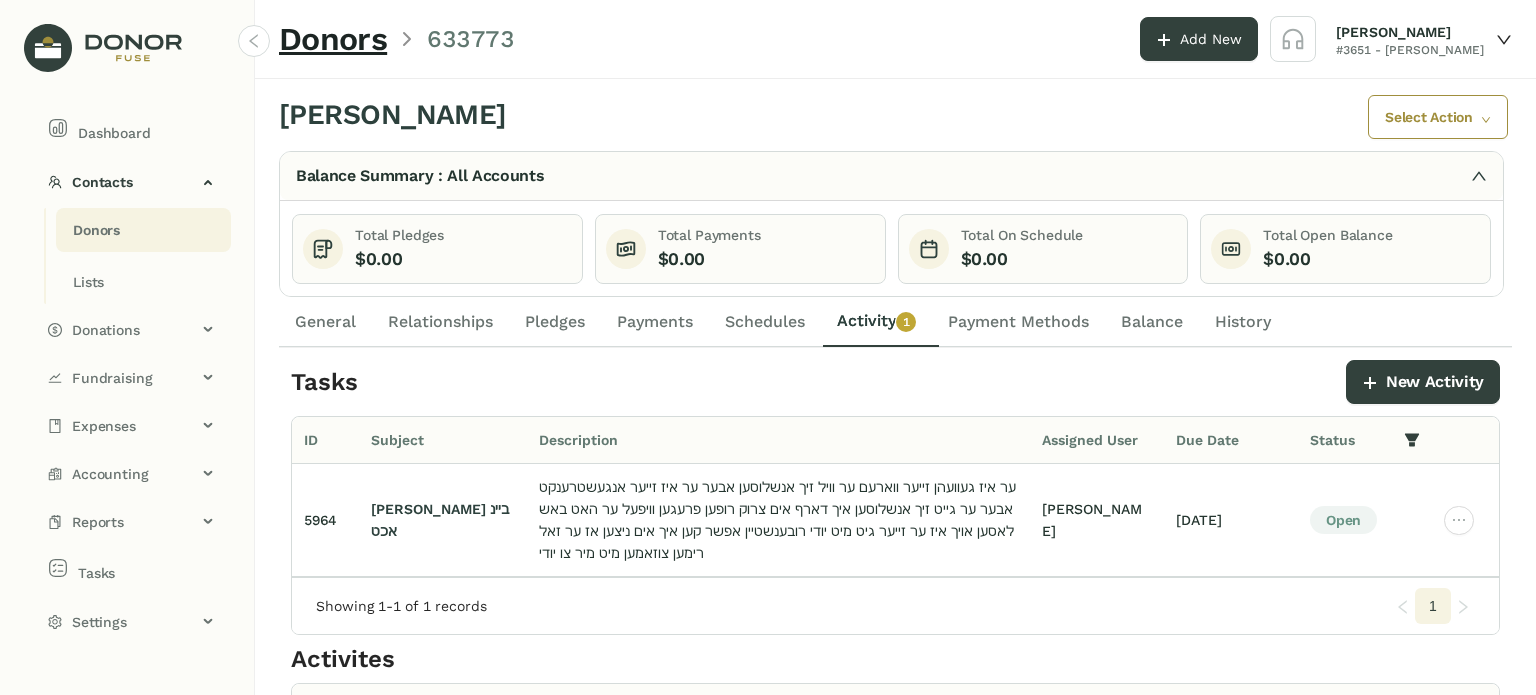 click on "Schedules" 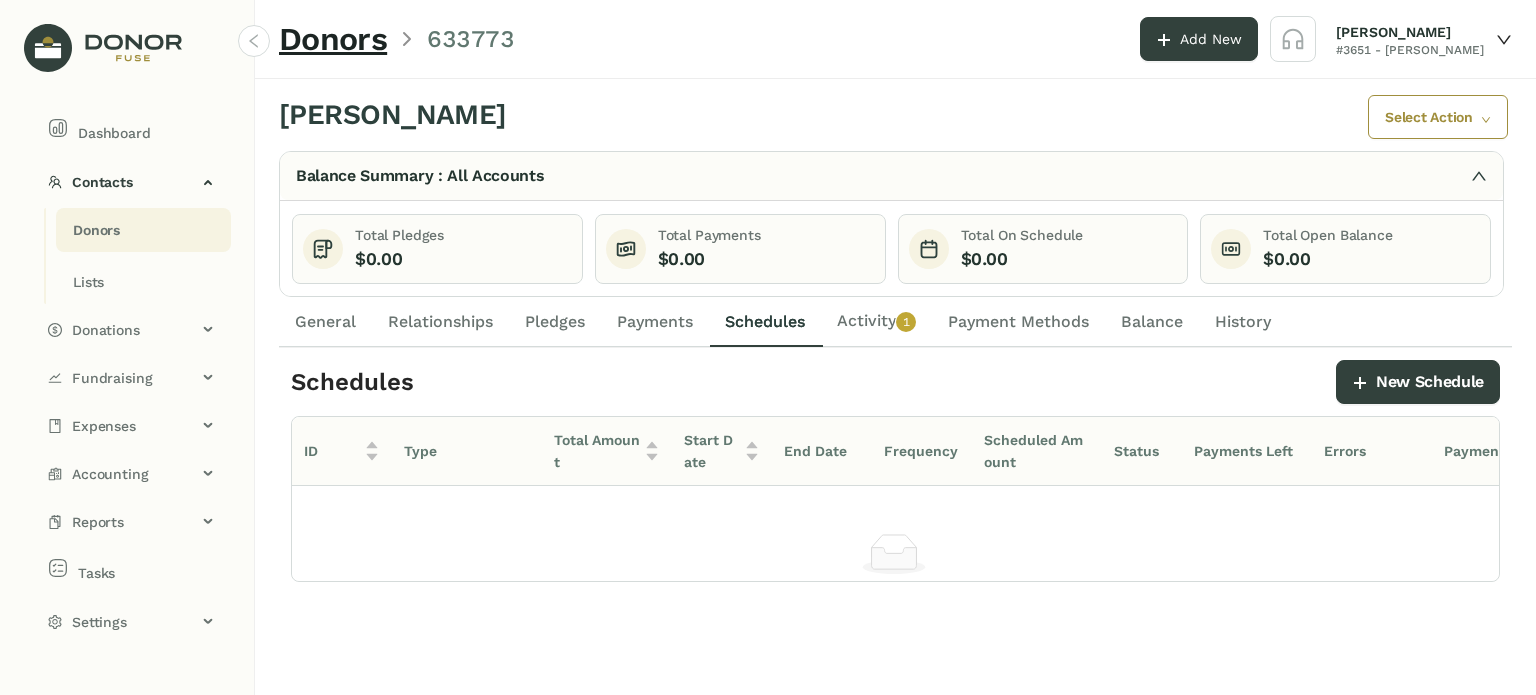 click on "Payment Methods" 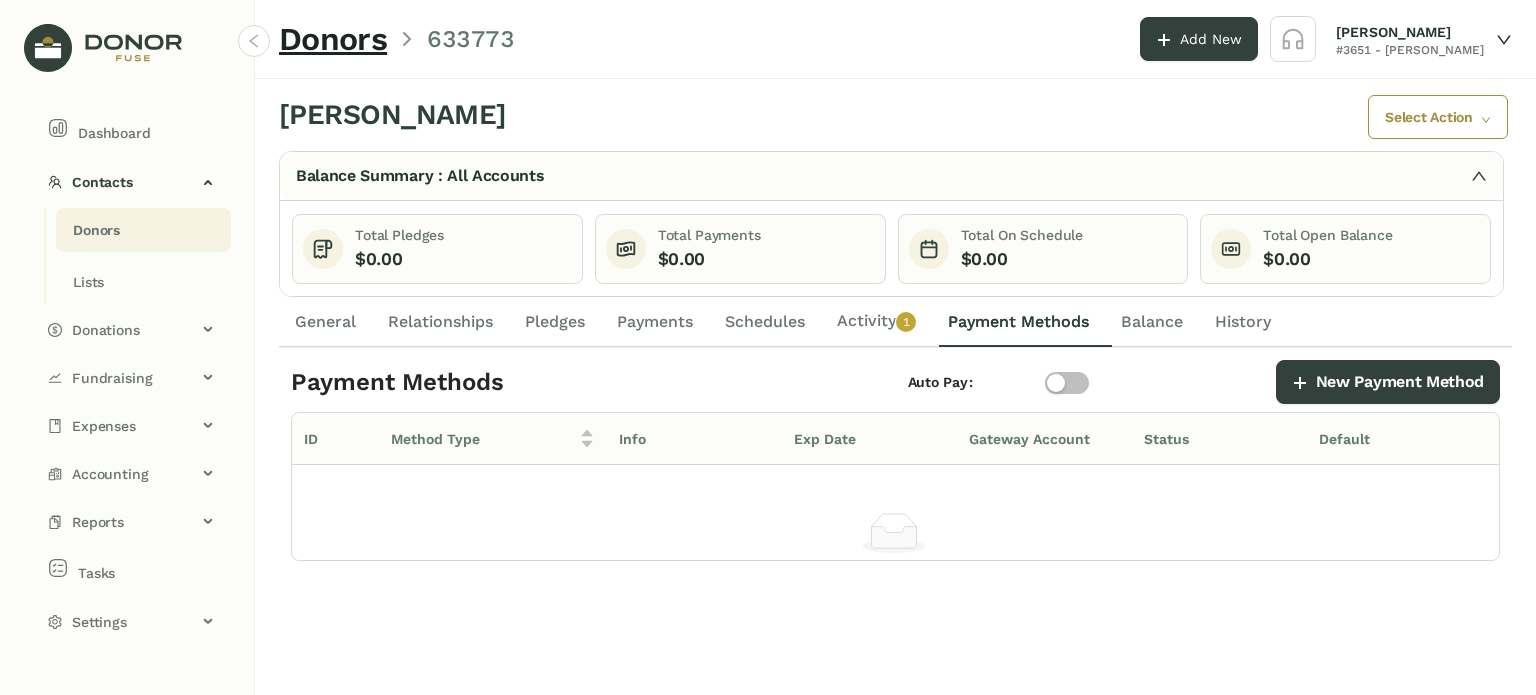 click on "Activity   0   1   2   3   4   5   6   7   8   9" 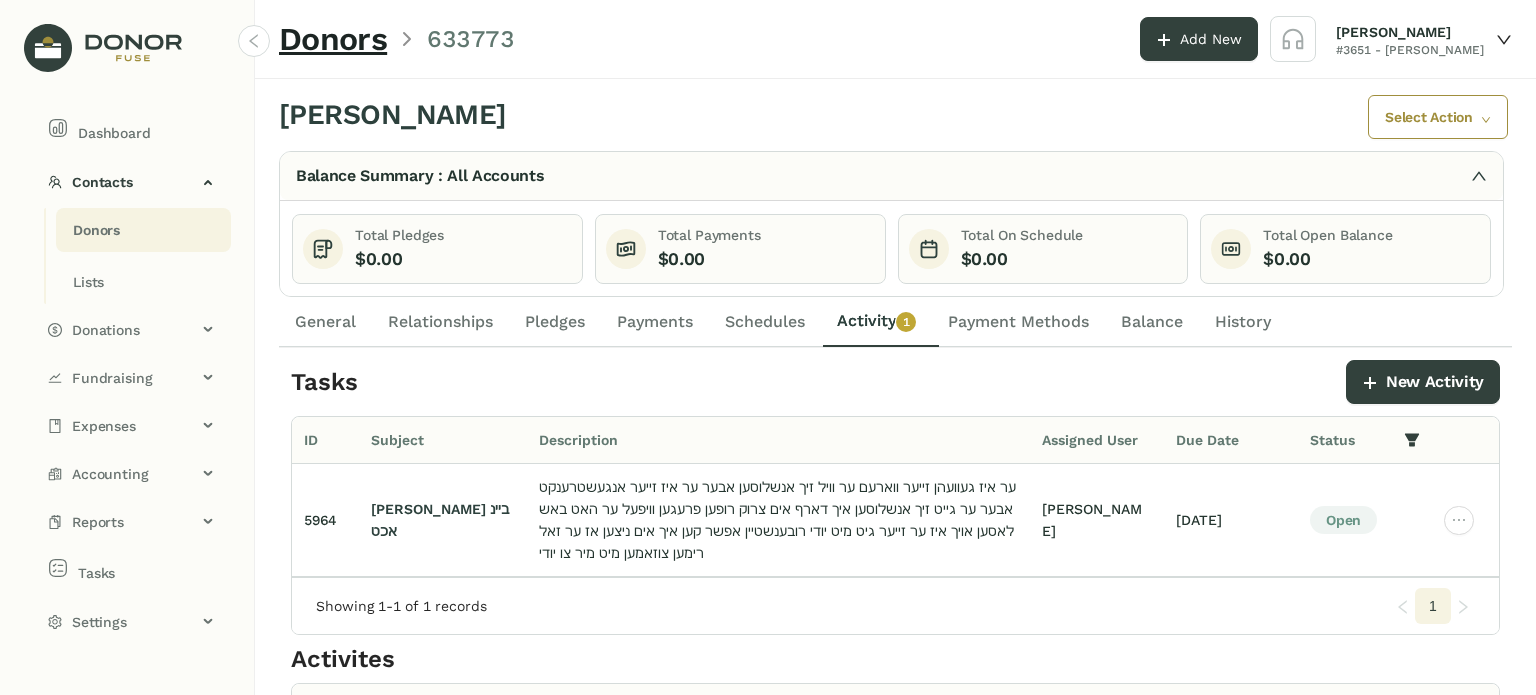 click on "Balance" 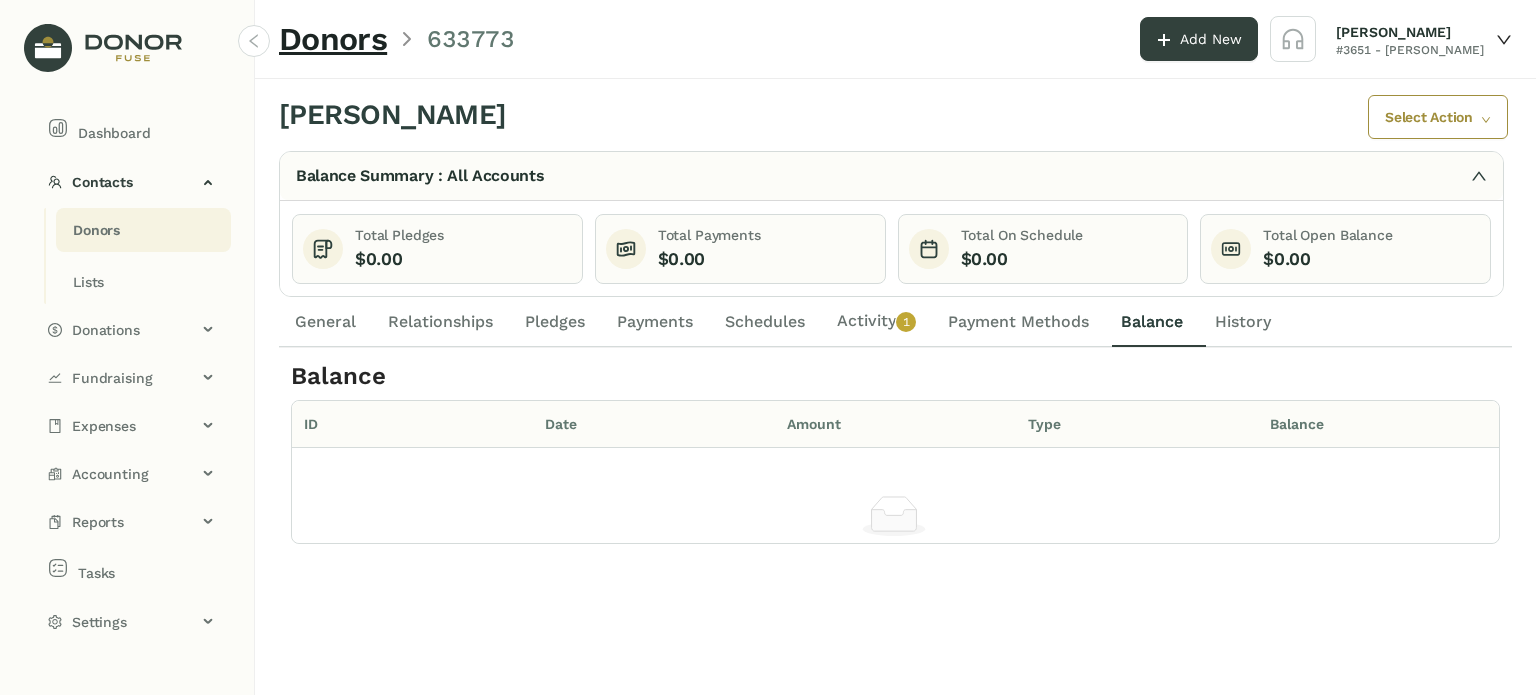 drag, startPoint x: 992, startPoint y: 314, endPoint x: 941, endPoint y: 315, distance: 51.009804 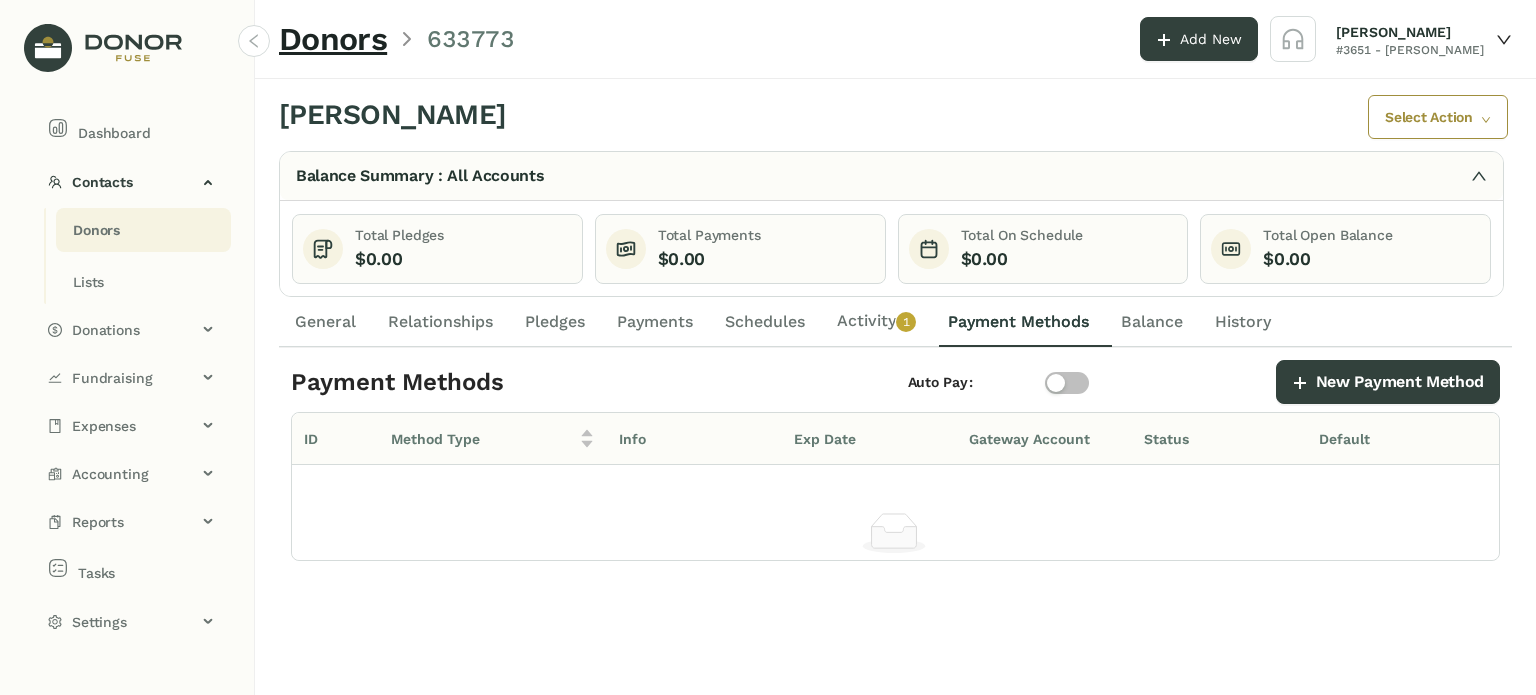 click on "1" 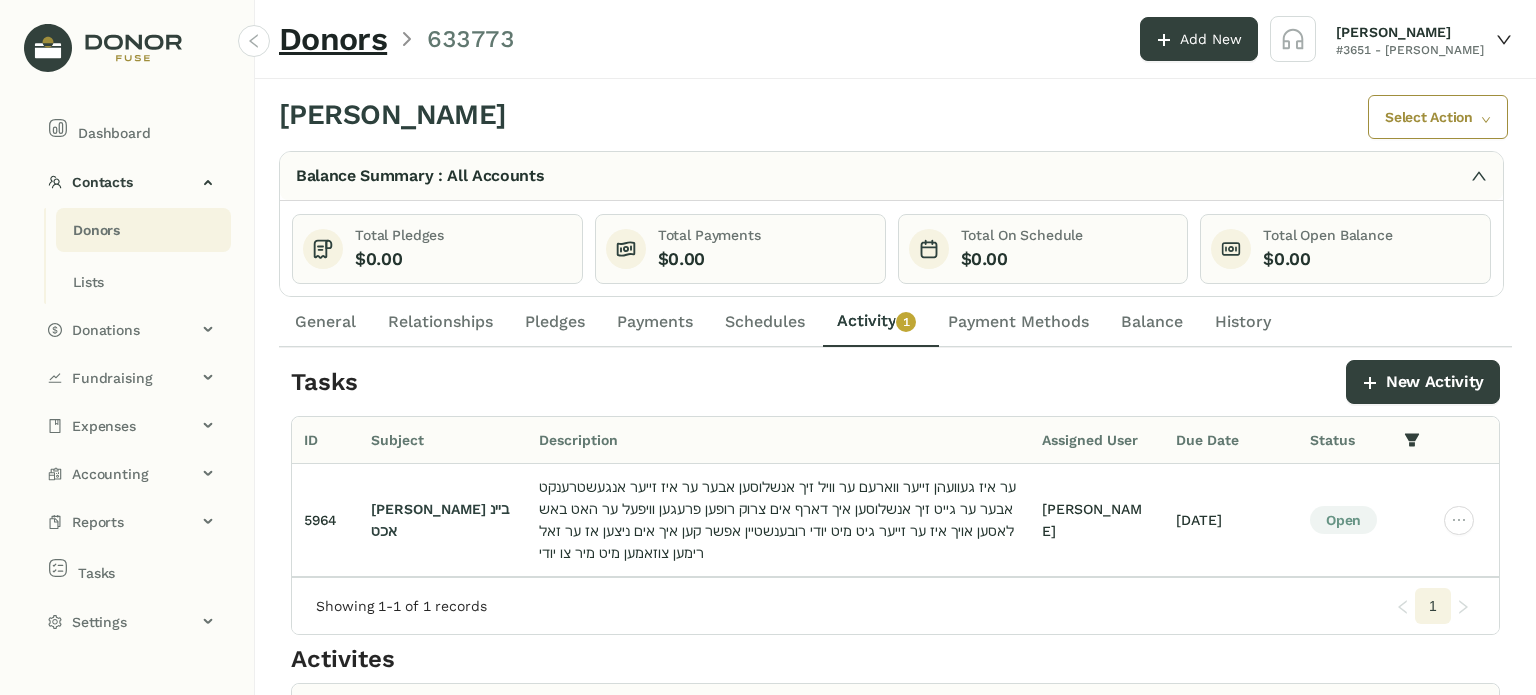 click on "Schedules" 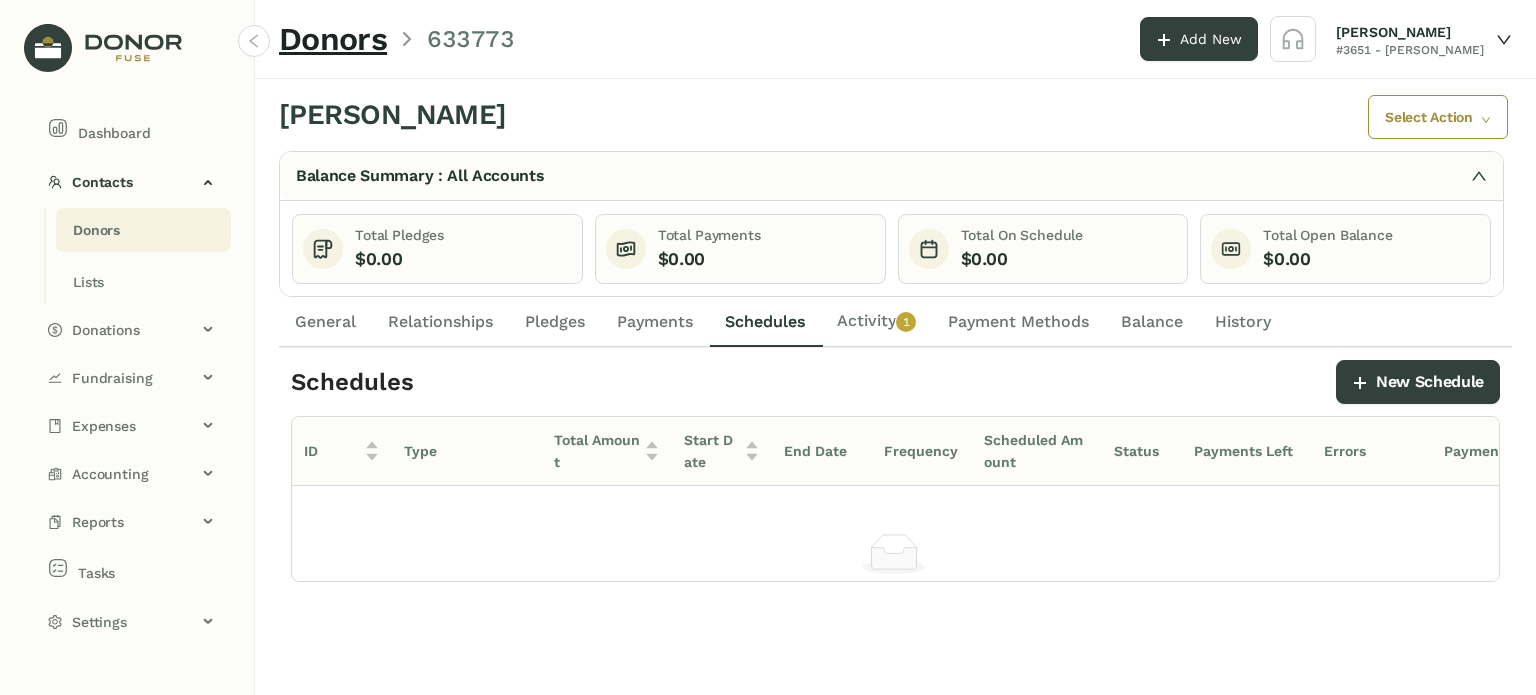 click on "Payments" 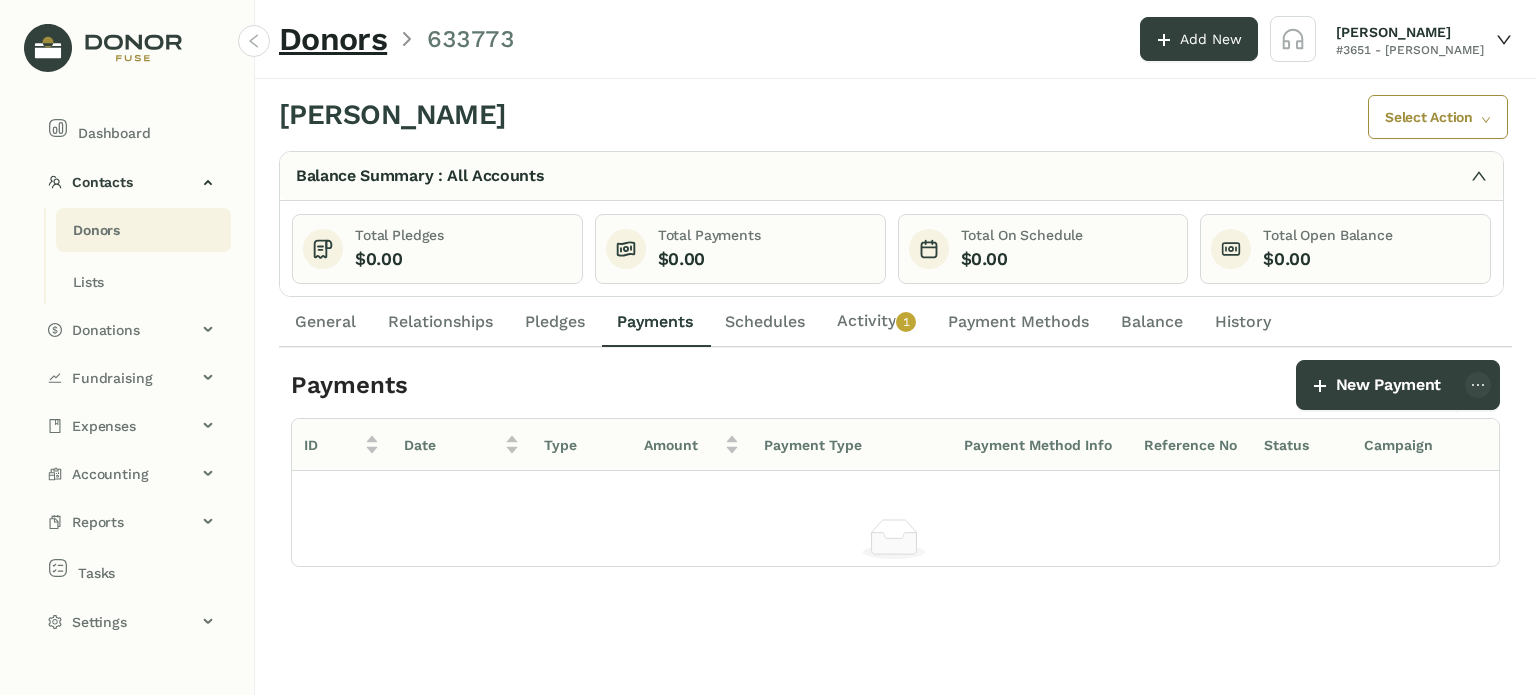 click on "Pledges" 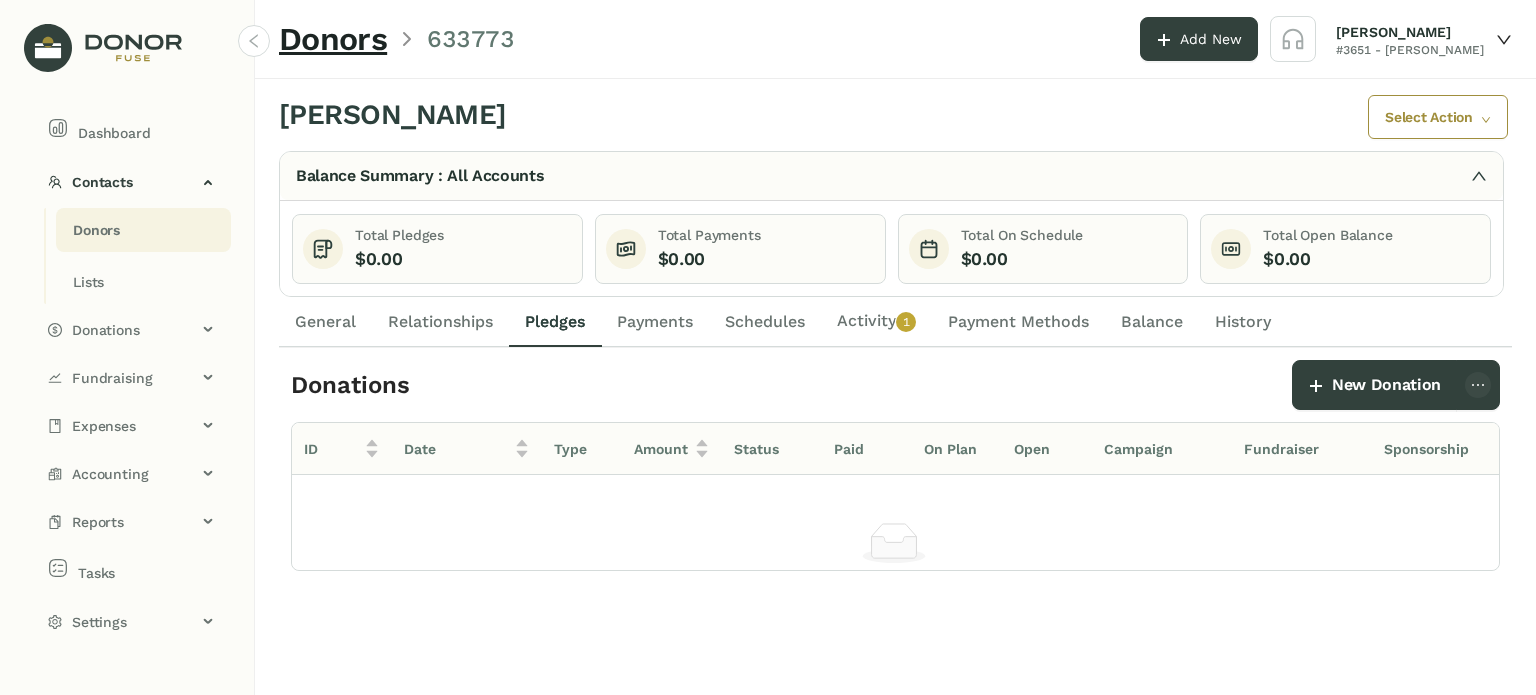 drag, startPoint x: 440, startPoint y: 331, endPoint x: 341, endPoint y: 327, distance: 99.08077 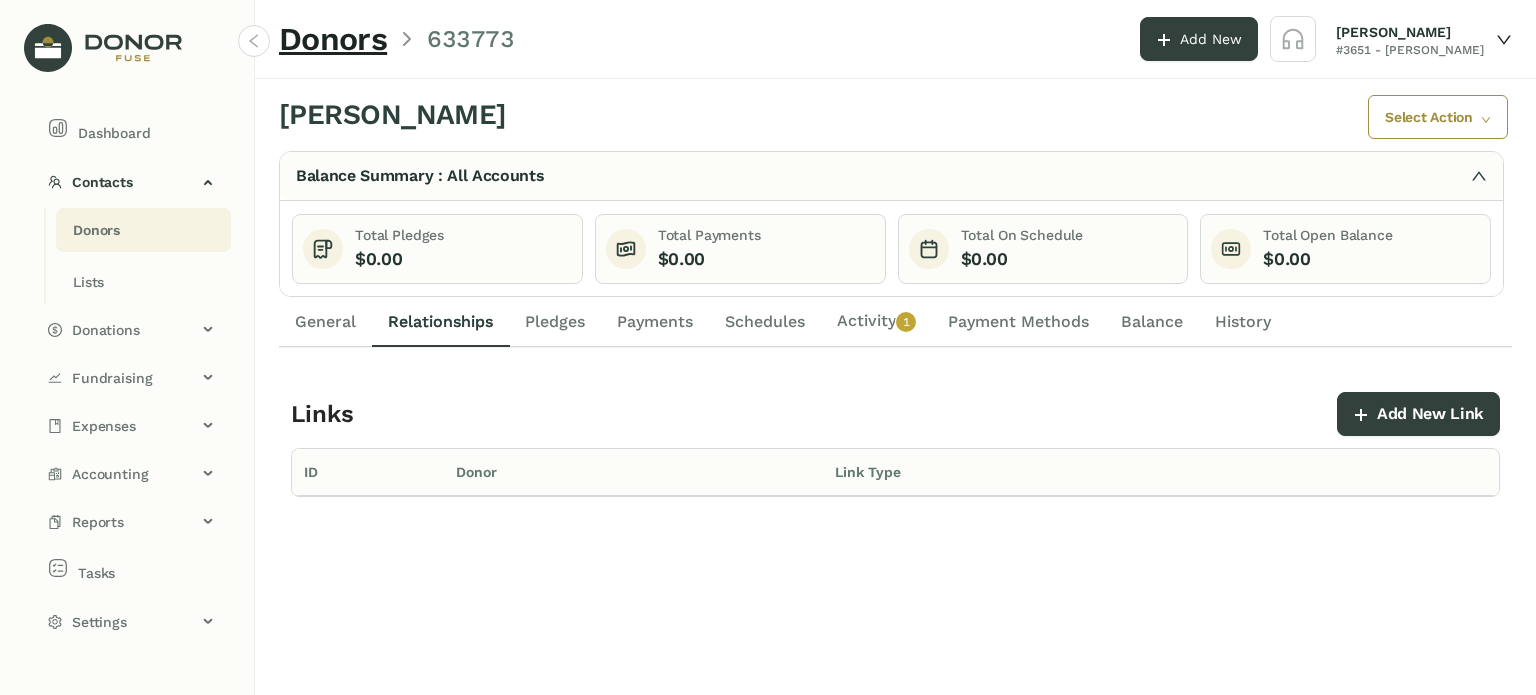drag, startPoint x: 312, startPoint y: 313, endPoint x: 366, endPoint y: 319, distance: 54.33231 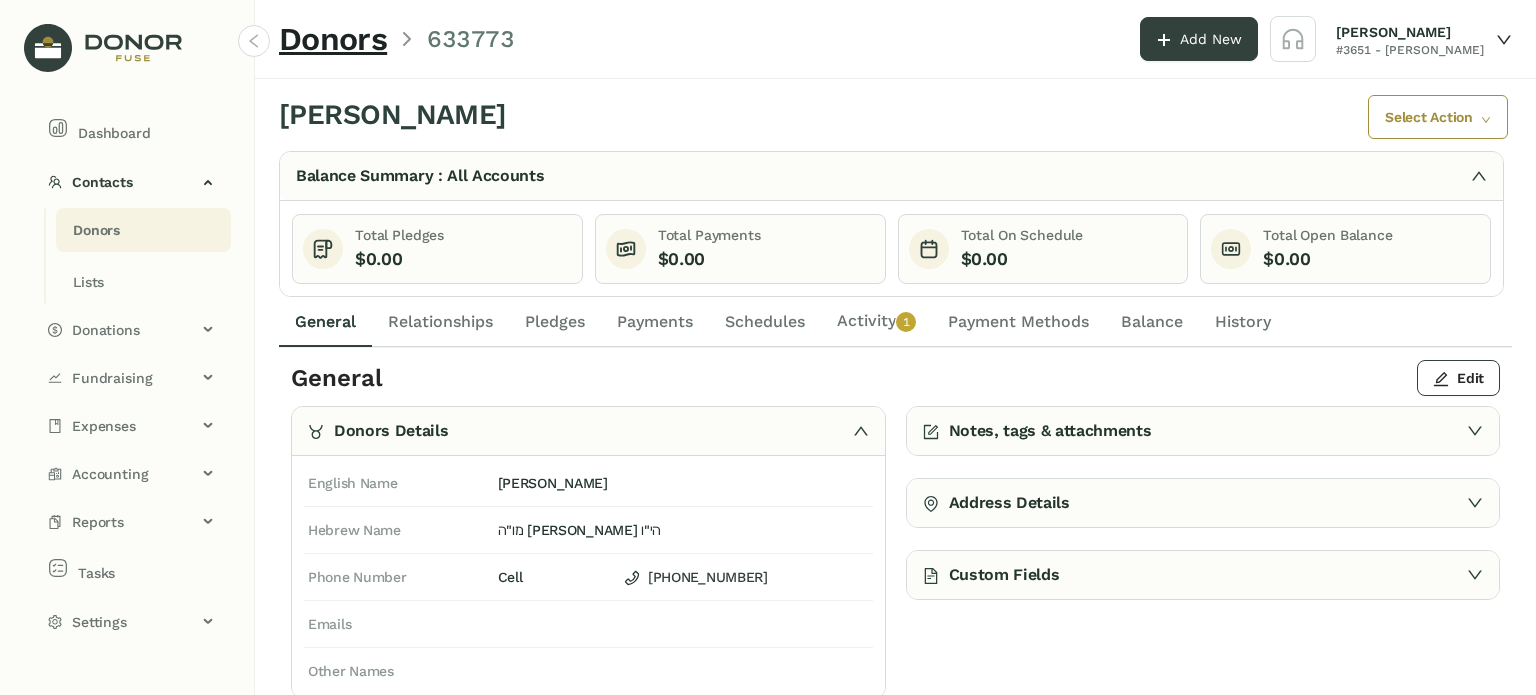 click on "0   1   2   3   4   5   6   7   8   9" 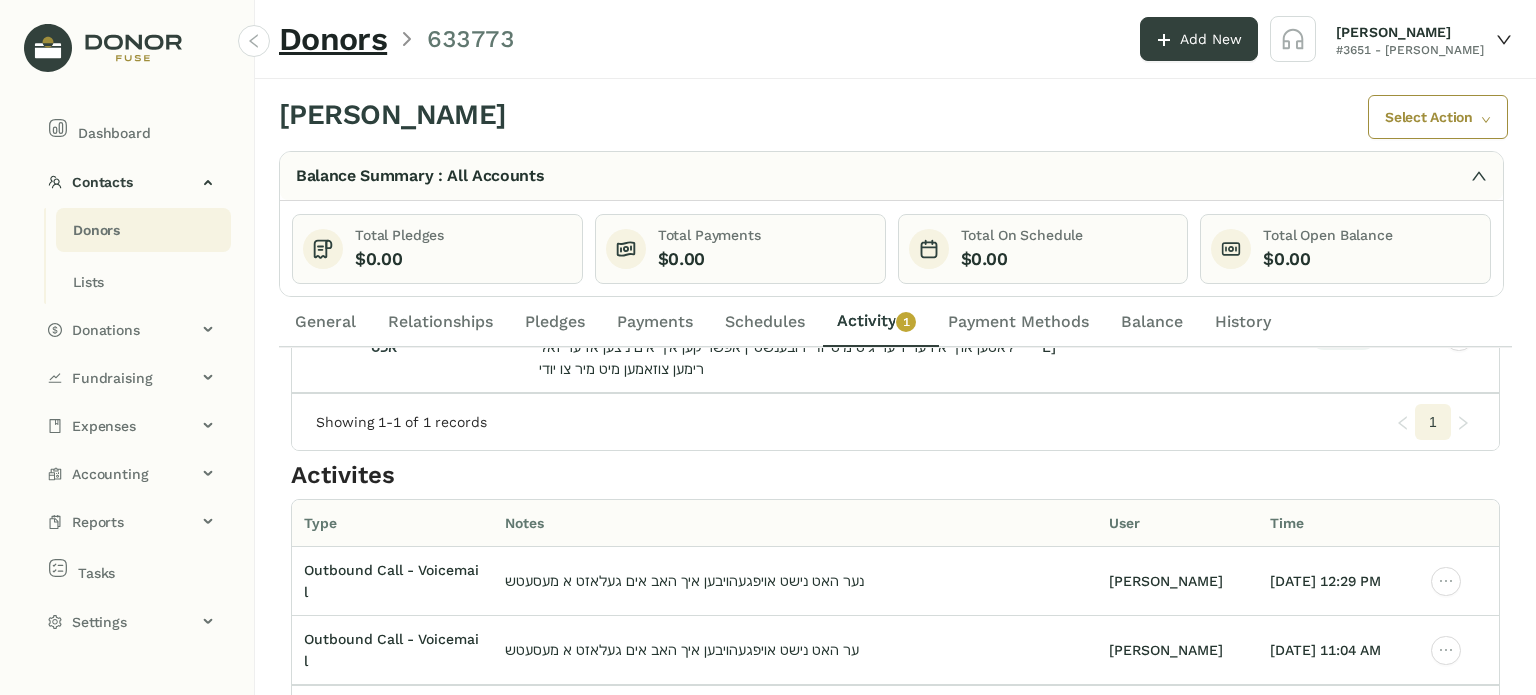 scroll, scrollTop: 0, scrollLeft: 0, axis: both 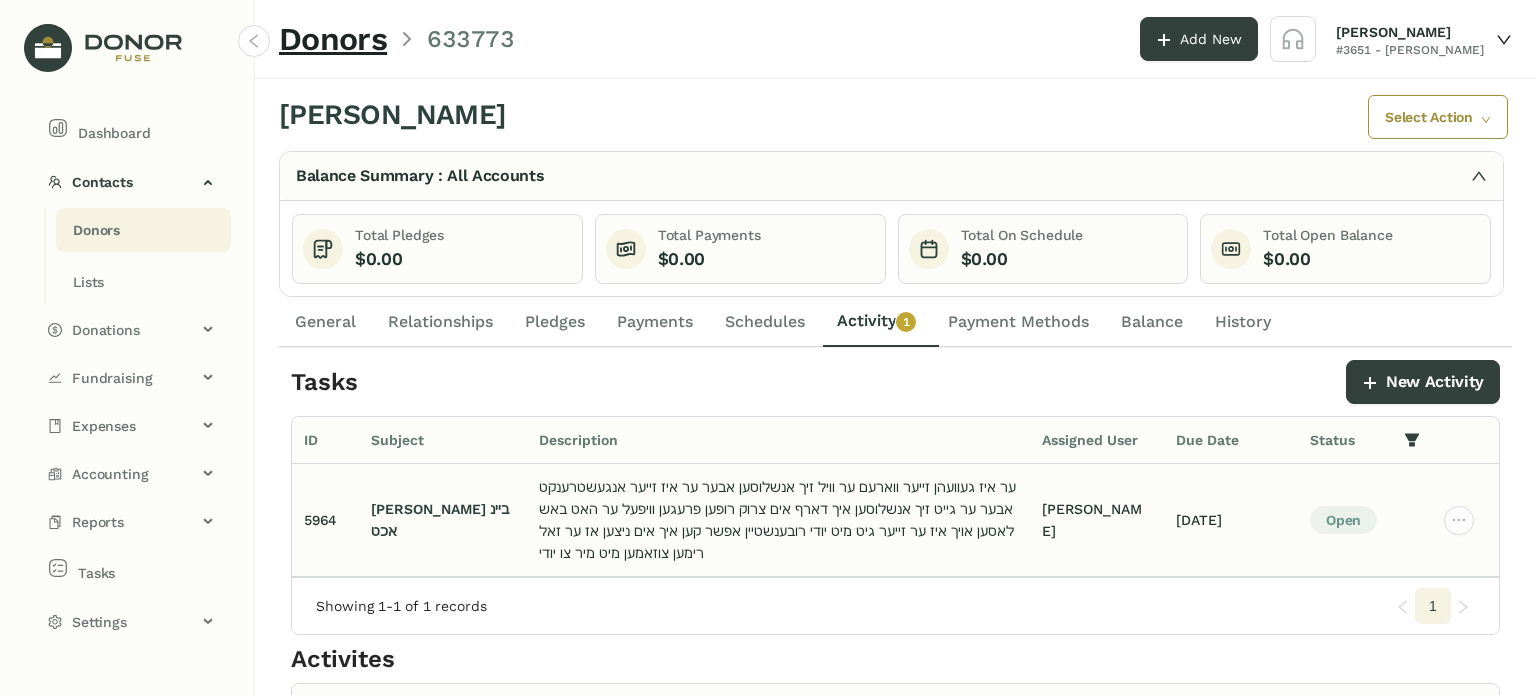 click on "ער איז געוועהן זייער ווארעם ער וויל זיך אנשלוסען אבער ער איז זייער אנגעשטרענקט אבער ער גייט זיך אנשלוסען איך דארף אים צרוק רופען פרעגען וויפעל ער האט באשלאסען
אויך איז ער זייער גיט מיט יודי רובענשטיין אפשר קען איך אים ניצען אז ער זאל רימען צוזאמען מיט מיר צו יודי" 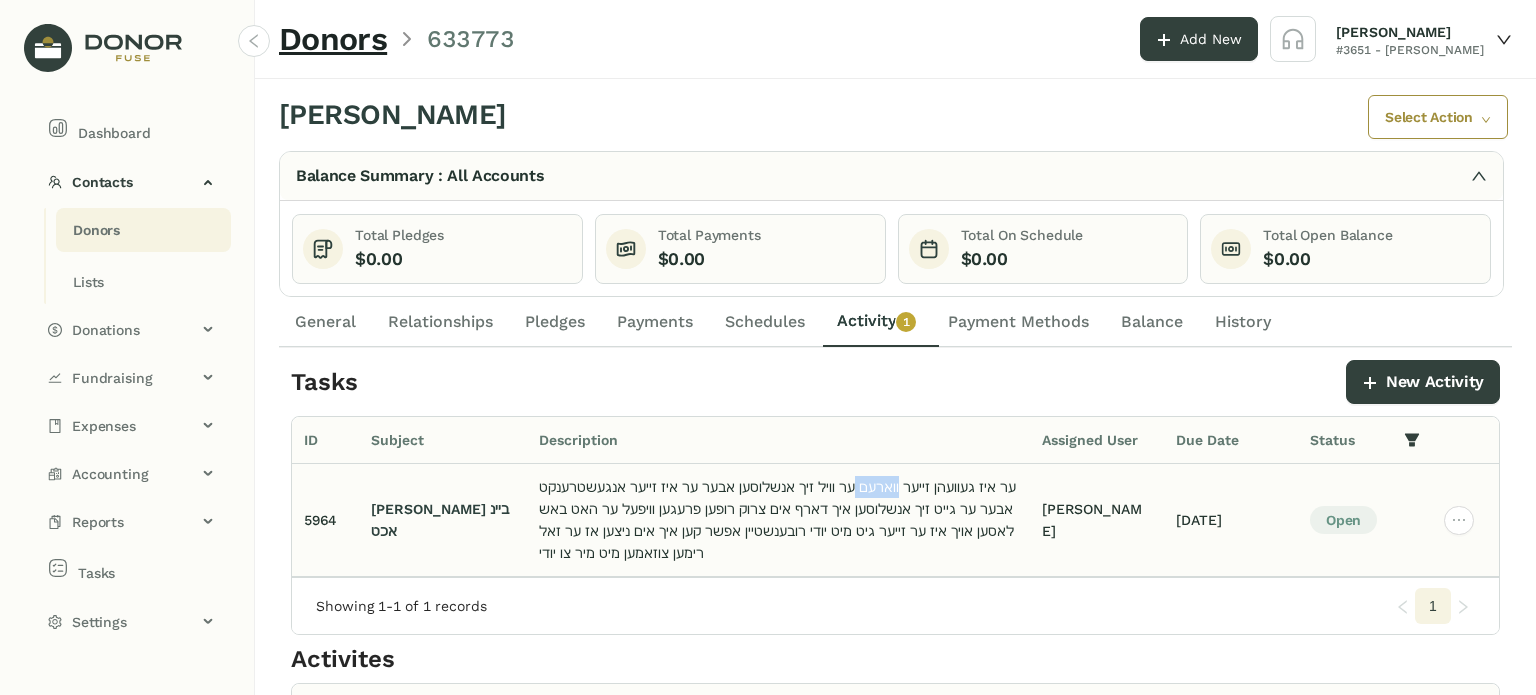 click on "ער איז געוועהן זייער ווארעם ער וויל זיך אנשלוסען אבער ער איז זייער אנגעשטרענקט אבער ער גייט זיך אנשלוסען איך דארף אים צרוק רופען פרעגען וויפעל ער האט באשלאסען
אויך איז ער זייער גיט מיט יודי רובענשטיין אפשר קען איך אים ניצען אז ער זאל רימען צוזאמען מיט מיר צו יודי" 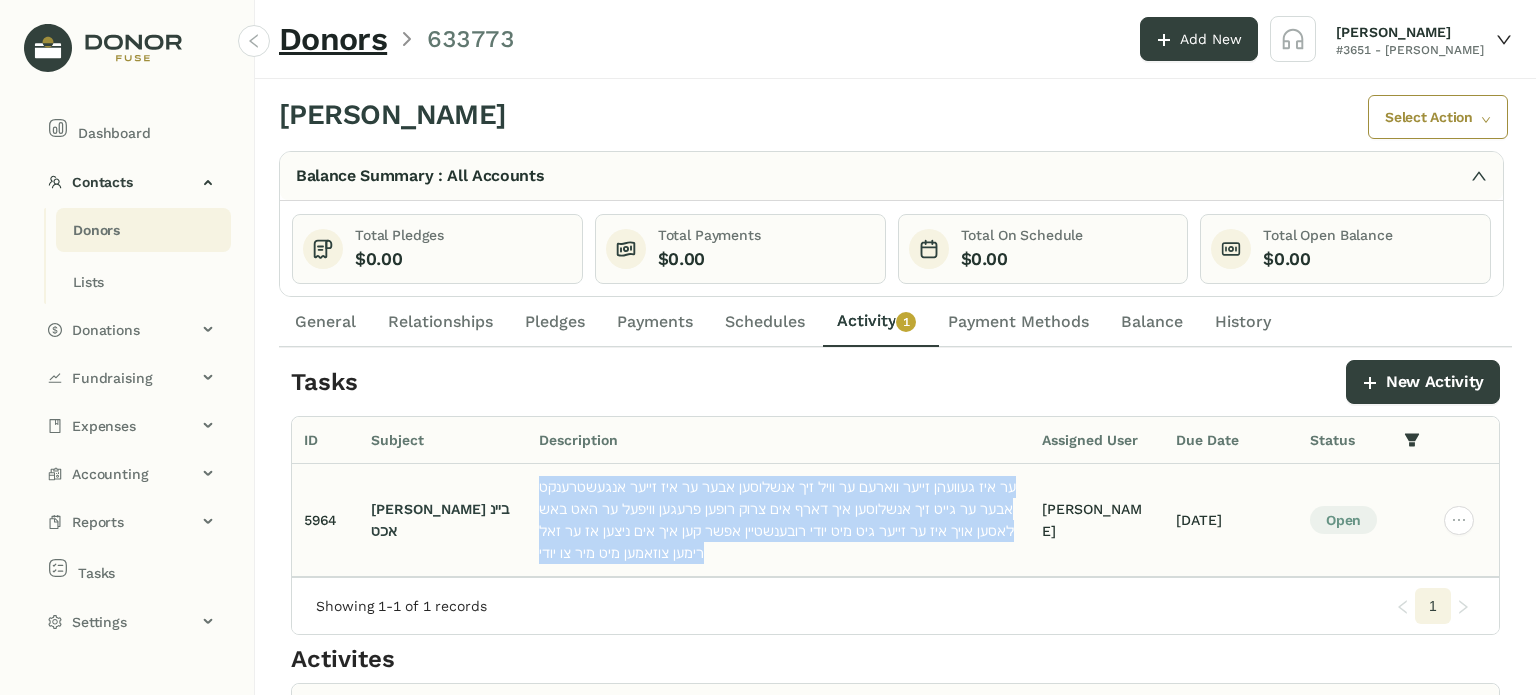 click on "ער איז געוועהן זייער ווארעם ער וויל זיך אנשלוסען אבער ער איז זייער אנגעשטרענקט אבער ער גייט זיך אנשלוסען איך דארף אים צרוק רופען פרעגען וויפעל ער האט באשלאסען
אויך איז ער זייער גיט מיט יודי רובענשטיין אפשר קען איך אים ניצען אז ער זאל רימען צוזאמען מיט מיר צו יודי" 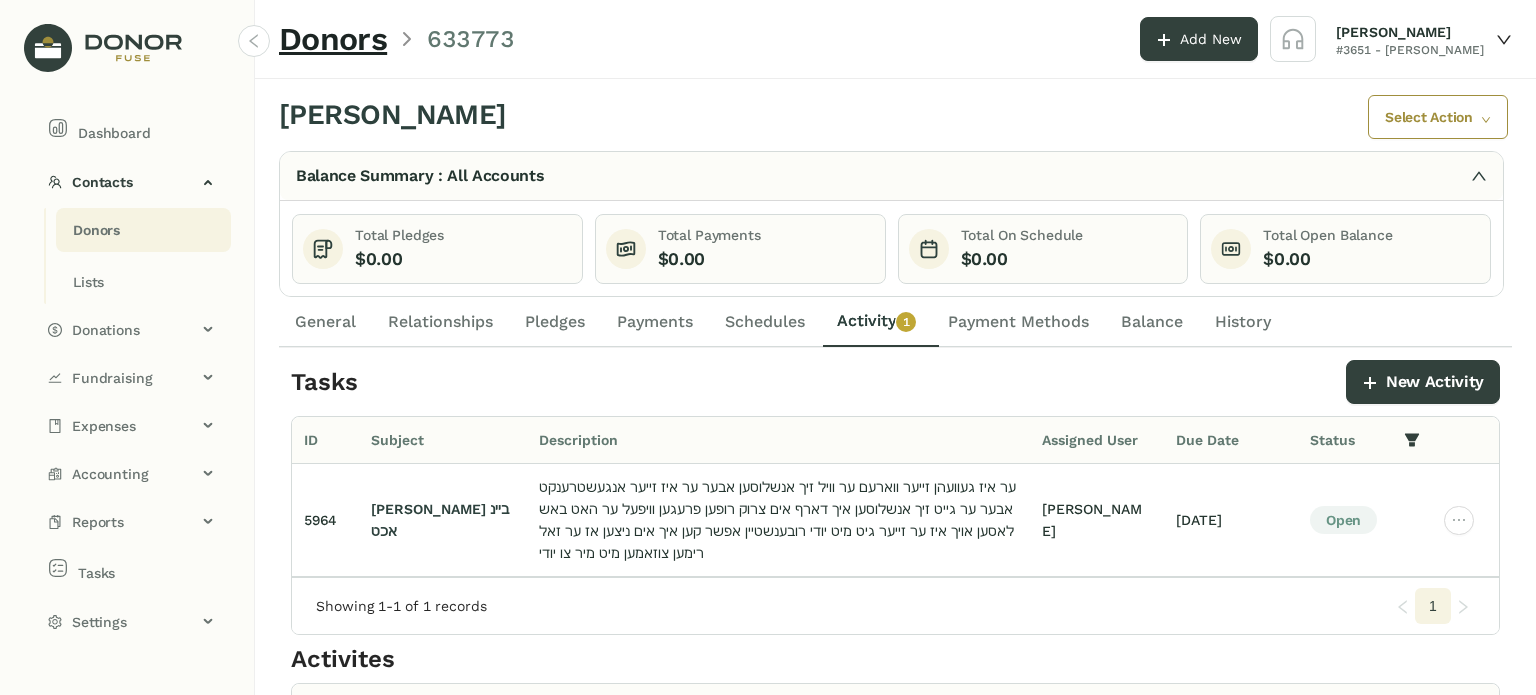 click on "Description" 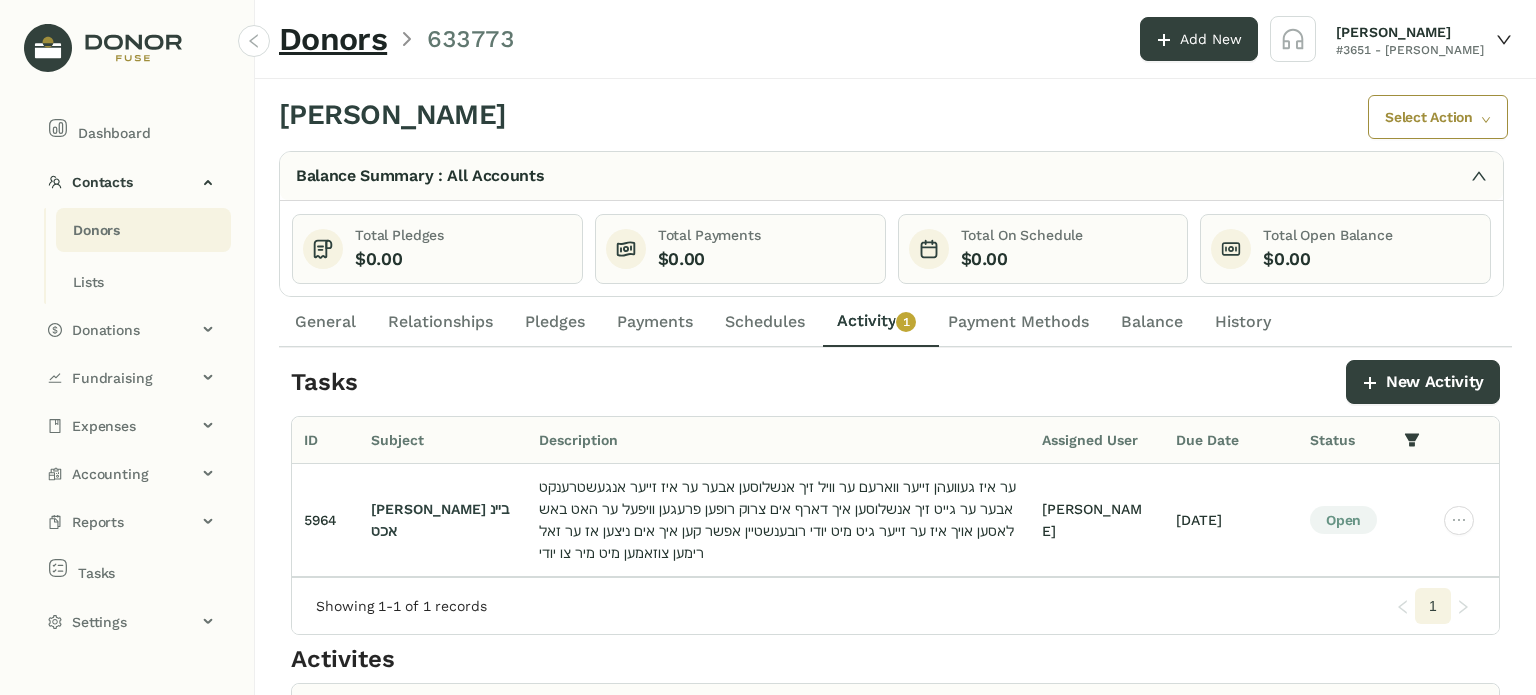 click on "Activity   0   1   2   3   4   5   6   7   8   9" 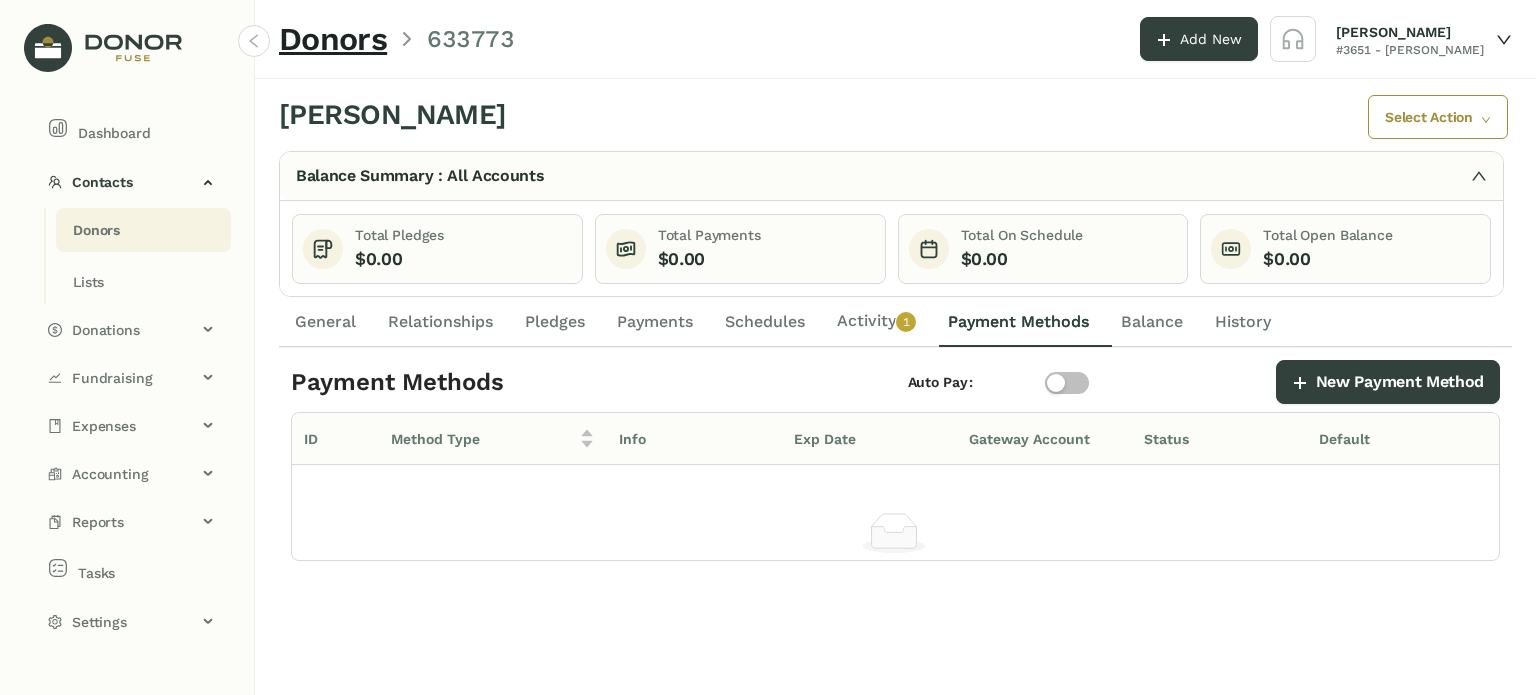 click on "Activity   0   1   2   3   4   5   6   7   8   9" 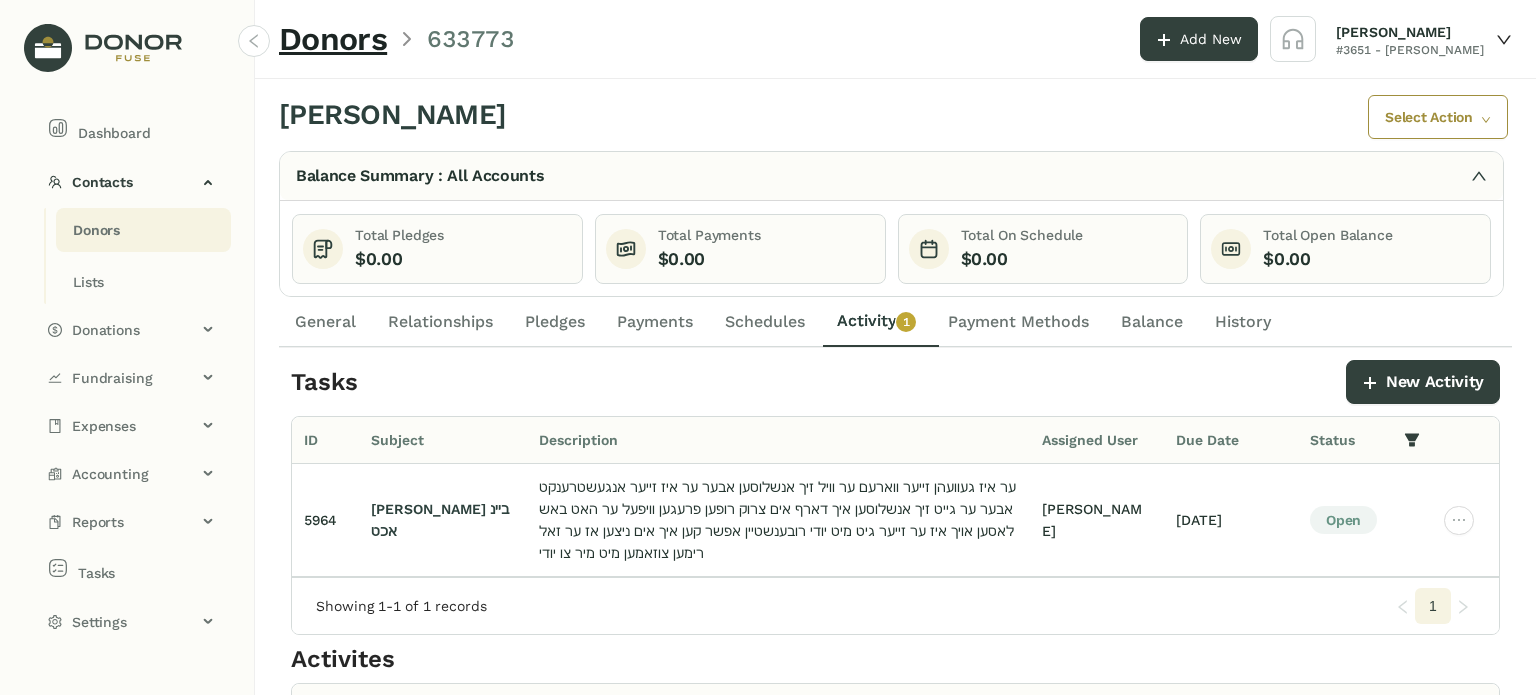 click on "General" 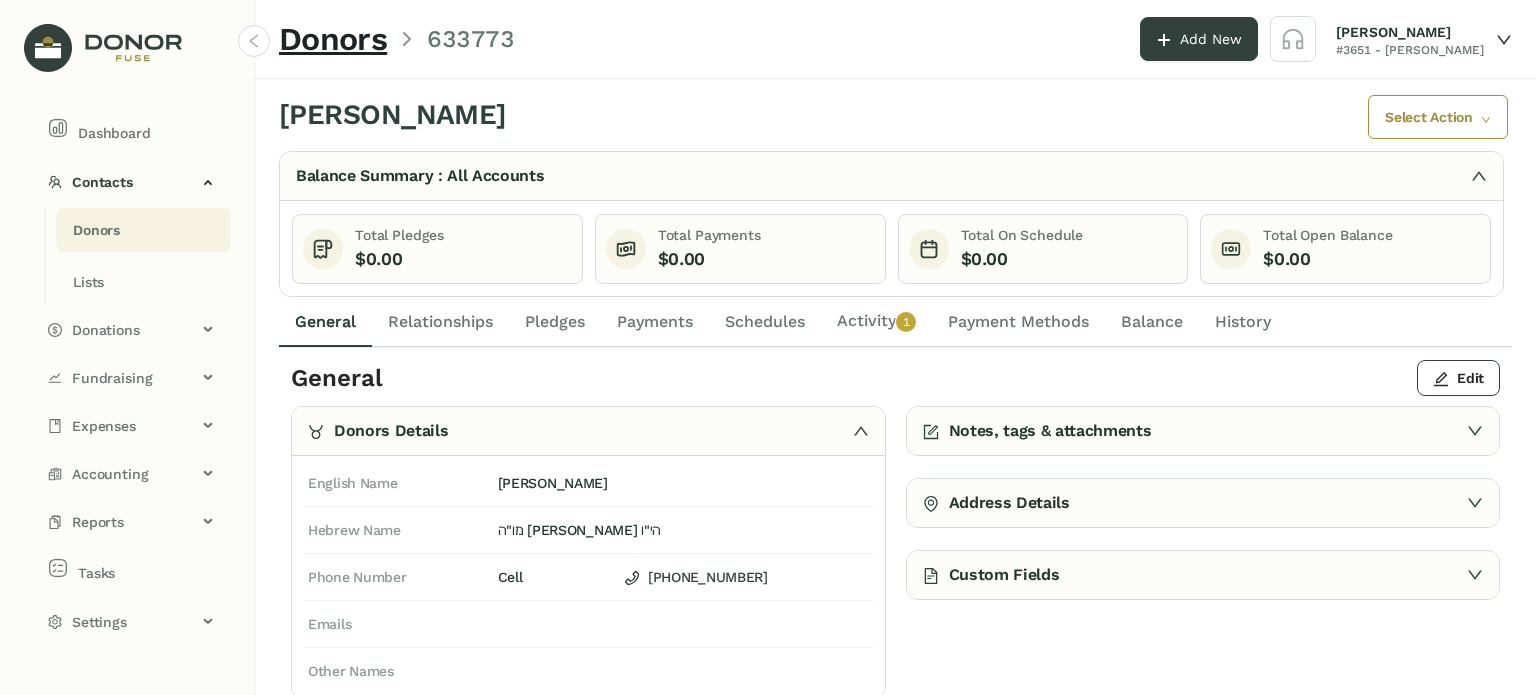drag, startPoint x: 896, startPoint y: 323, endPoint x: 876, endPoint y: 333, distance: 22.36068 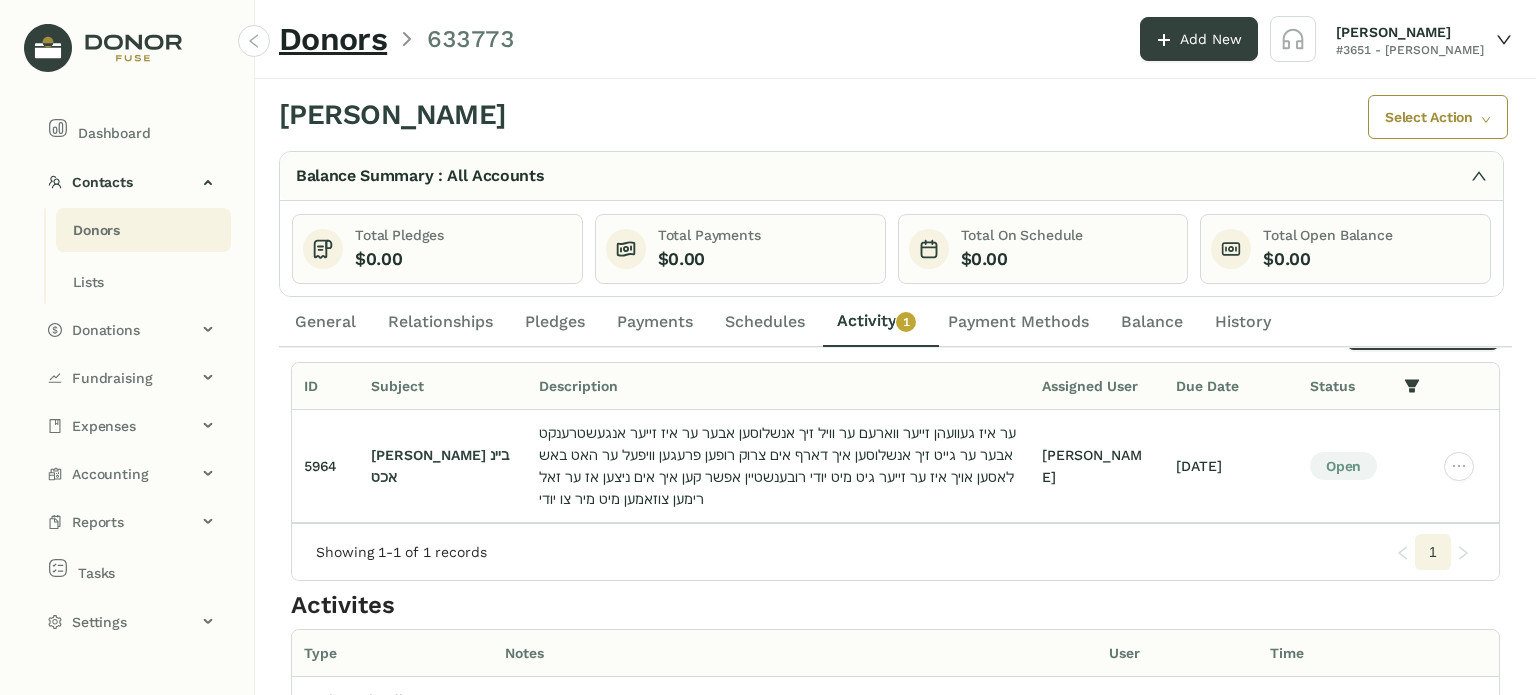scroll, scrollTop: 0, scrollLeft: 0, axis: both 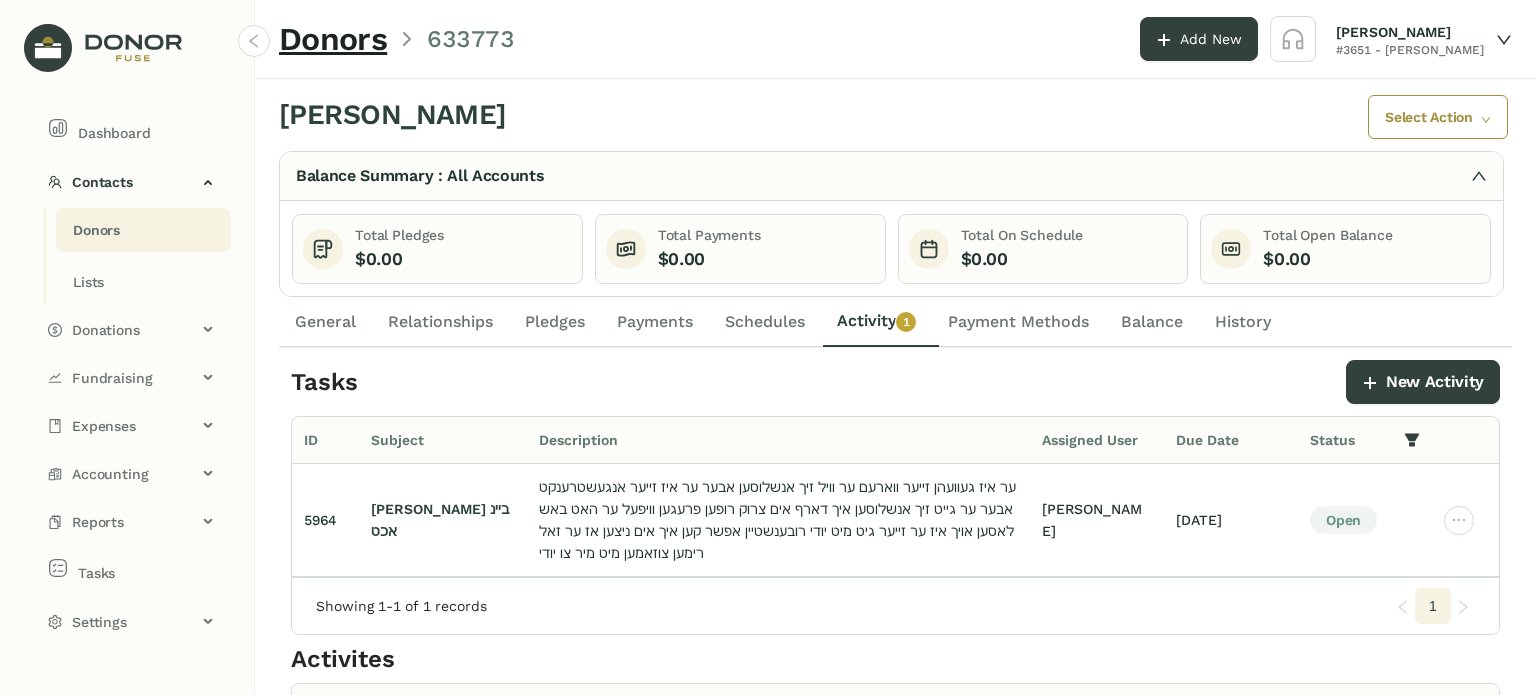 click on "Payment Methods" 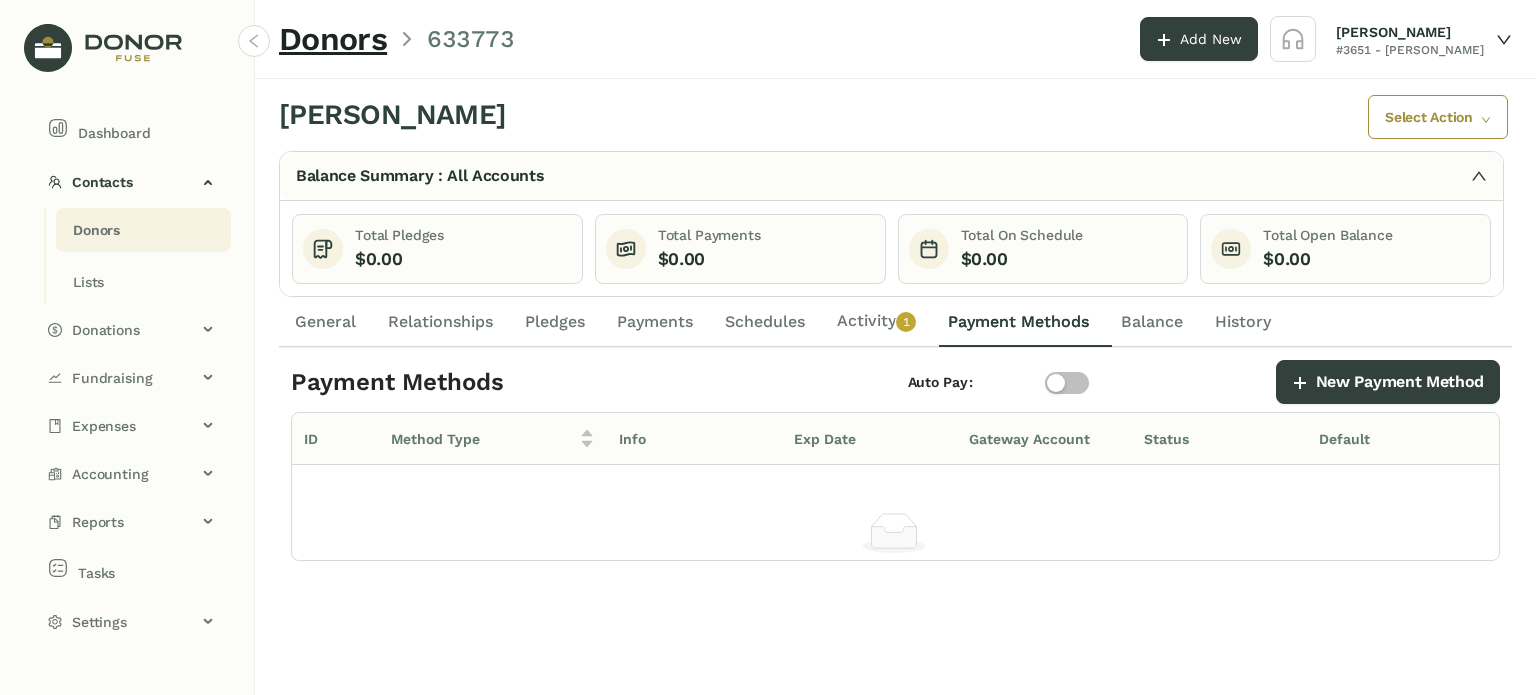 drag, startPoint x: 883, startPoint y: 323, endPoint x: 871, endPoint y: 323, distance: 12 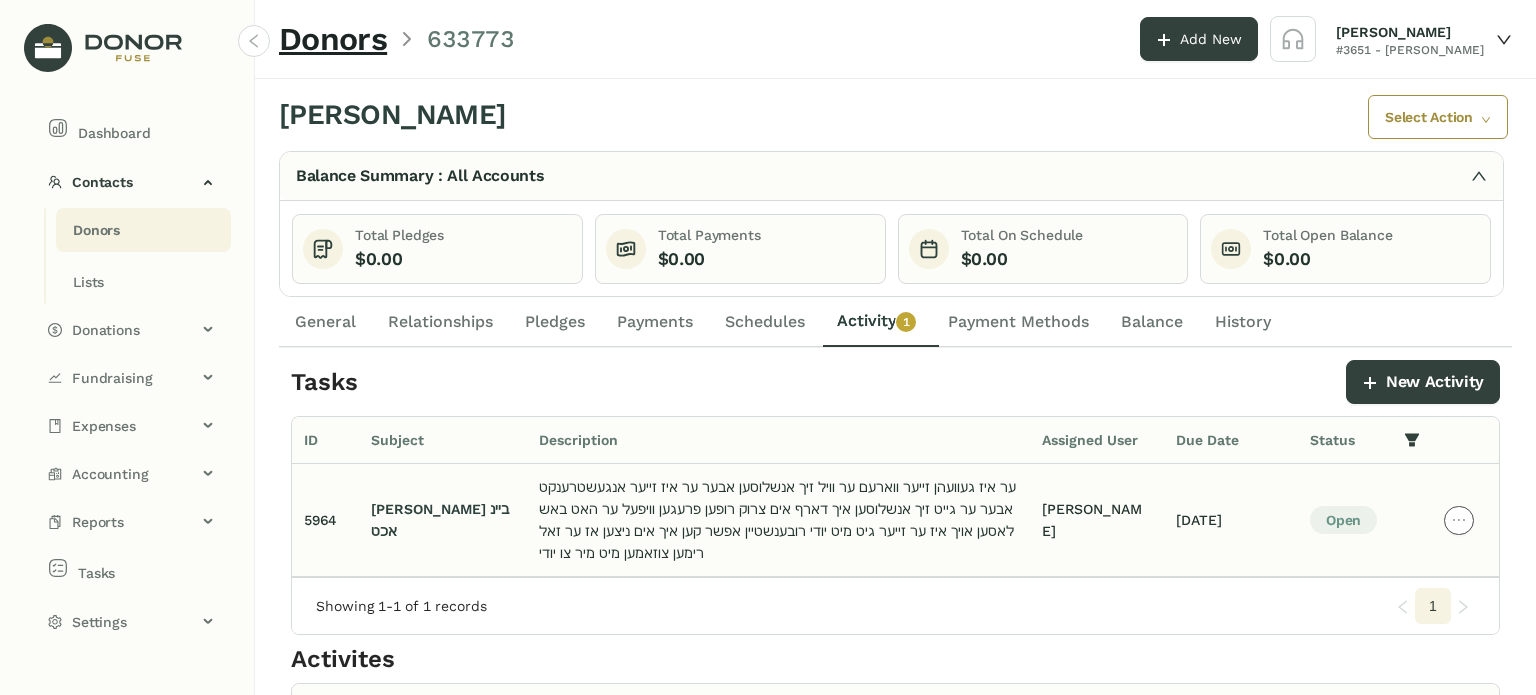 click 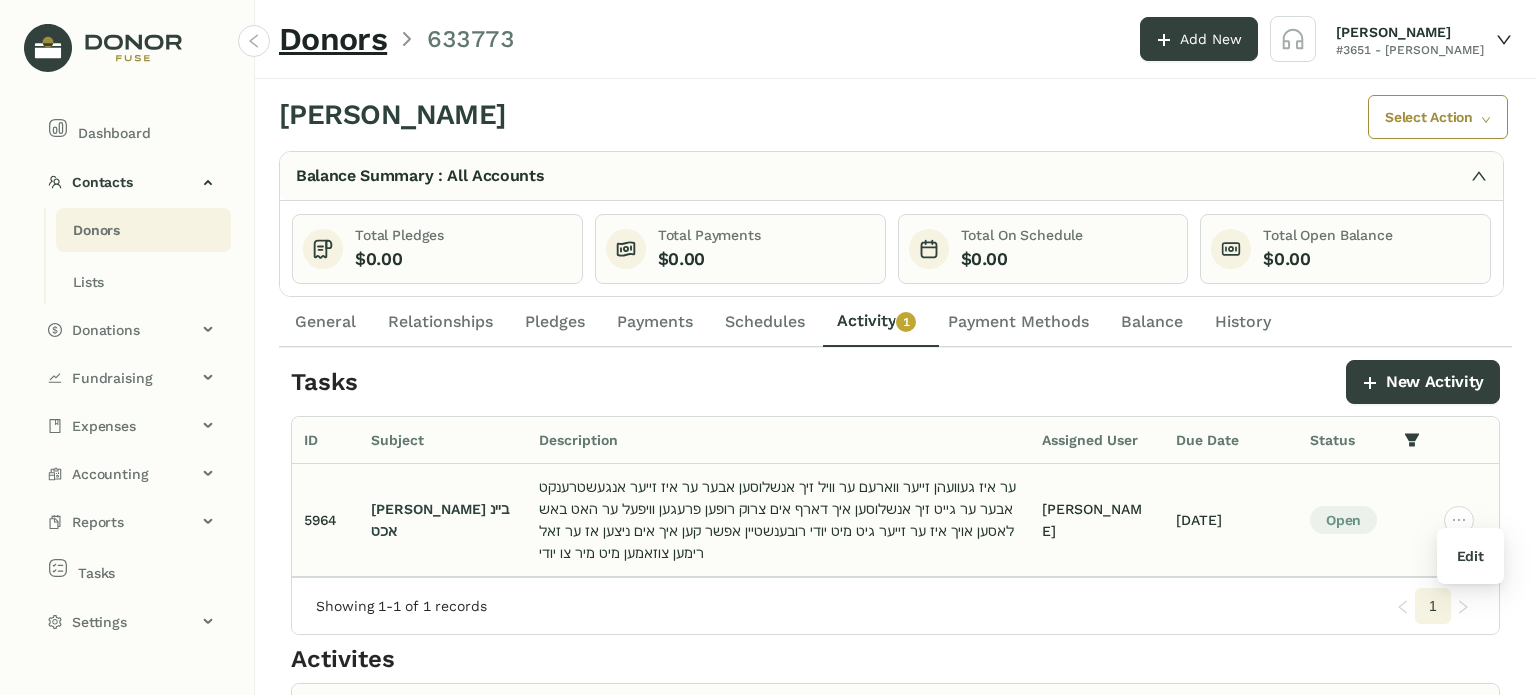 click on "ער איז געוועהן זייער ווארעם ער וויל זיך אנשלוסען אבער ער איז זייער אנגעשטרענקט אבער ער גייט זיך אנשלוסען איך דארף אים צרוק רופען פרעגען וויפעל ער האט באשלאסען
אויך איז ער זייער גיט מיט יודי רובענשטיין אפשר קען איך אים ניצען אז ער זאל רימען צוזאמען מיט מיר צו יודי" 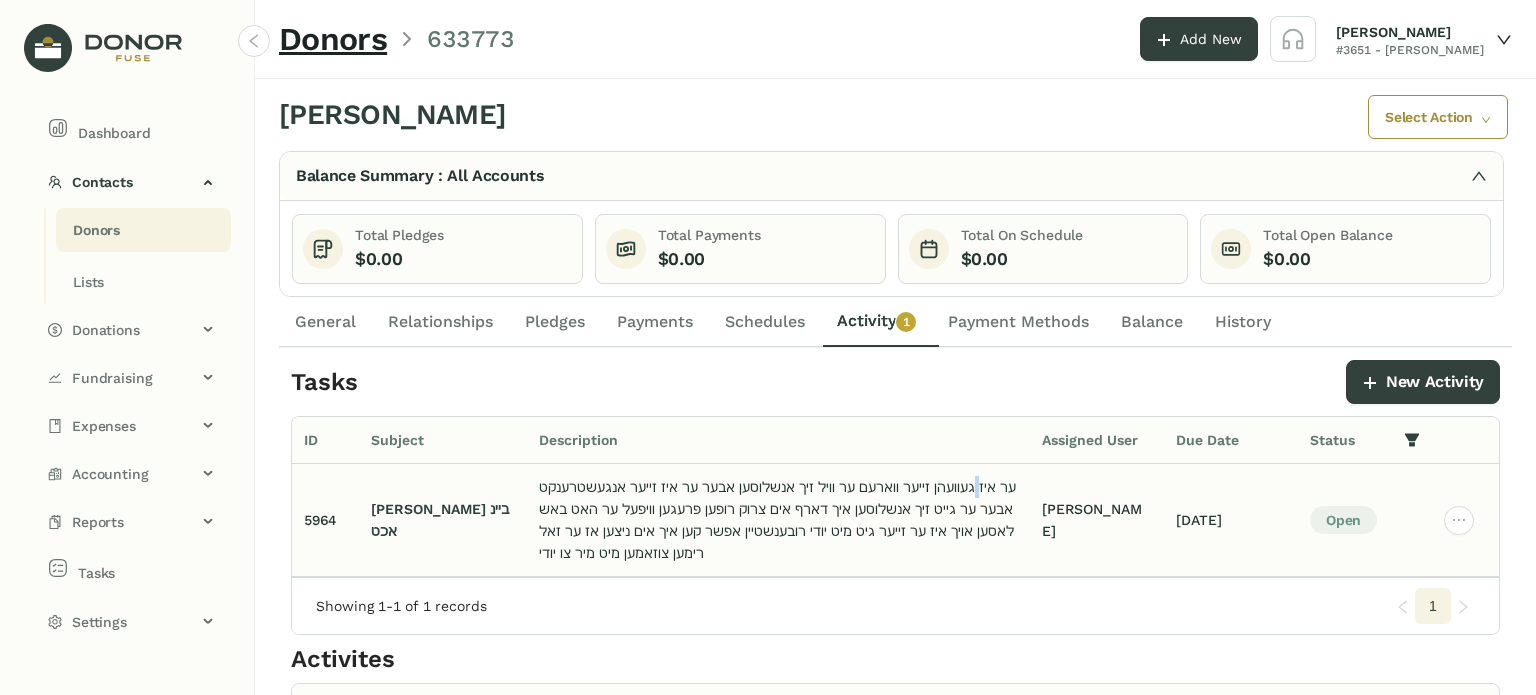 click on "ער איז געוועהן זייער ווארעם ער וויל זיך אנשלוסען אבער ער איז זייער אנגעשטרענקט אבער ער גייט זיך אנשלוסען איך דארף אים צרוק רופען פרעגען וויפעל ער האט באשלאסען
אויך איז ער זייער גיט מיט יודי רובענשטיין אפשר קען איך אים ניצען אז ער זאל רימען צוזאמען מיט מיר צו יודי" 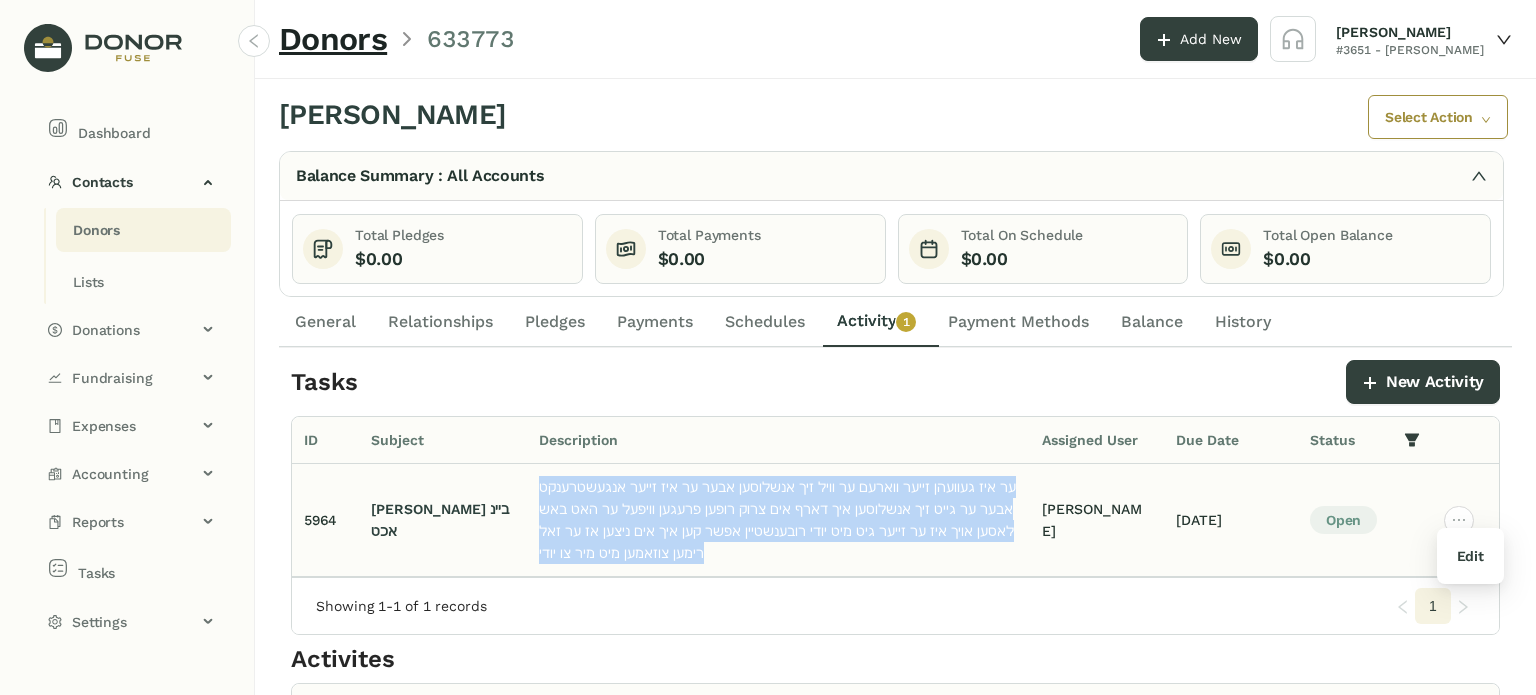 click on "ער איז געוועהן זייער ווארעם ער וויל זיך אנשלוסען אבער ער איז זייער אנגעשטרענקט אבער ער גייט זיך אנשלוסען איך דארף אים צרוק רופען פרעגען וויפעל ער האט באשלאסען
אויך איז ער זייער גיט מיט יודי רובענשטיין אפשר קען איך אים ניצען אז ער זאל רימען צוזאמען מיט מיר צו יודי" 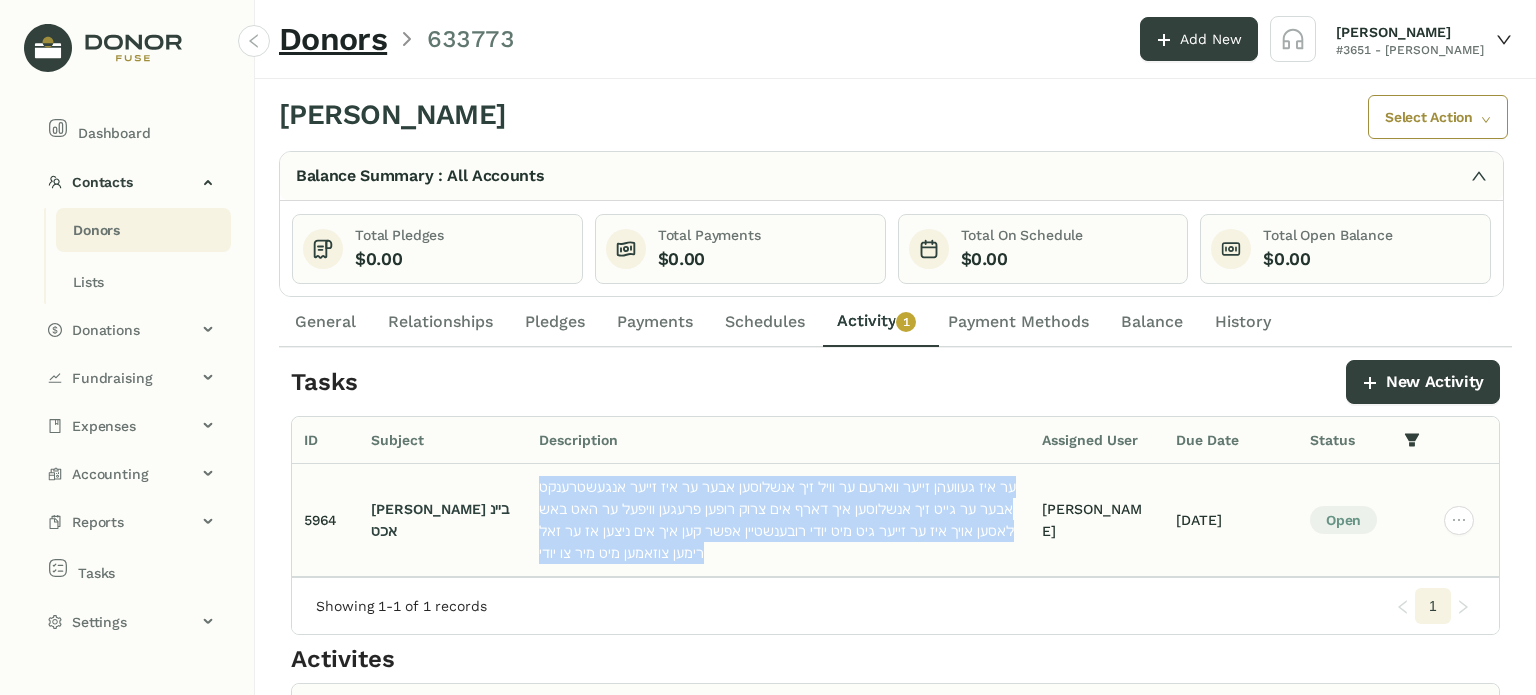 click on "ער איז געוועהן זייער ווארעם ער וויל זיך אנשלוסען אבער ער איז זייער אנגעשטרענקט אבער ער גייט זיך אנשלוסען איך דארף אים צרוק רופען פרעגען וויפעל ער האט באשלאסען
אויך איז ער זייער גיט מיט יודי רובענשטיין אפשר קען איך אים ניצען אז ער זאל רימען צוזאמען מיט מיר צו יודי" 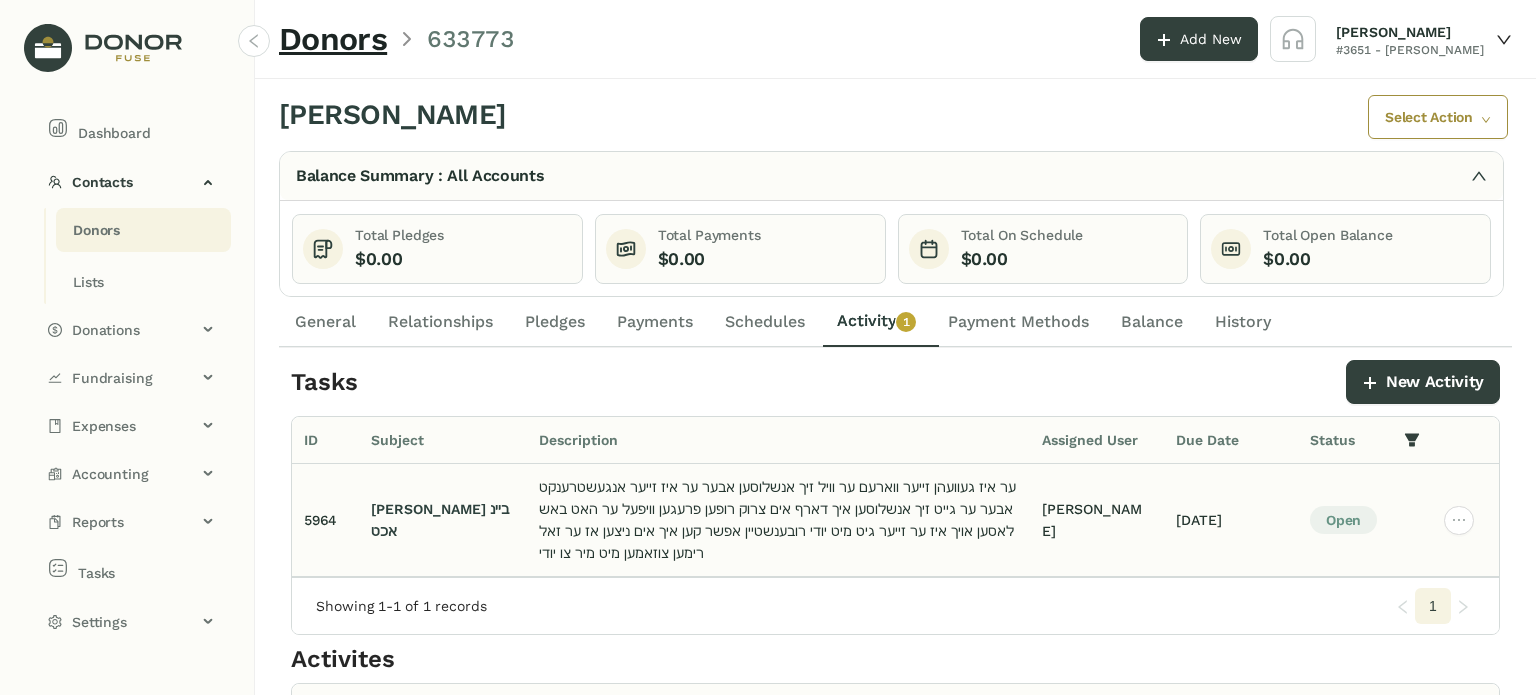 click on "[DATE]" 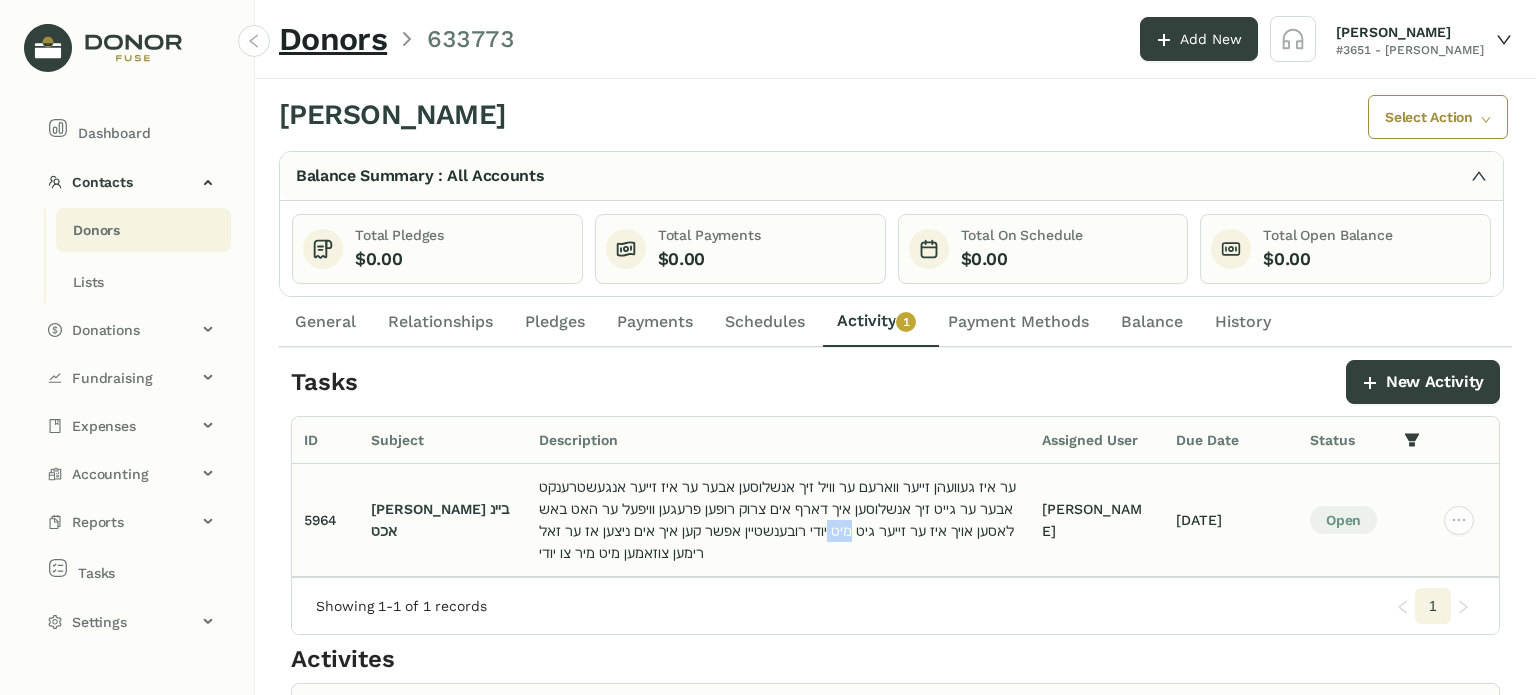 click on "ער איז געוועהן זייער ווארעם ער וויל זיך אנשלוסען אבער ער איז זייער אנגעשטרענקט אבער ער גייט זיך אנשלוסען איך דארף אים צרוק רופען פרעגען וויפעל ער האט באשלאסען
אויך איז ער זייער גיט מיט יודי רובענשטיין אפשר קען איך אים ניצען אז ער זאל רימען צוזאמען מיט מיר צו יודי" 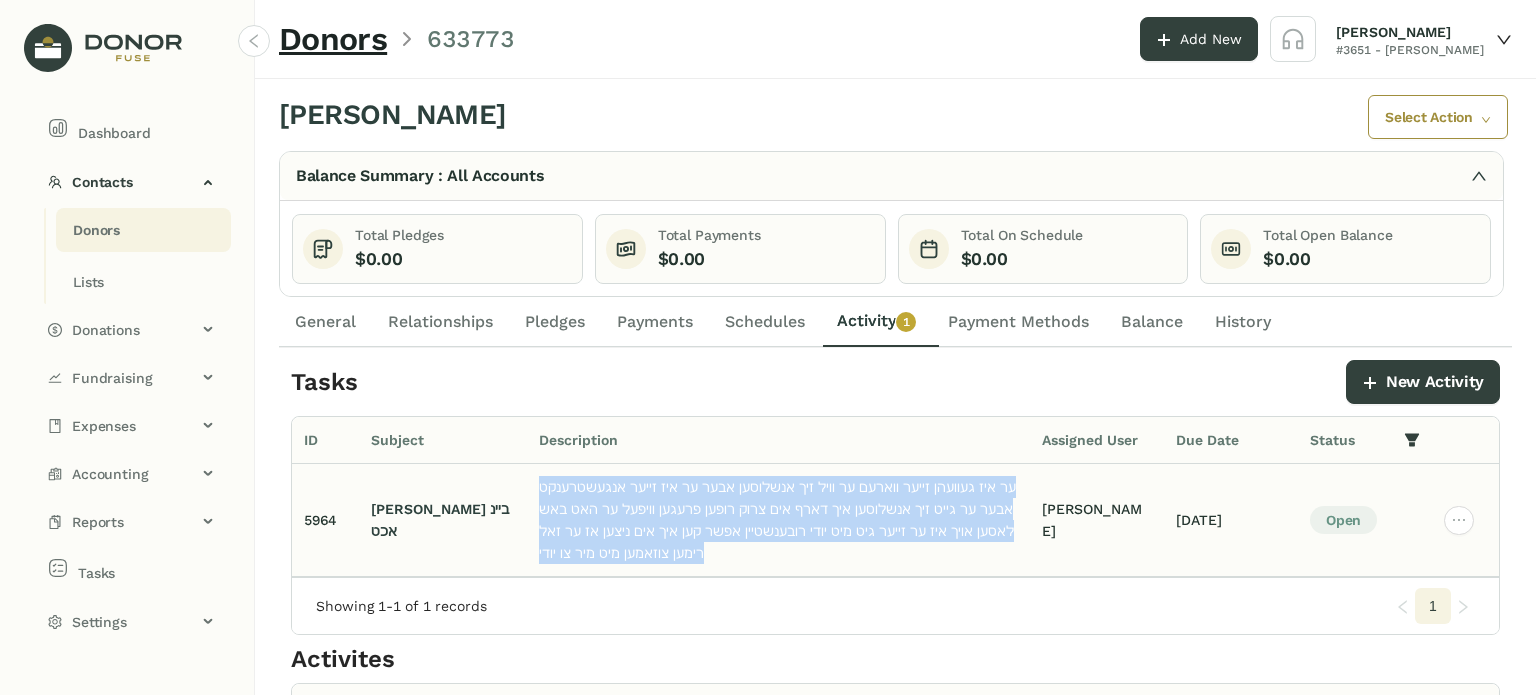 click on "ער איז געוועהן זייער ווארעם ער וויל זיך אנשלוסען אבער ער איז זייער אנגעשטרענקט אבער ער גייט זיך אנשלוסען איך דארף אים צרוק רופען פרעגען וויפעל ער האט באשלאסען
אויך איז ער זייער גיט מיט יודי רובענשטיין אפשר קען איך אים ניצען אז ער זאל רימען צוזאמען מיט מיר צו יודי" 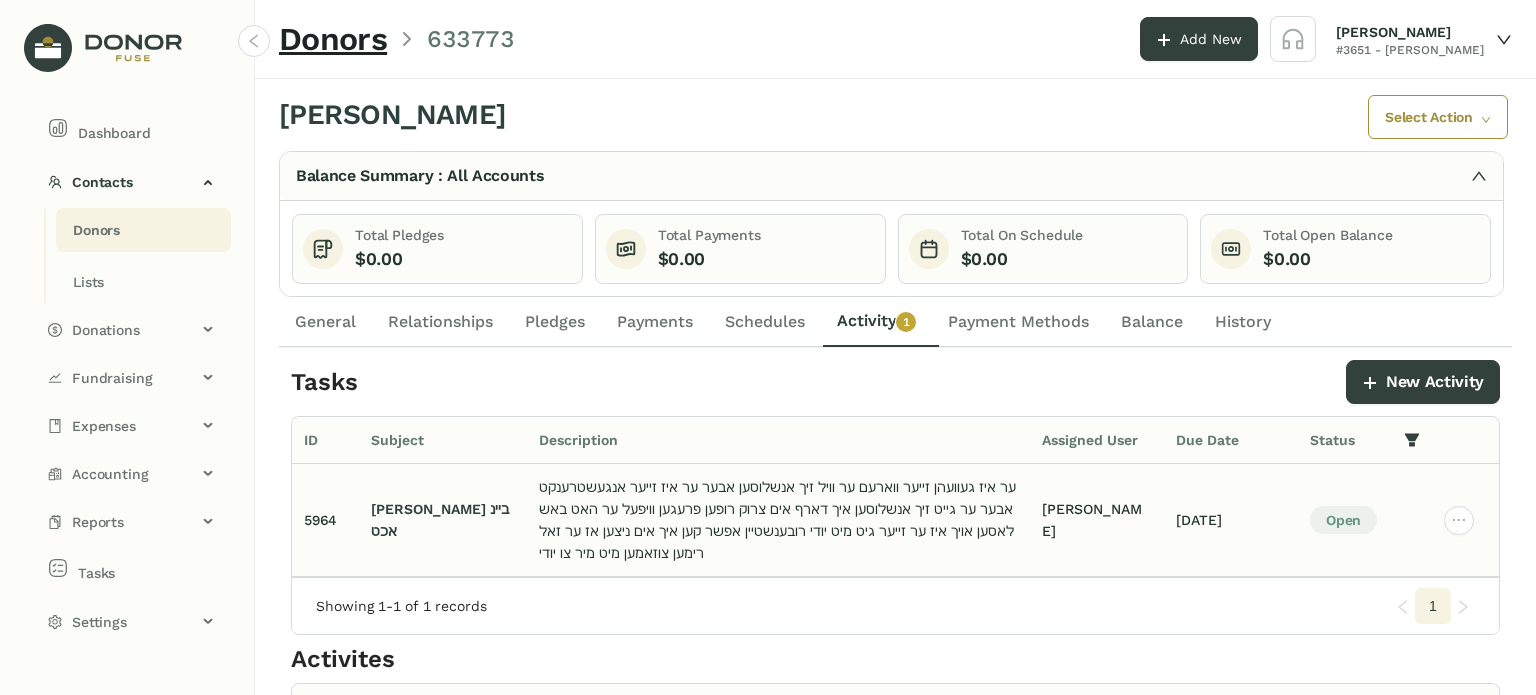 click on "Open" 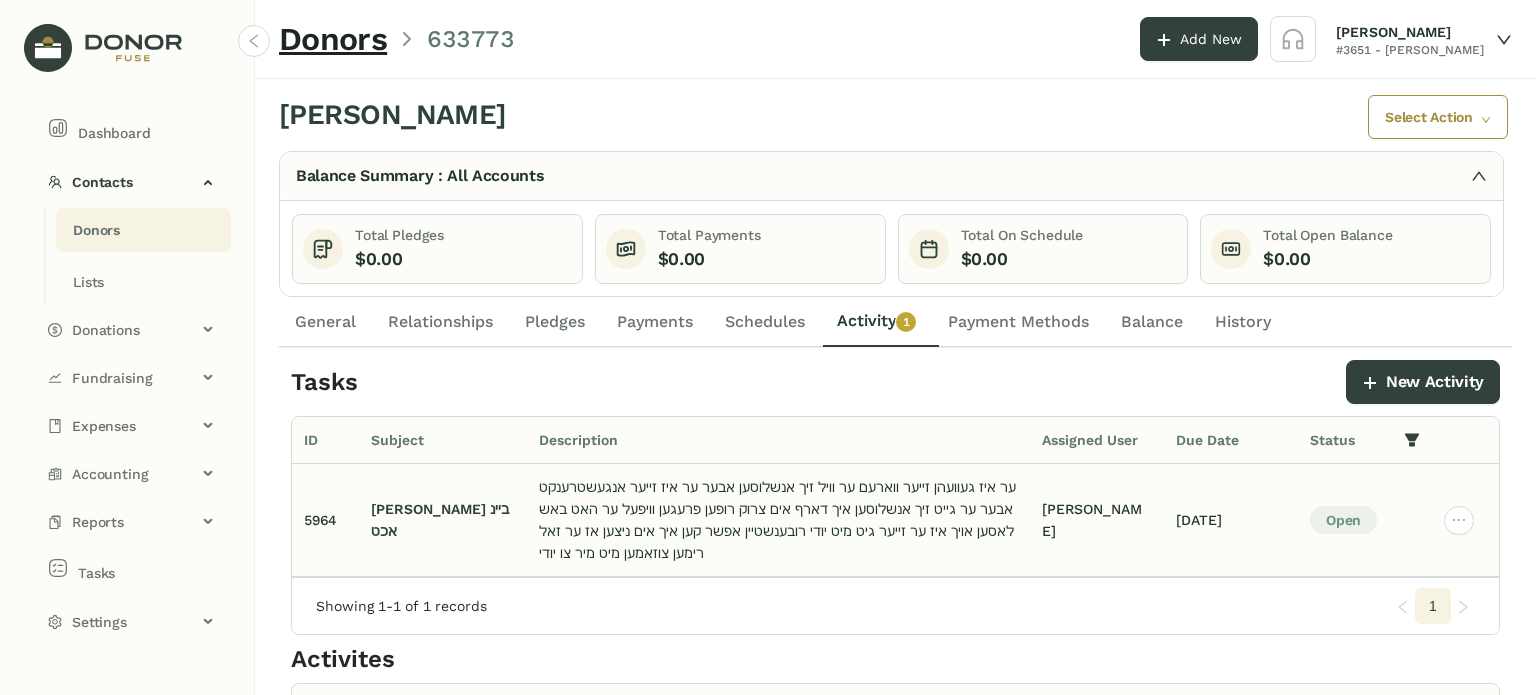 click on "ער איז געוועהן זייער ווארעם ער וויל זיך אנשלוסען אבער ער איז זייער אנגעשטרענקט אבער ער גייט זיך אנשלוסען איך דארף אים צרוק רופען פרעגען וויפעל ער האט באשלאסען
אויך איז ער זייער גיט מיט יודי רובענשטיין אפשר קען איך אים ניצען אז ער זאל רימען צוזאמען מיט מיר צו יודי" 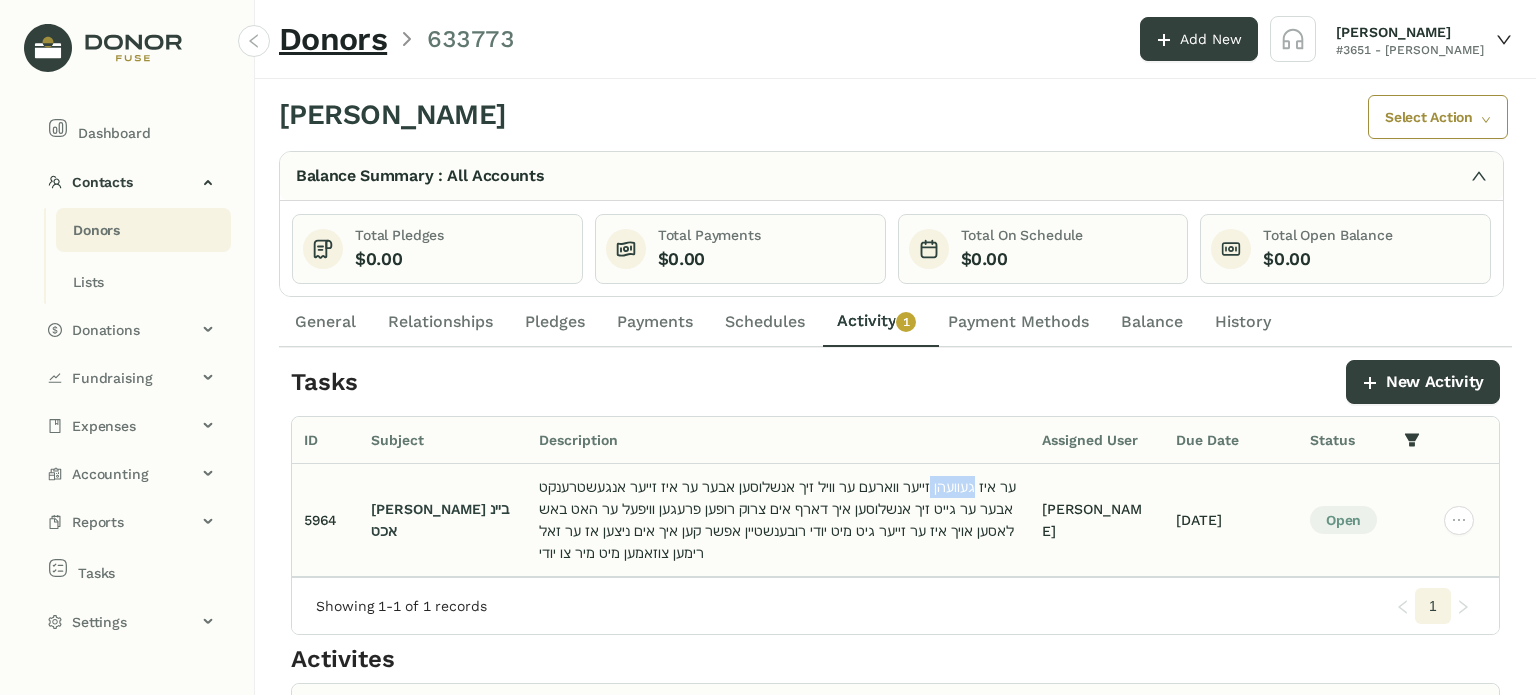 click on "ער איז געוועהן זייער ווארעם ער וויל זיך אנשלוסען אבער ער איז זייער אנגעשטרענקט אבער ער גייט זיך אנשלוסען איך דארף אים צרוק רופען פרעגען וויפעל ער האט באשלאסען
אויך איז ער זייער גיט מיט יודי רובענשטיין אפשר קען איך אים ניצען אז ער זאל רימען צוזאמען מיט מיר צו יודי" 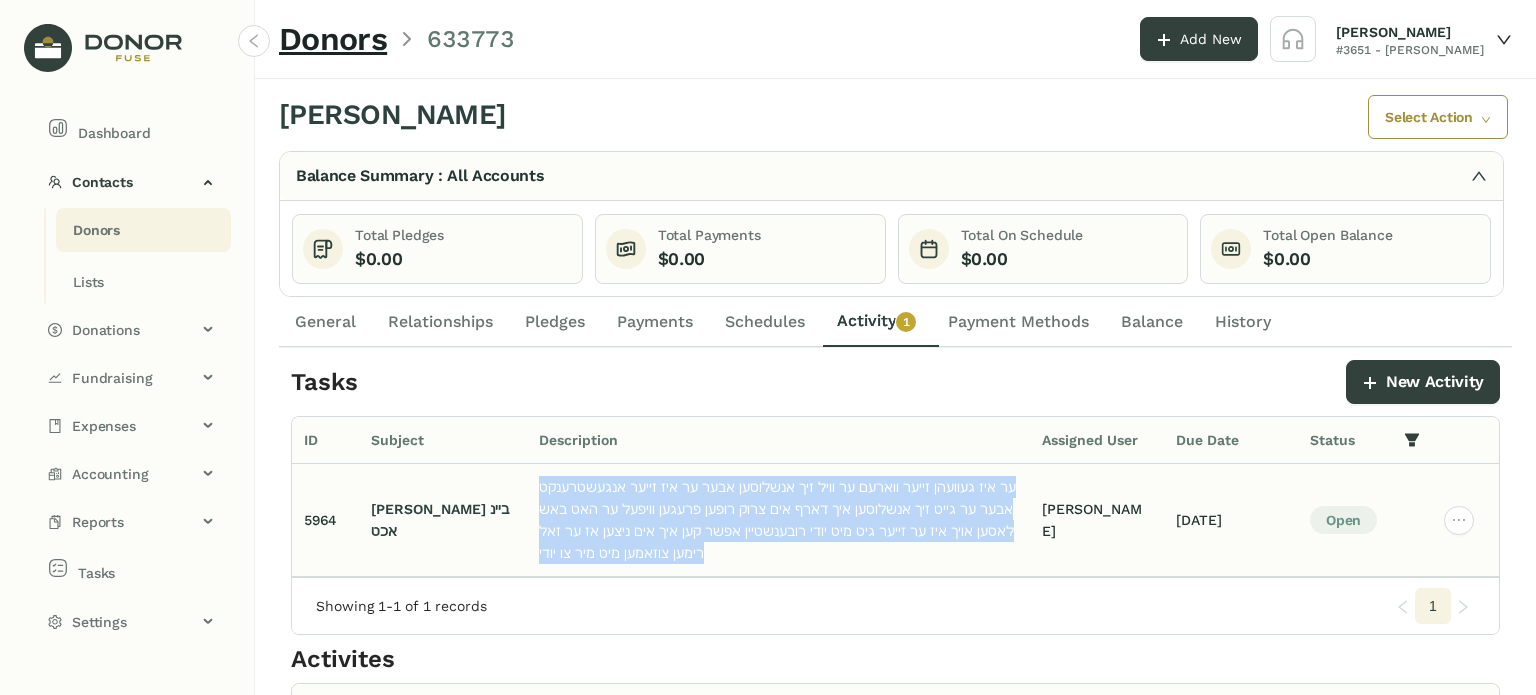 click on "ער איז געוועהן זייער ווארעם ער וויל זיך אנשלוסען אבער ער איז זייער אנגעשטרענקט אבער ער גייט זיך אנשלוסען איך דארף אים צרוק רופען פרעגען וויפעל ער האט באשלאסען
אויך איז ער זייער גיט מיט יודי רובענשטיין אפשר קען איך אים ניצען אז ער זאל רימען צוזאמען מיט מיר צו יודי" 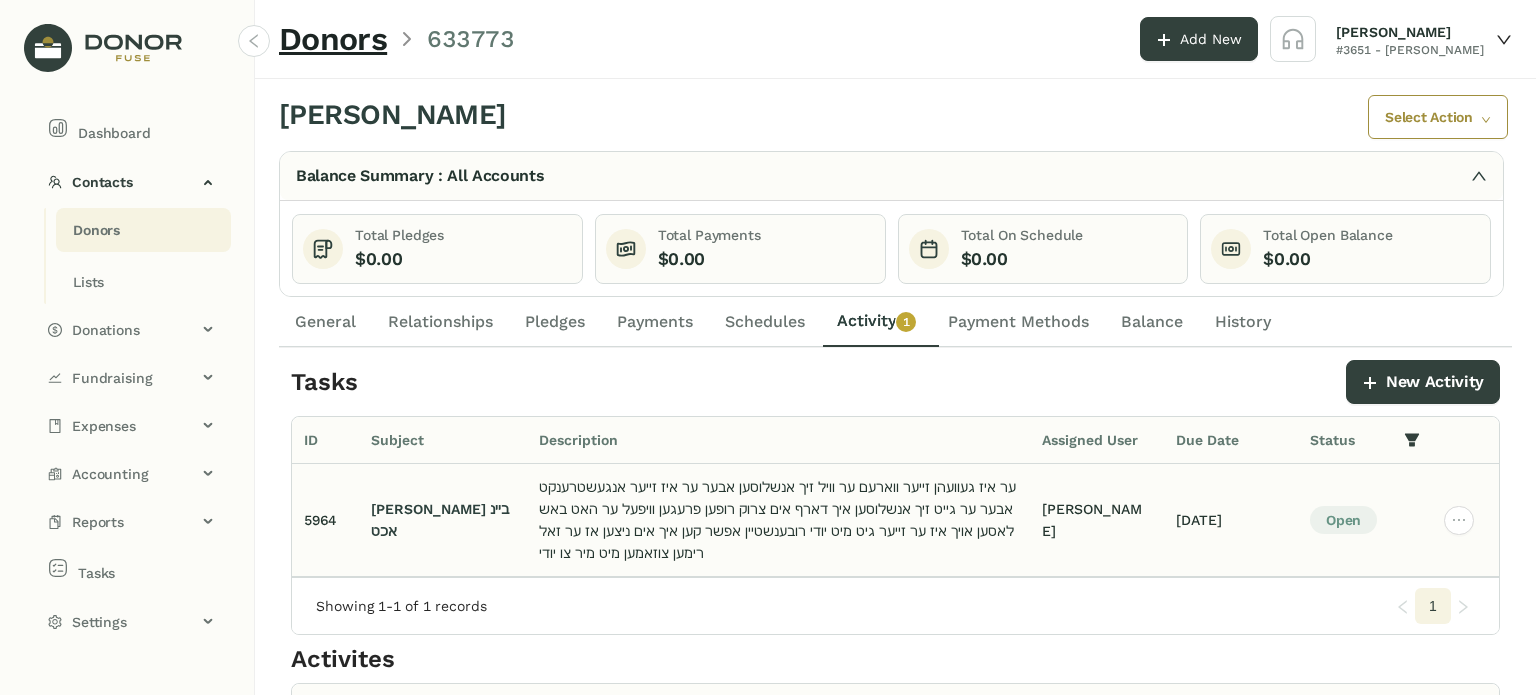 click on "Open" 